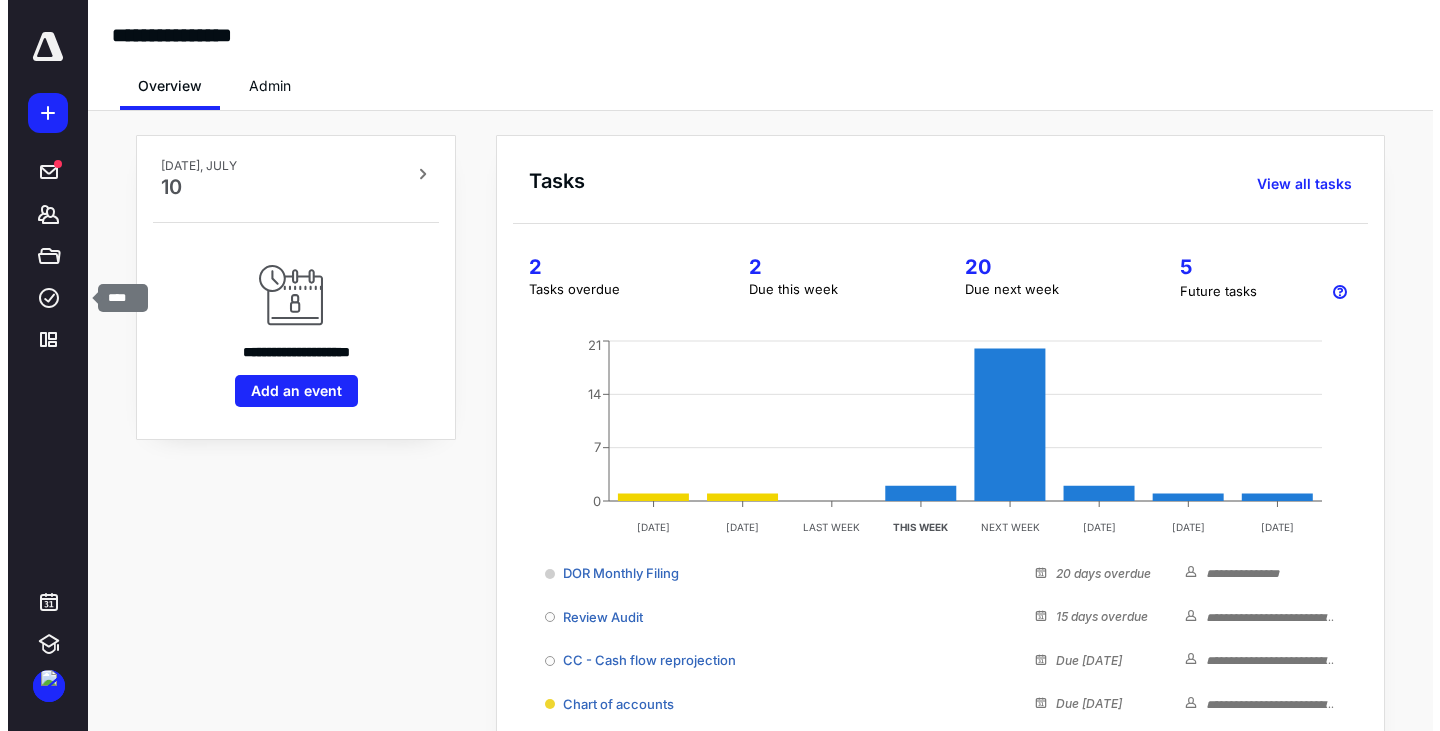 scroll, scrollTop: 0, scrollLeft: 0, axis: both 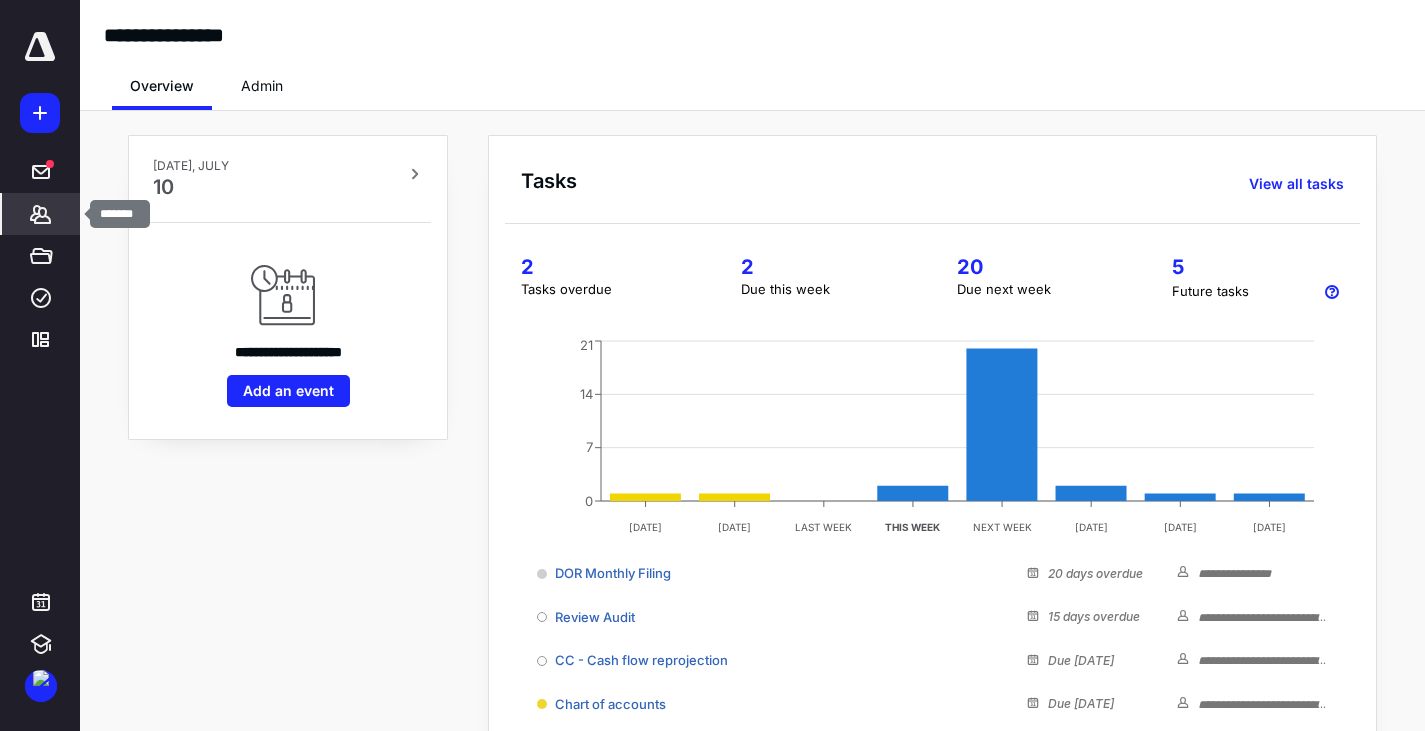 click 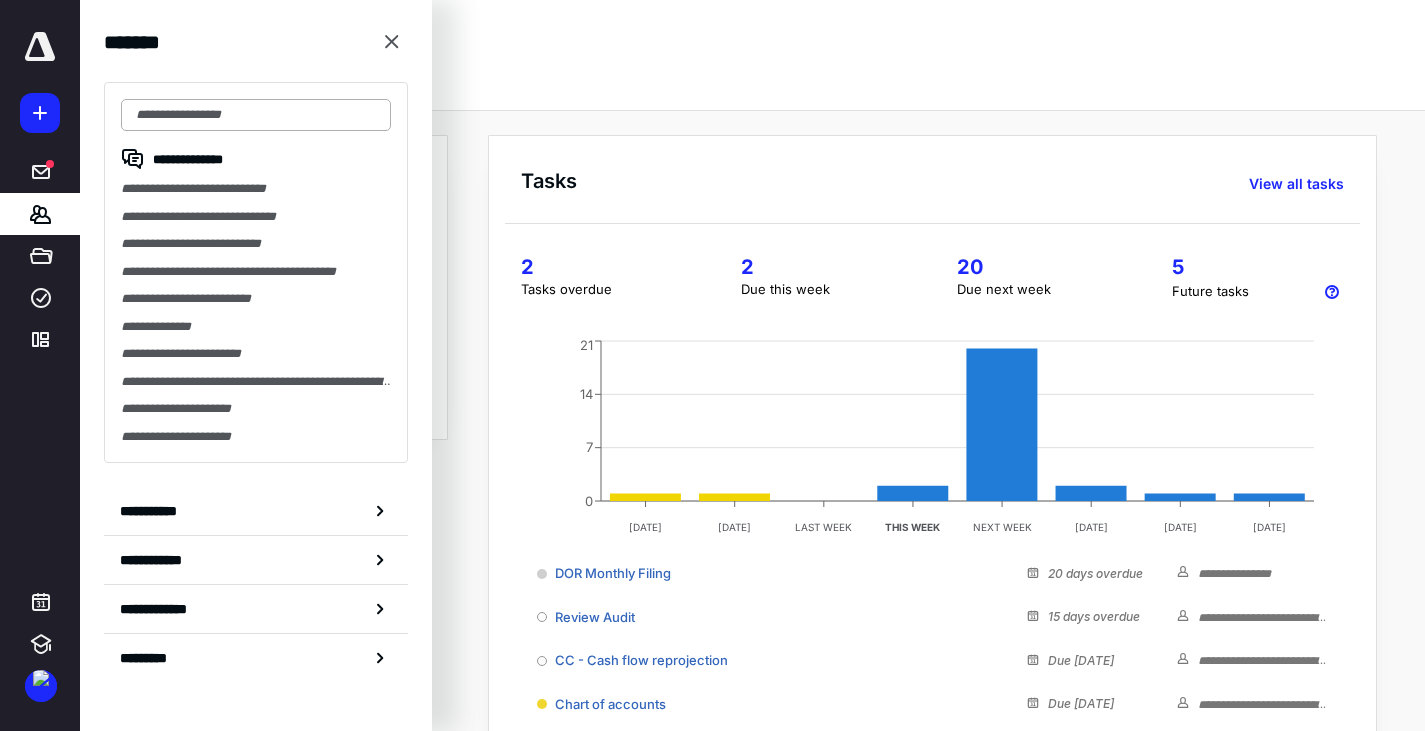 click at bounding box center [256, 115] 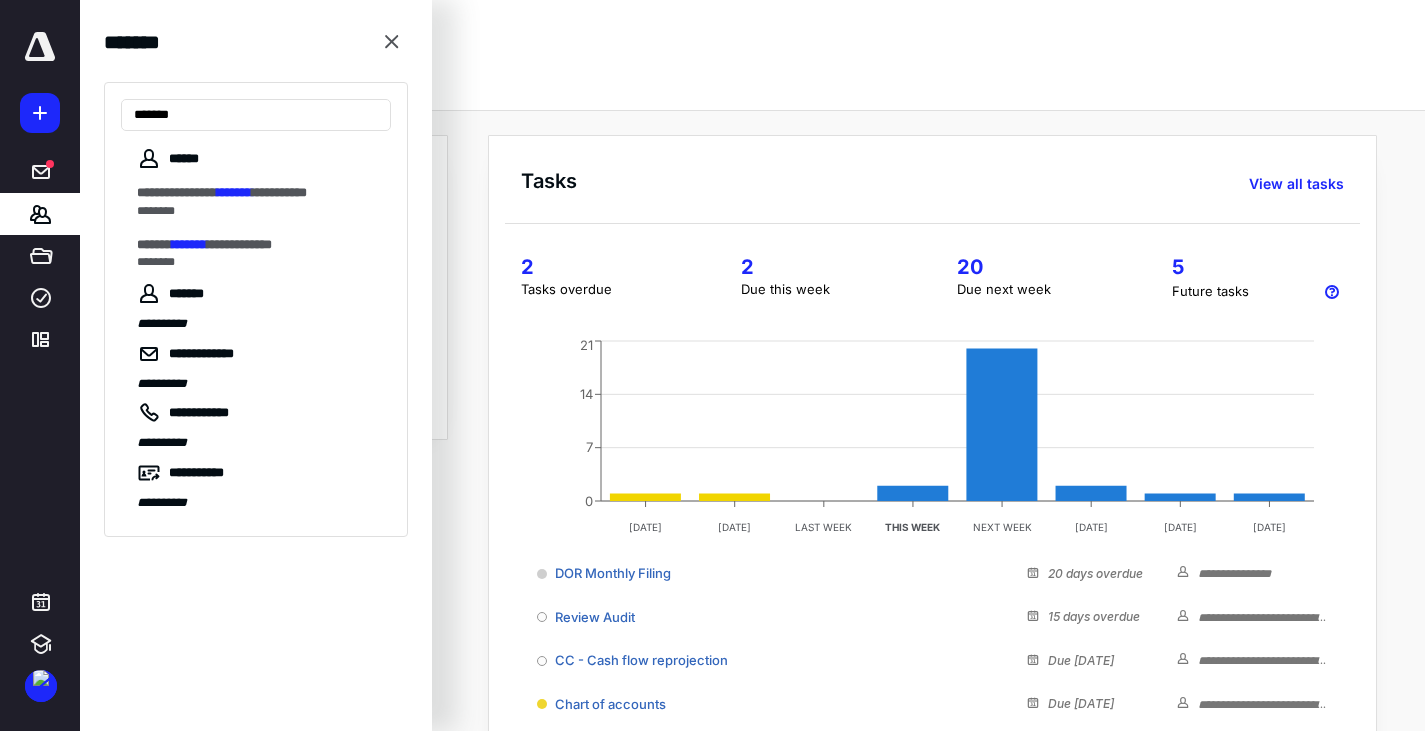 drag, startPoint x: 210, startPoint y: 119, endPoint x: 79, endPoint y: 91, distance: 133.95895 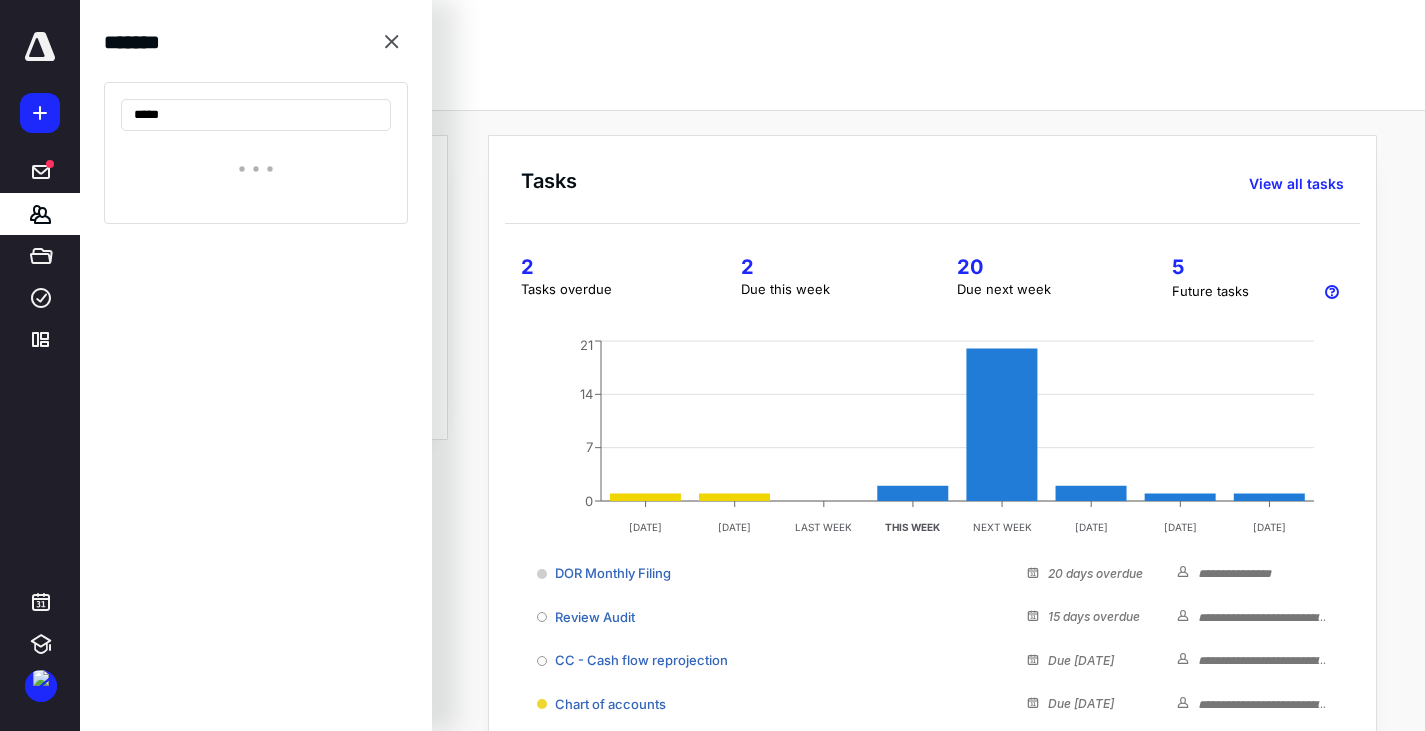 type on "*****" 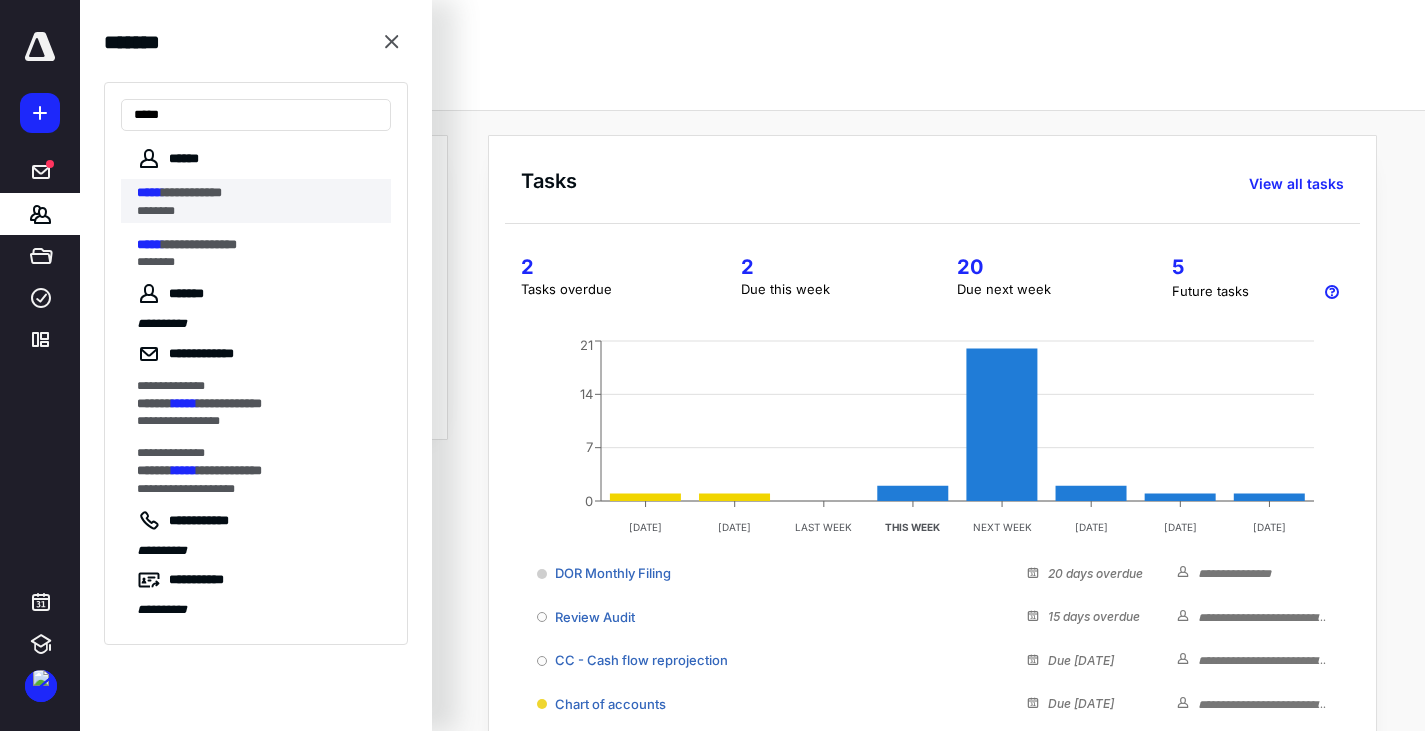 click on "**********" at bounding box center [258, 193] 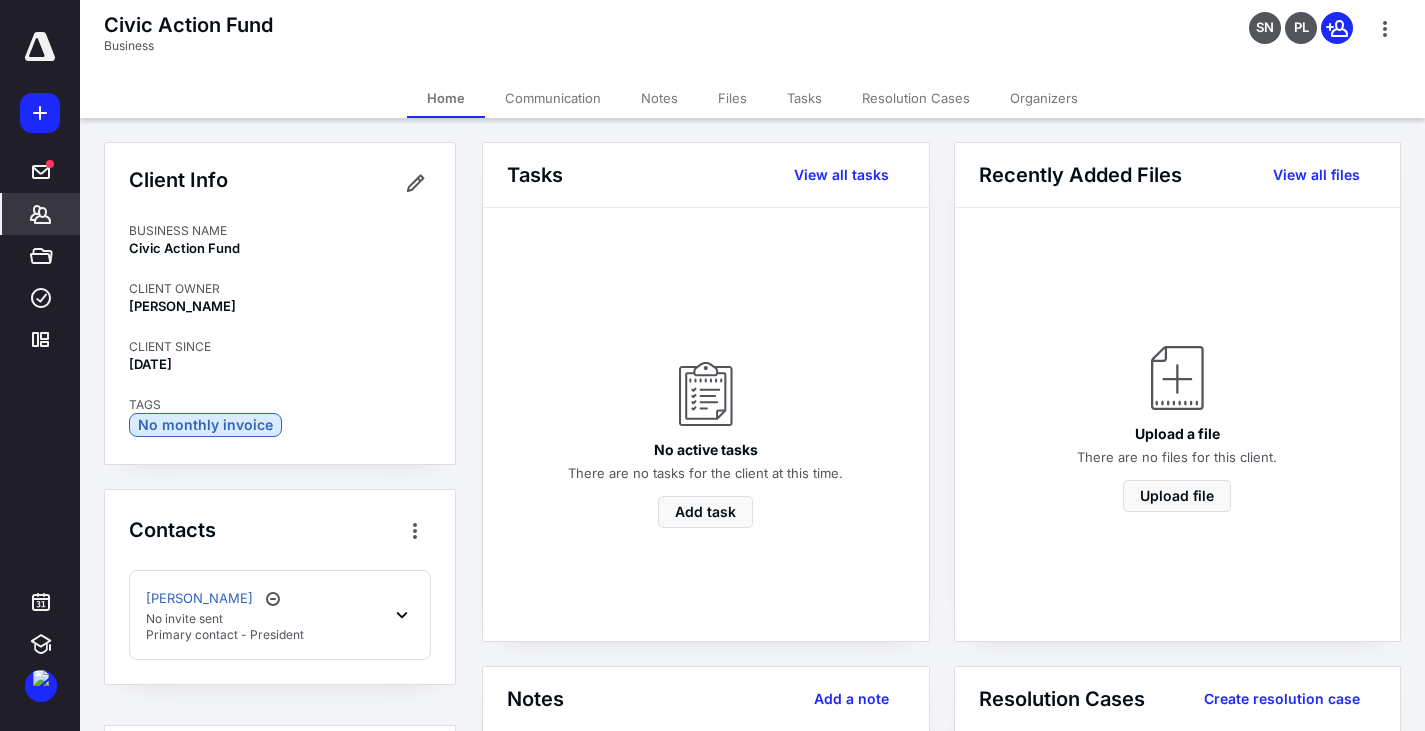 click on "Notes" at bounding box center [659, 98] 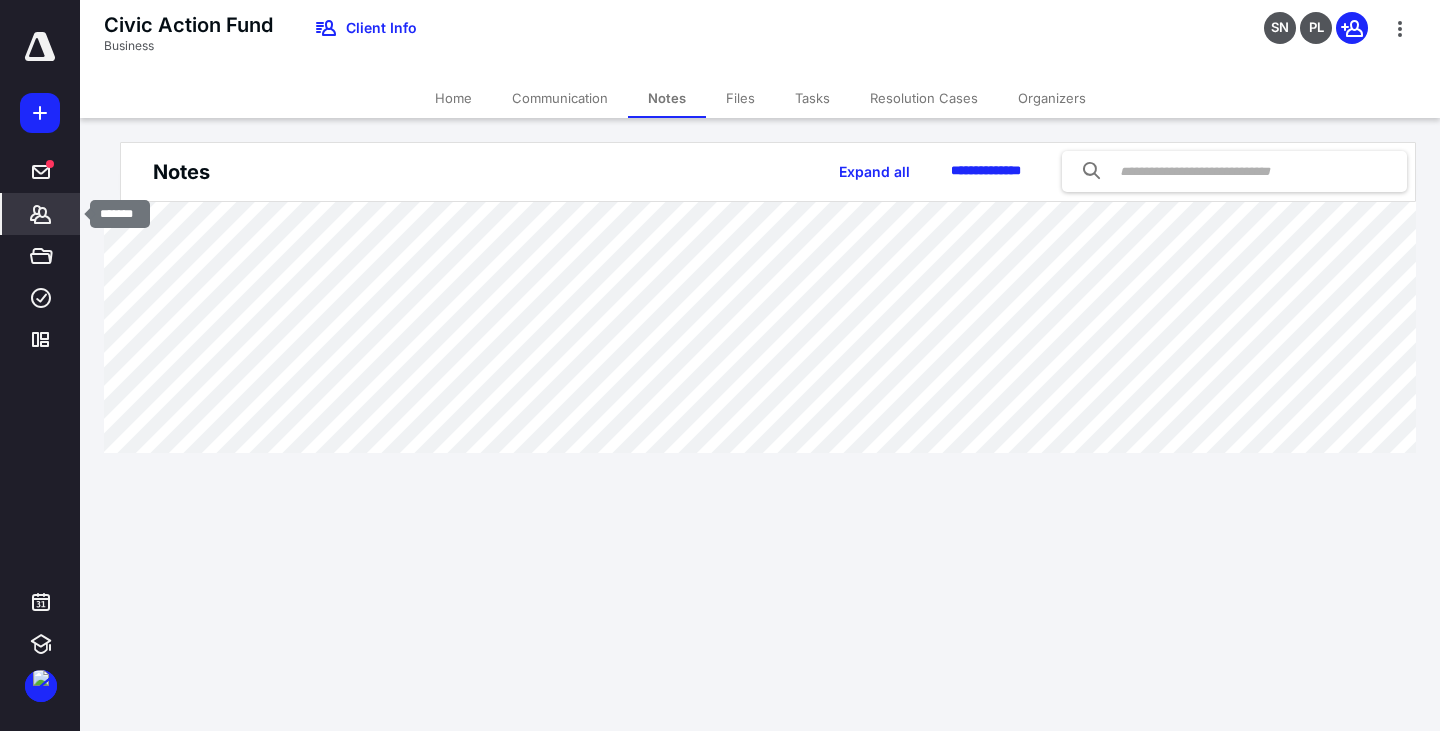 click 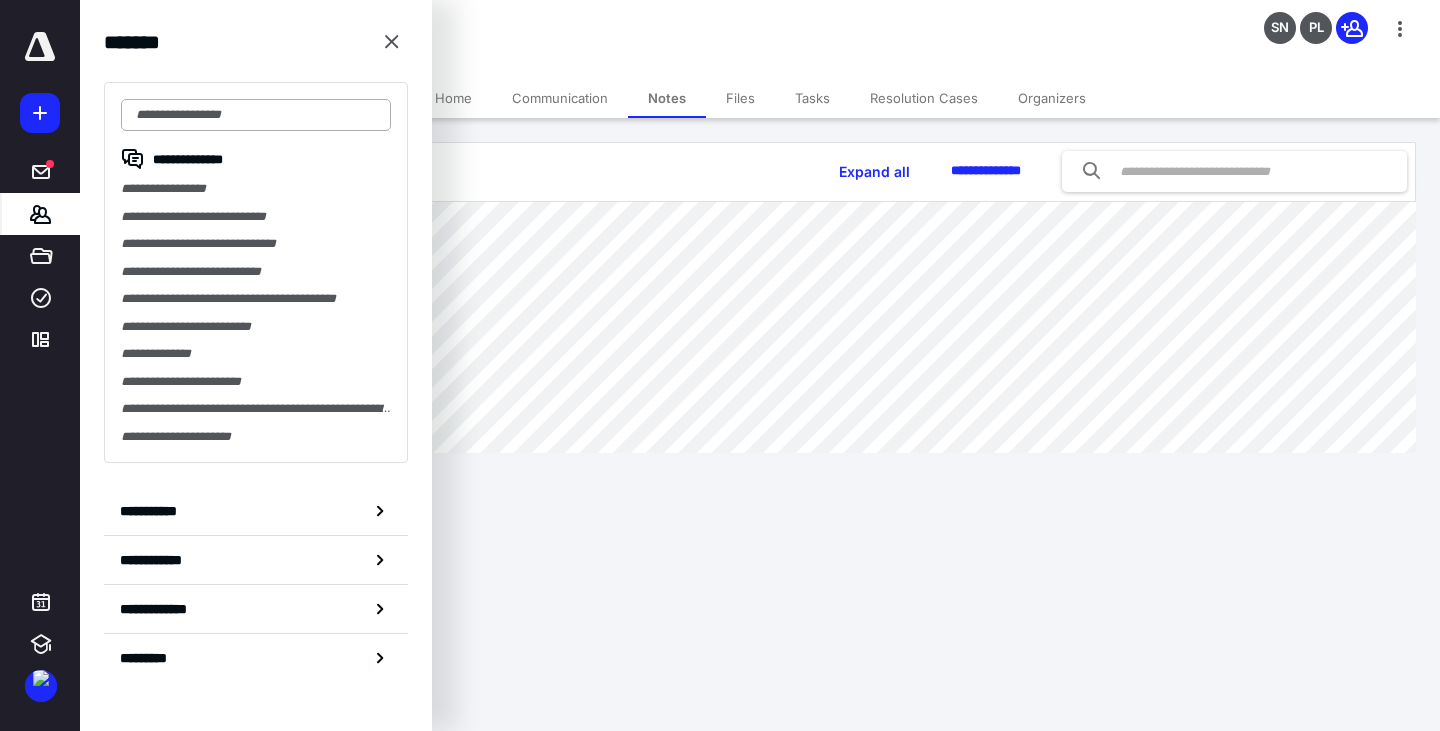 click at bounding box center [256, 115] 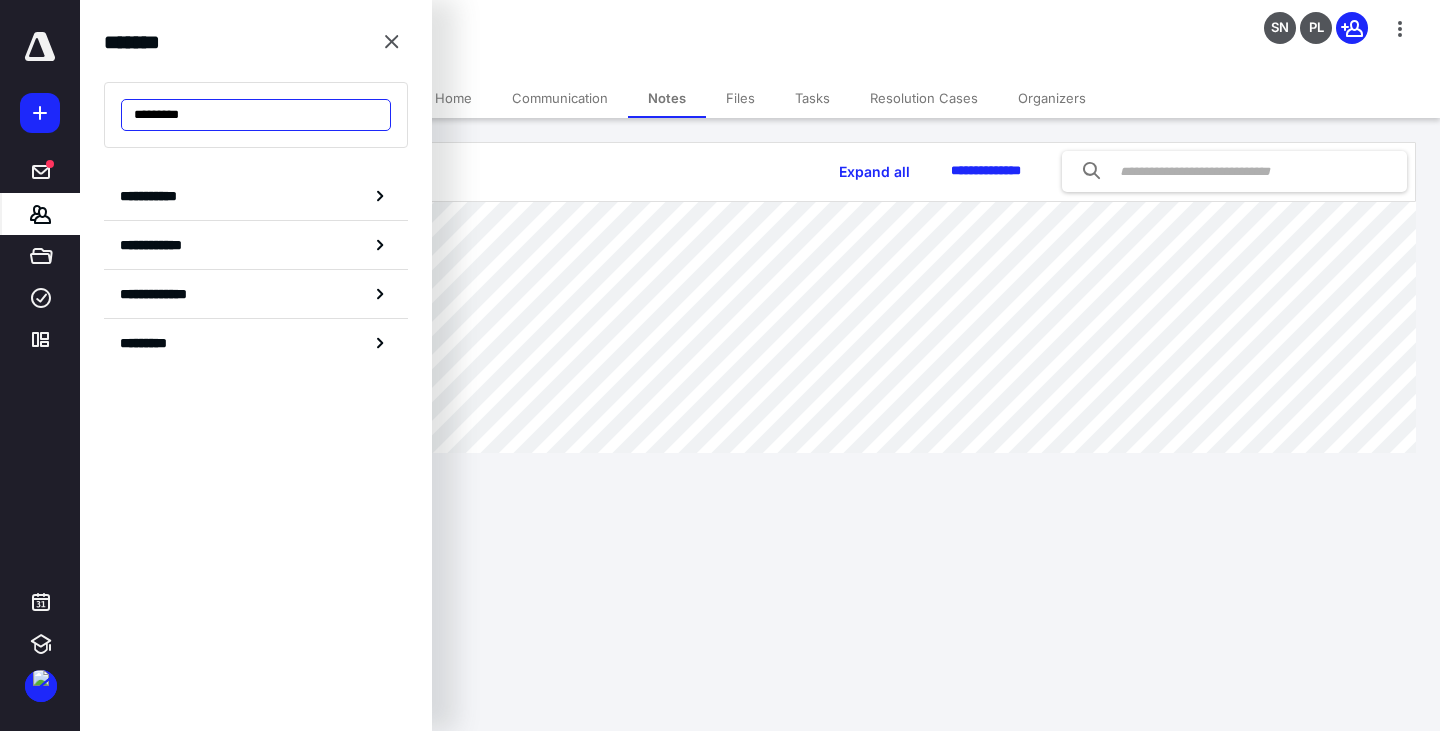 click on "*********" at bounding box center [256, 115] 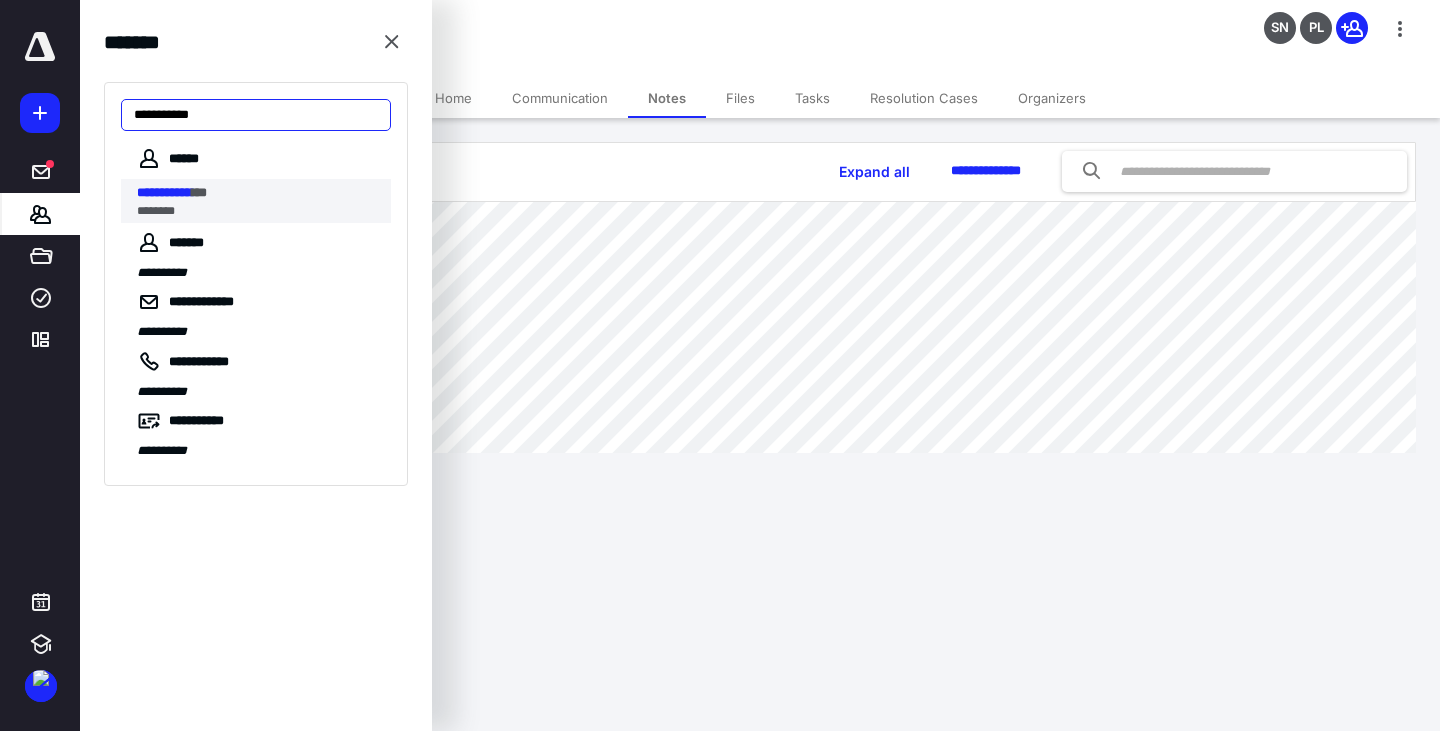 type on "**********" 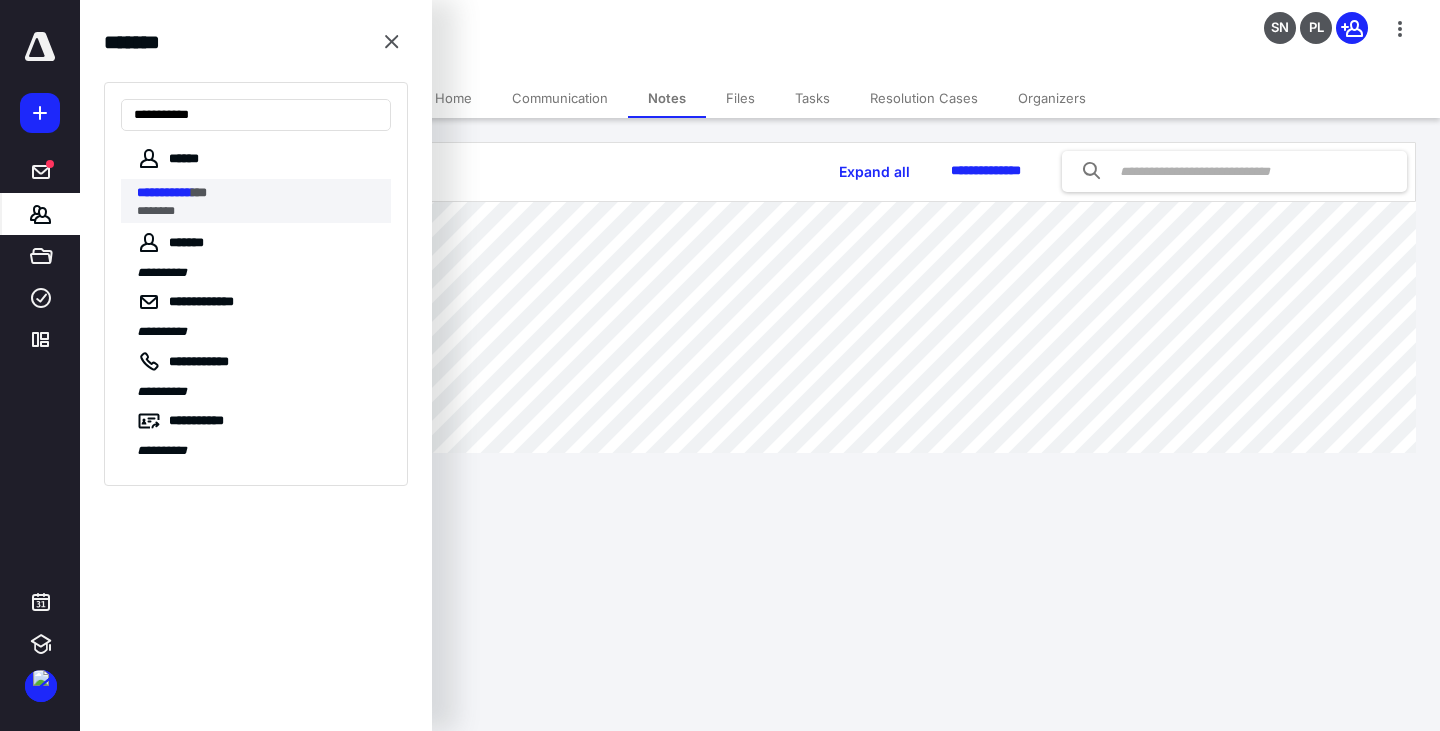 click on "**********" at bounding box center (258, 193) 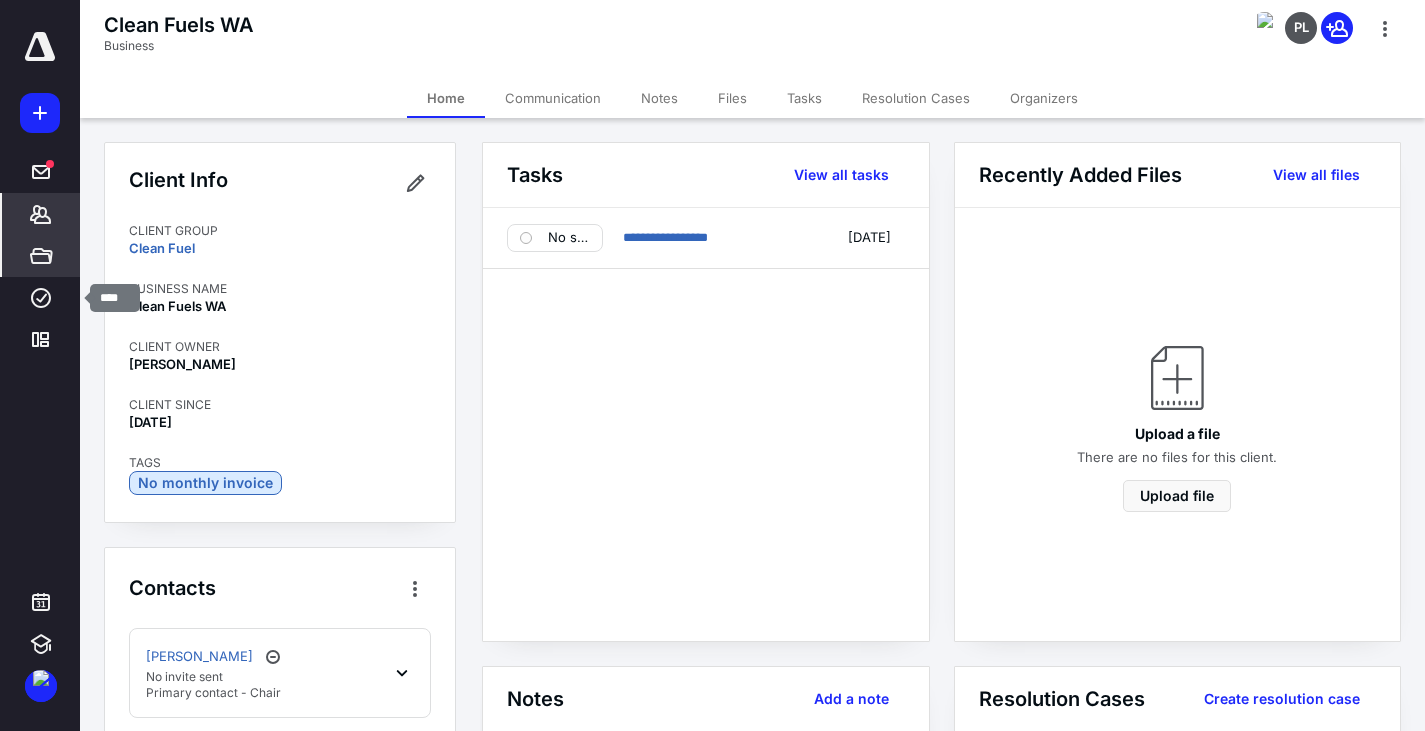 drag, startPoint x: 54, startPoint y: 300, endPoint x: 75, endPoint y: 275, distance: 32.649654 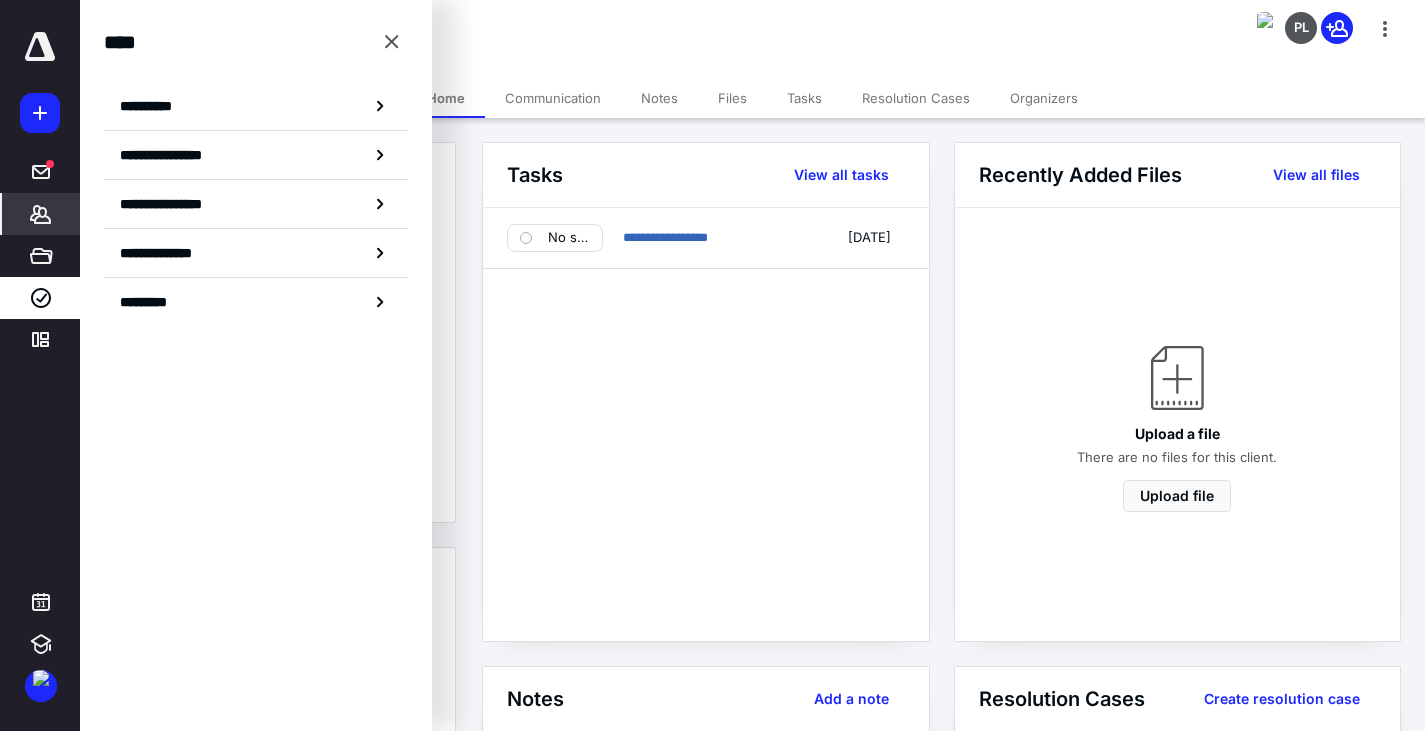 click 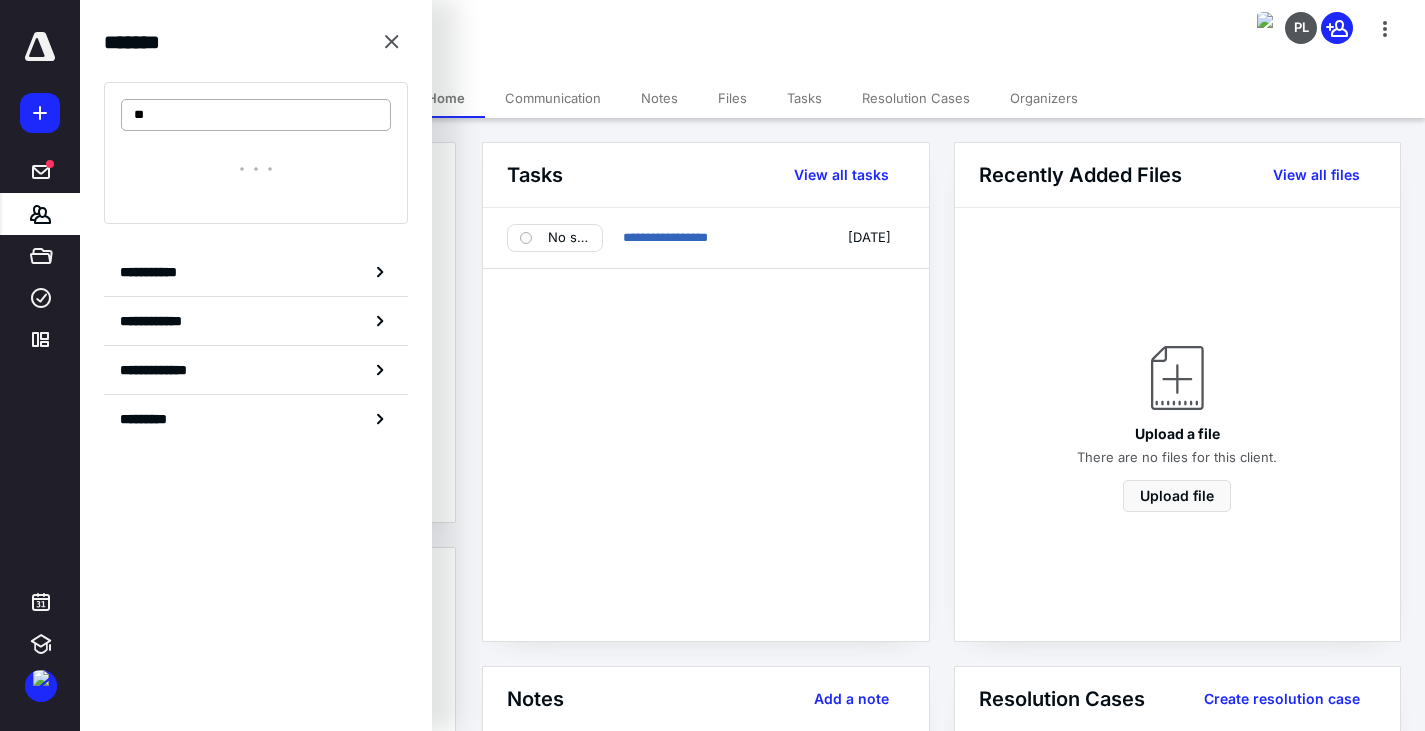 type on "*" 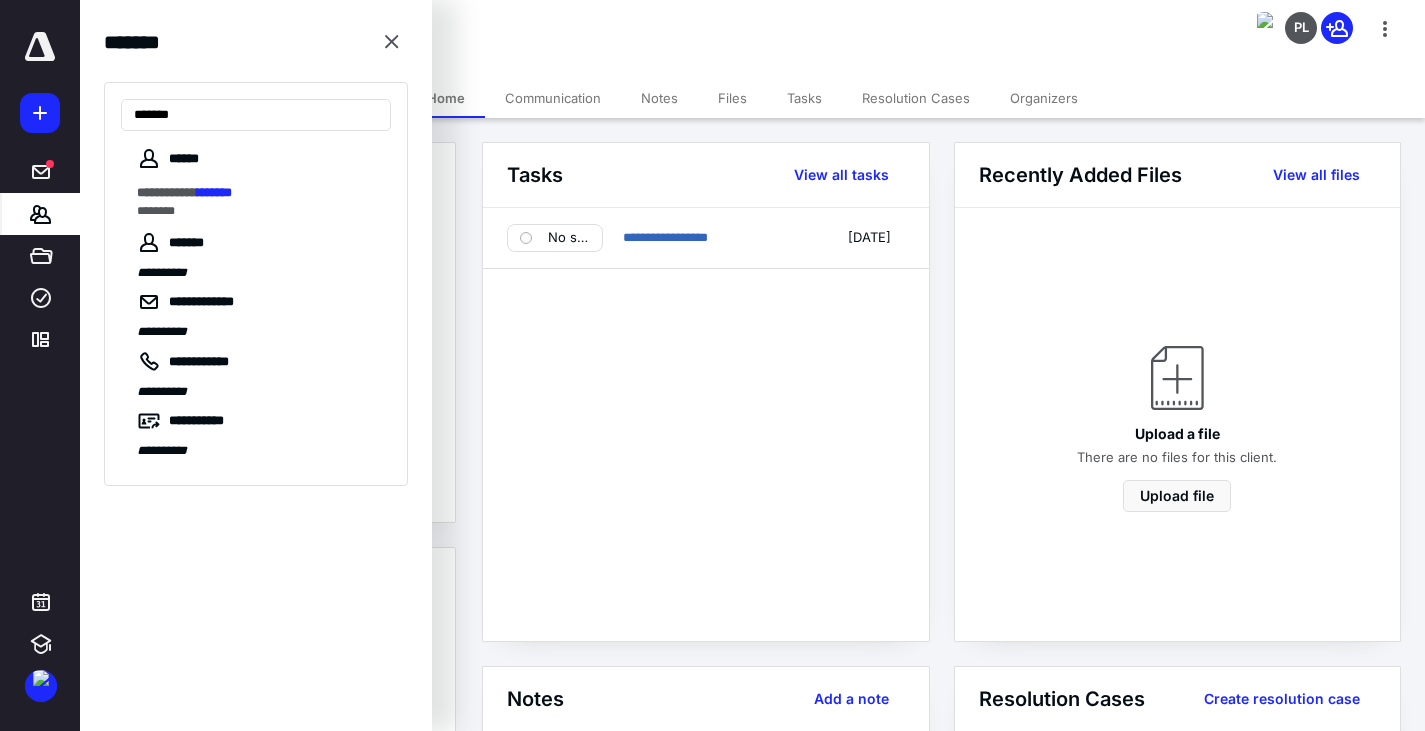 type on "*******" 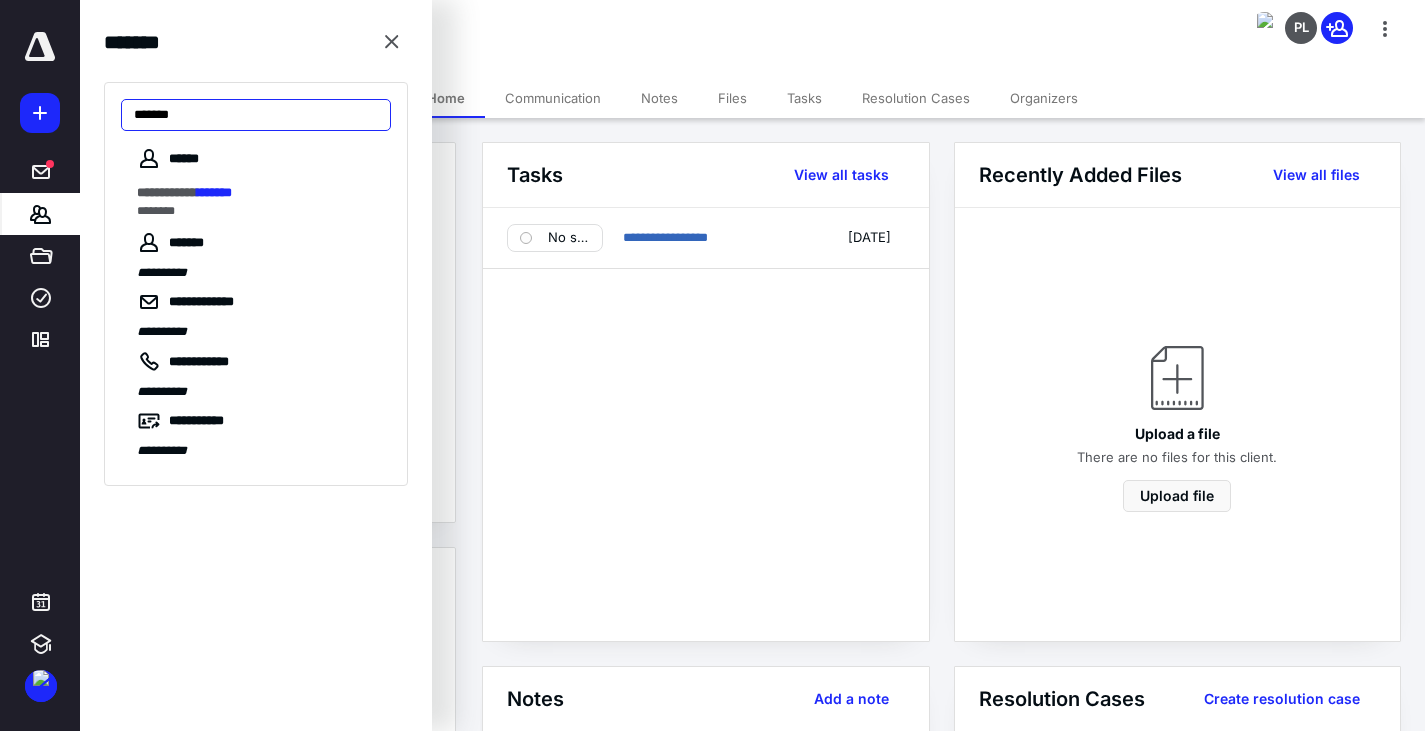 drag, startPoint x: 242, startPoint y: 112, endPoint x: 50, endPoint y: 120, distance: 192.1666 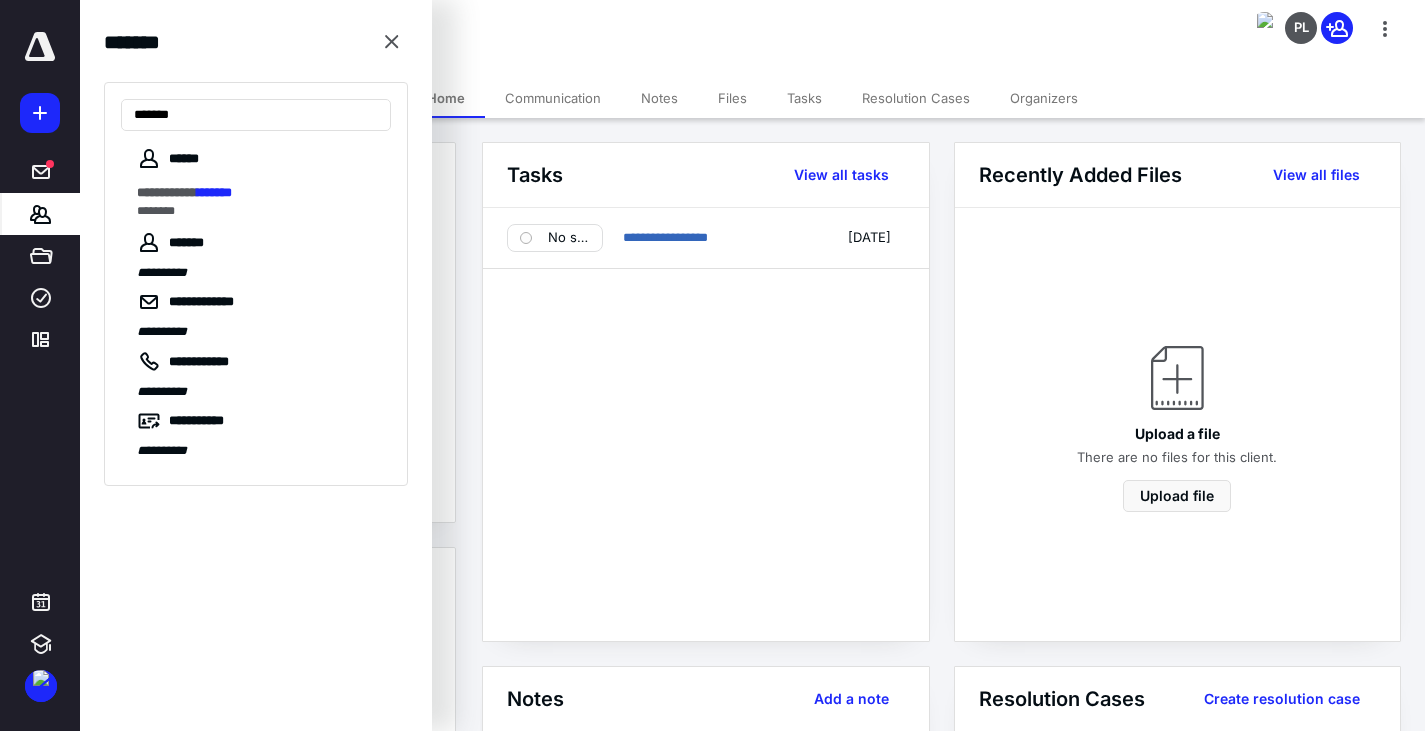 click on "**********" at bounding box center (712, 1650) 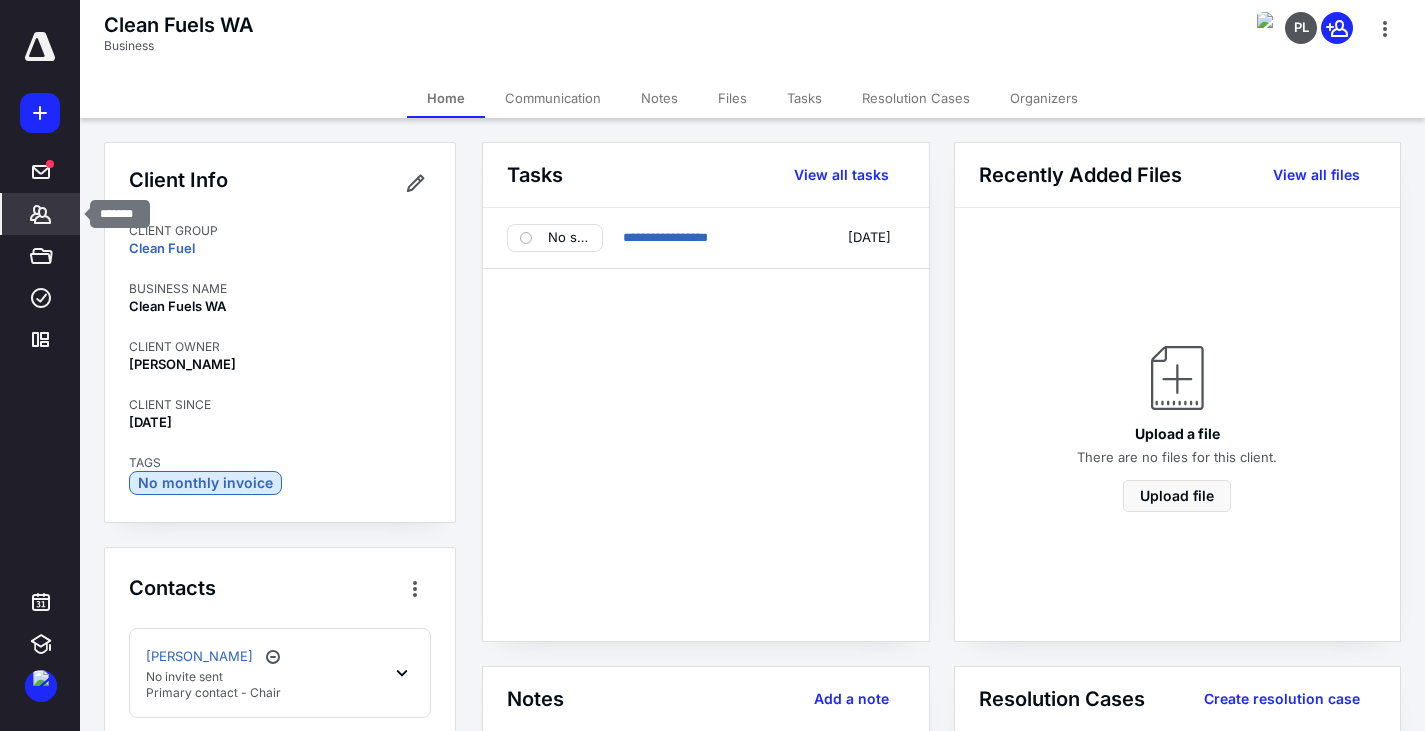 click 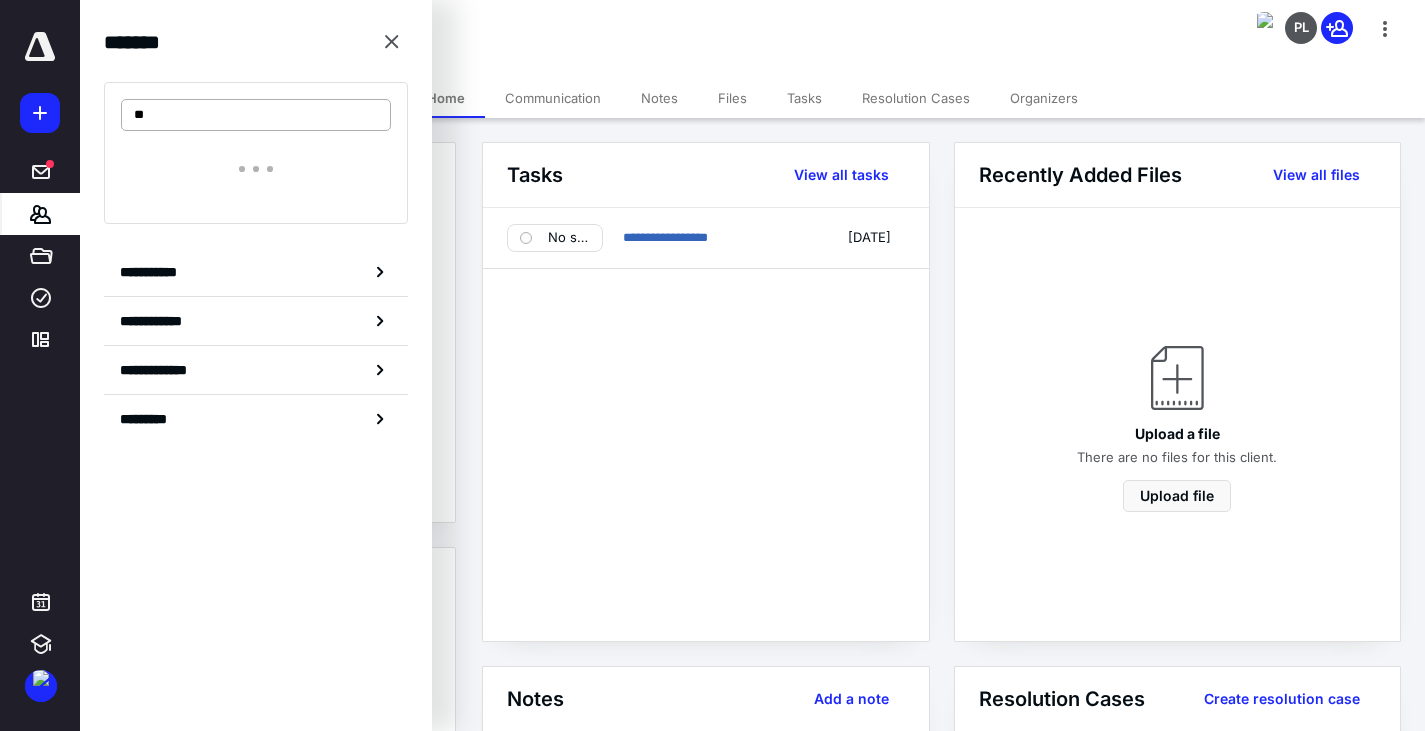 type on "*" 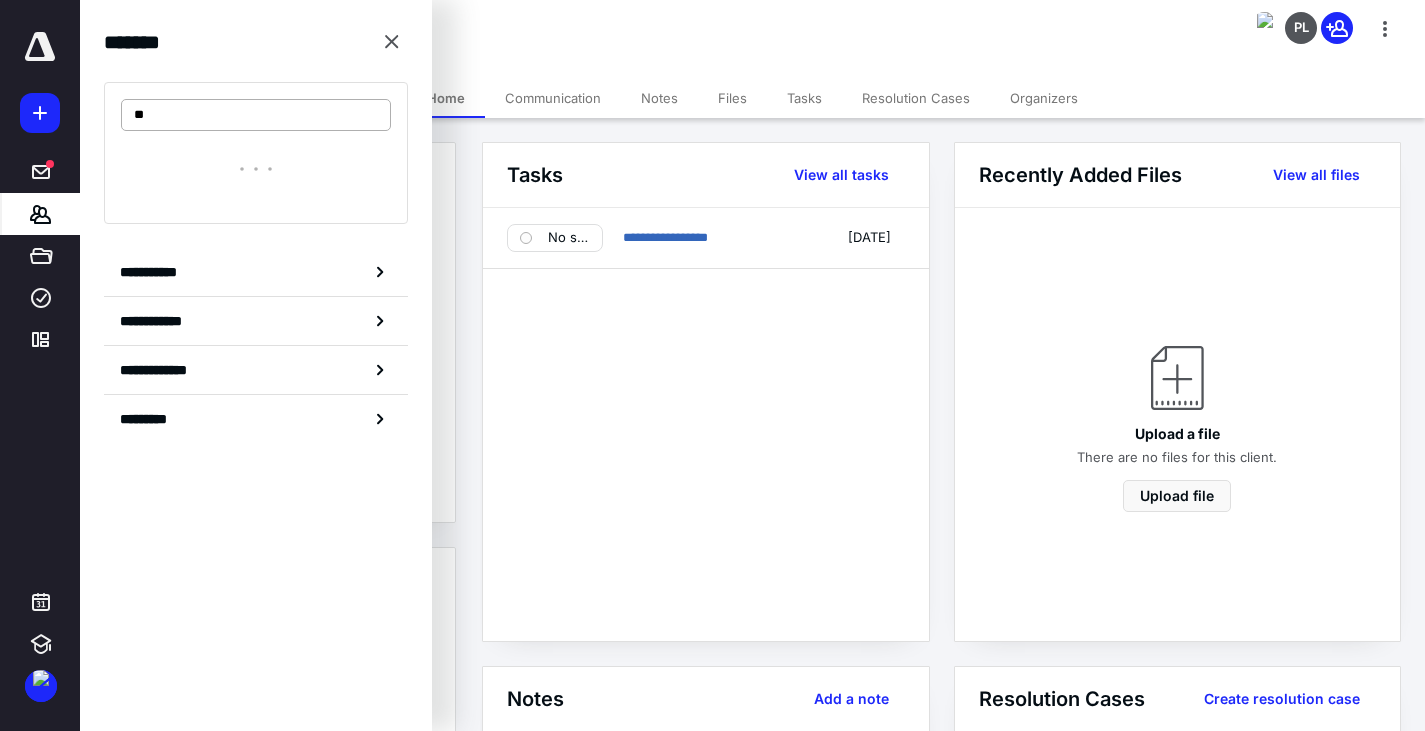type on "*" 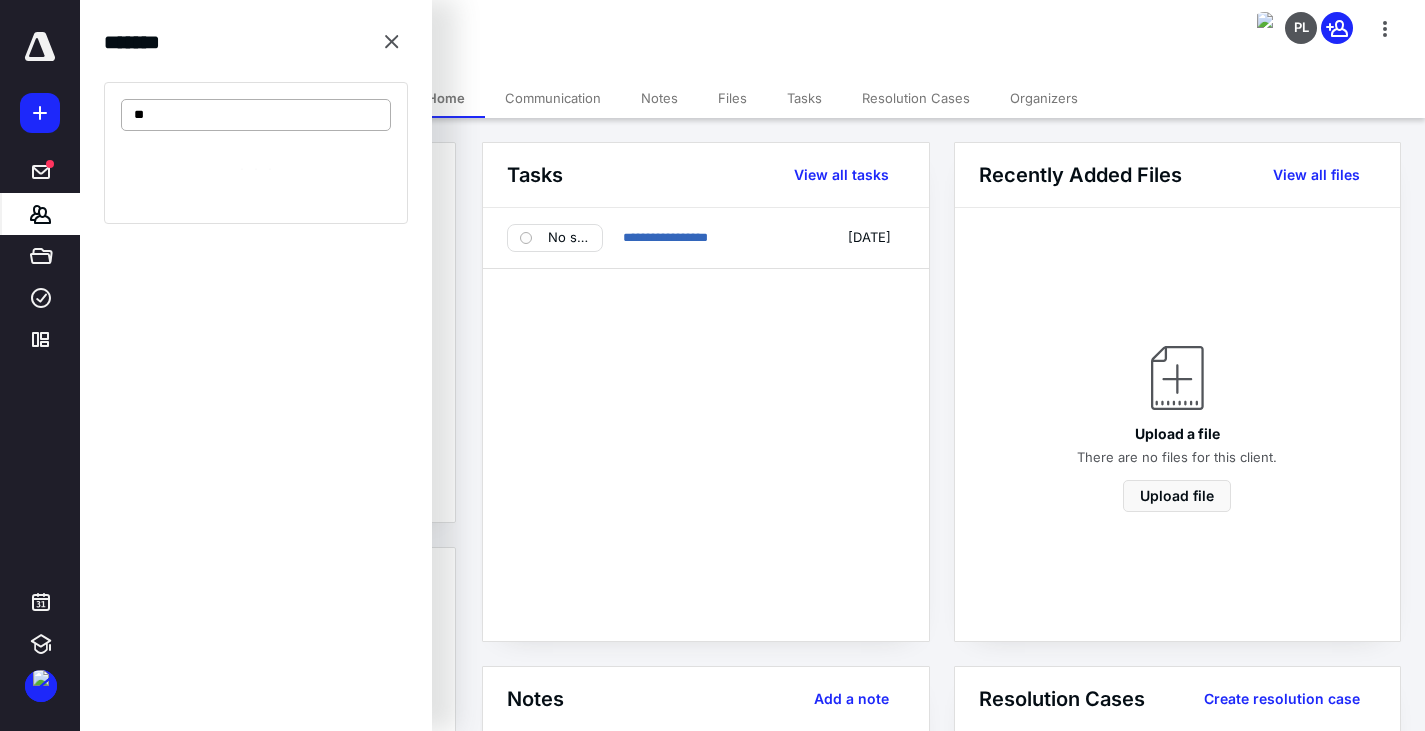 type on "*" 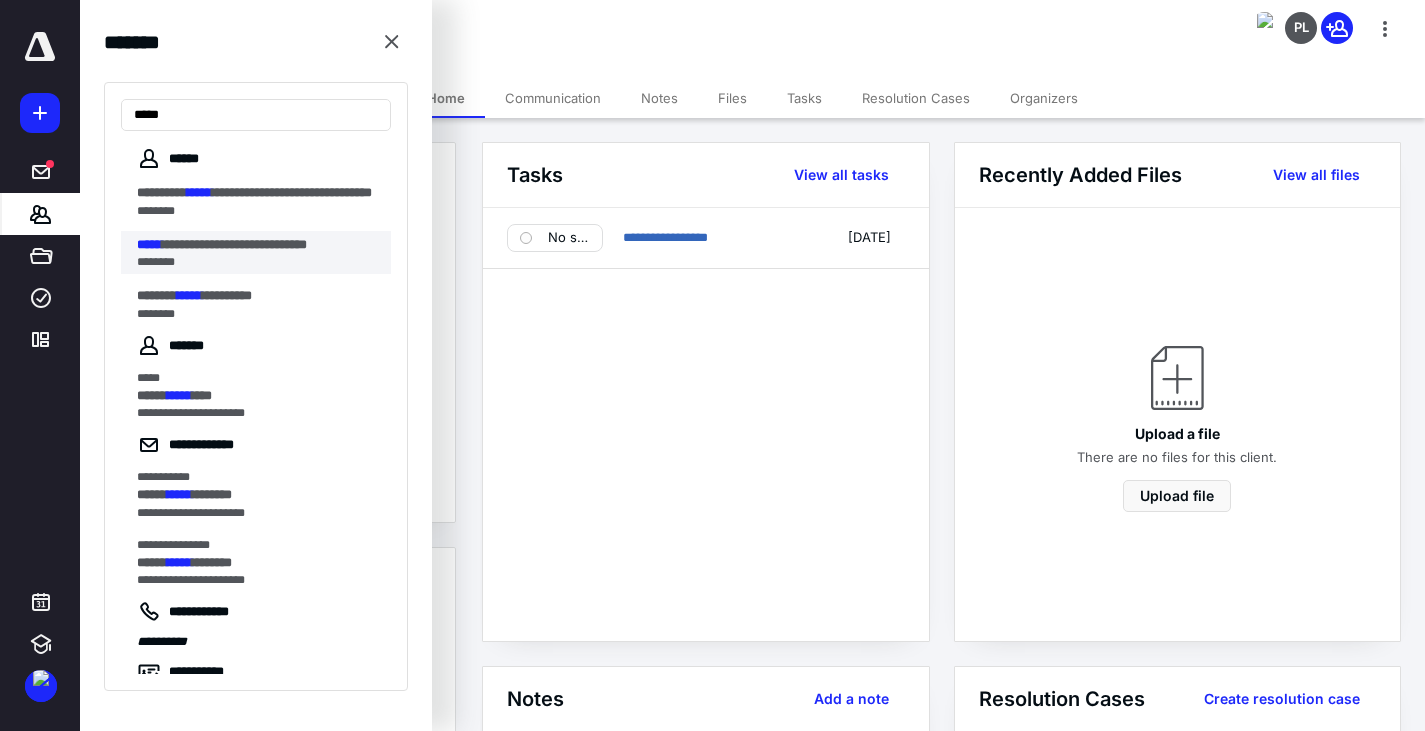 type on "*****" 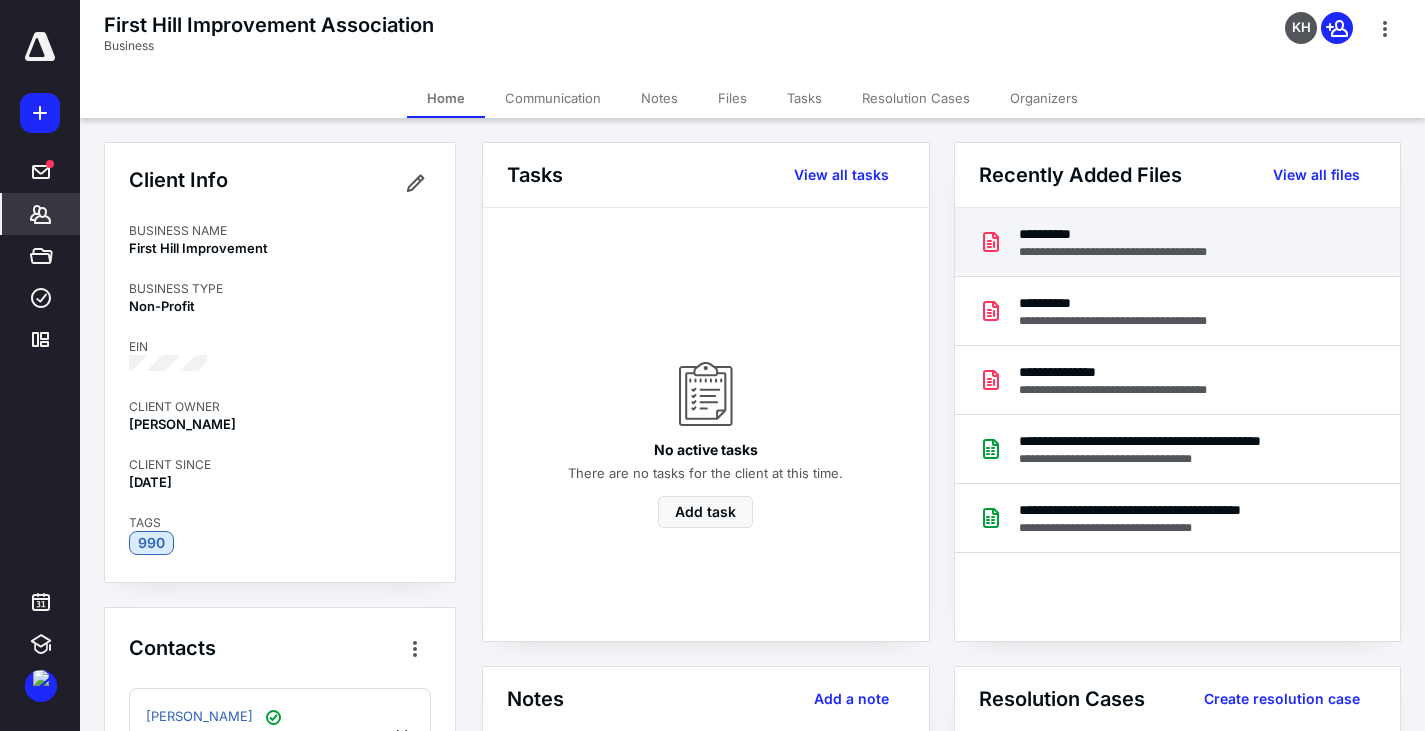 click on "**********" at bounding box center (1126, 234) 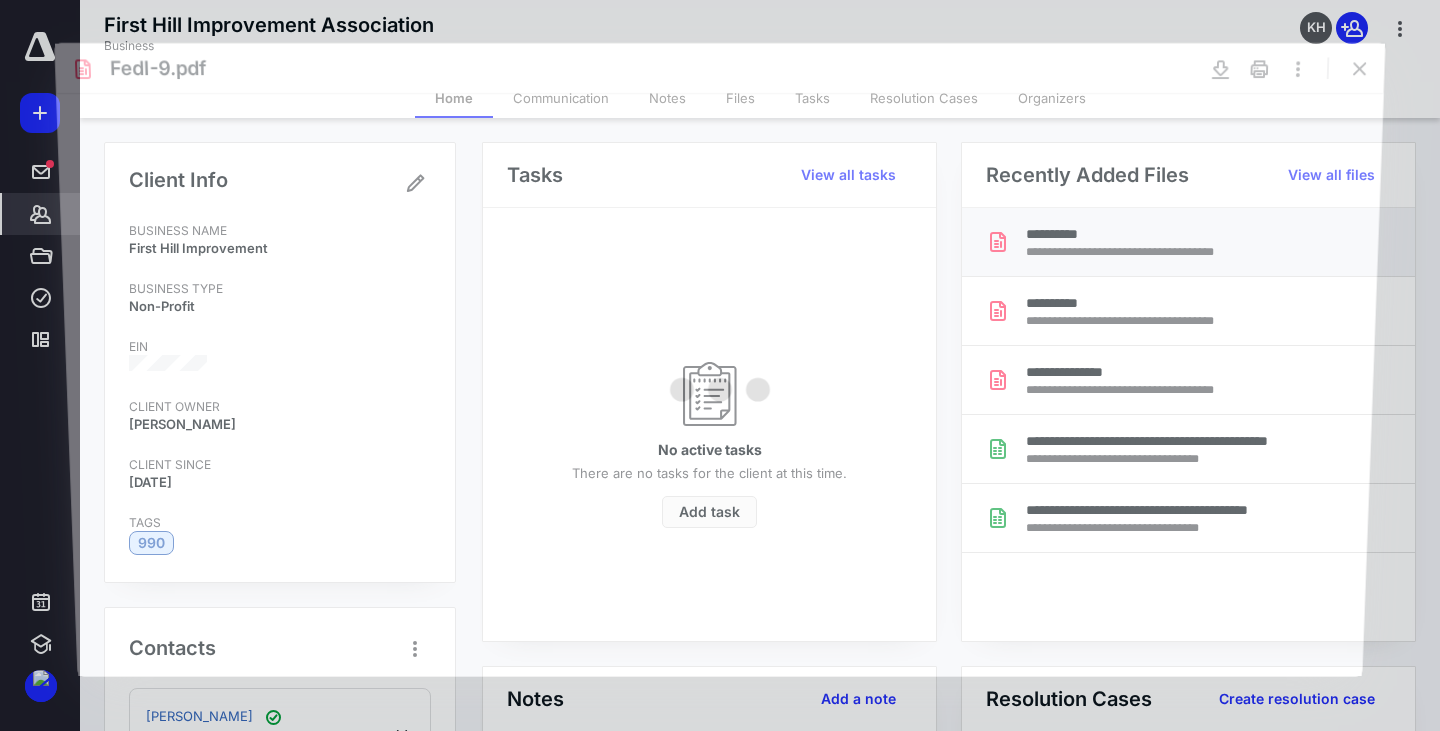 scroll, scrollTop: 0, scrollLeft: 0, axis: both 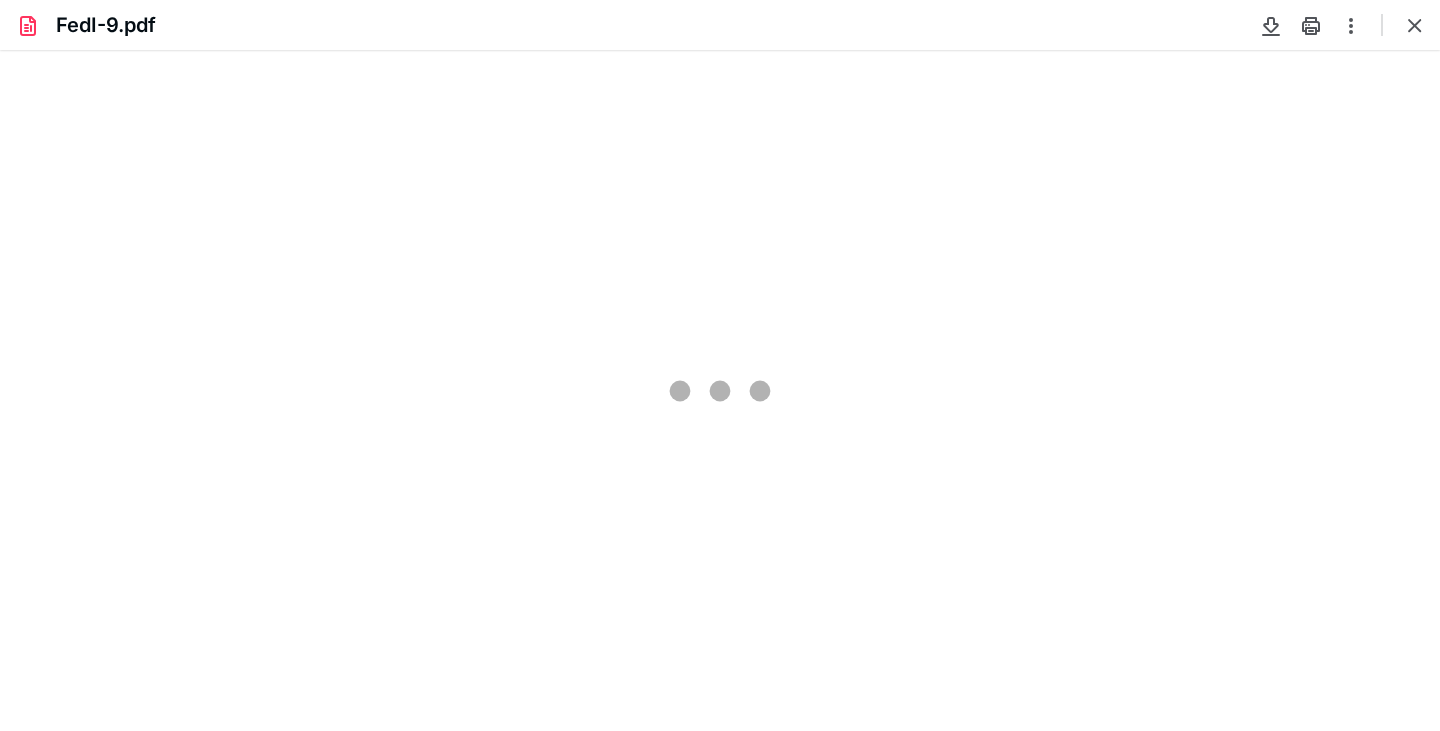type on "230" 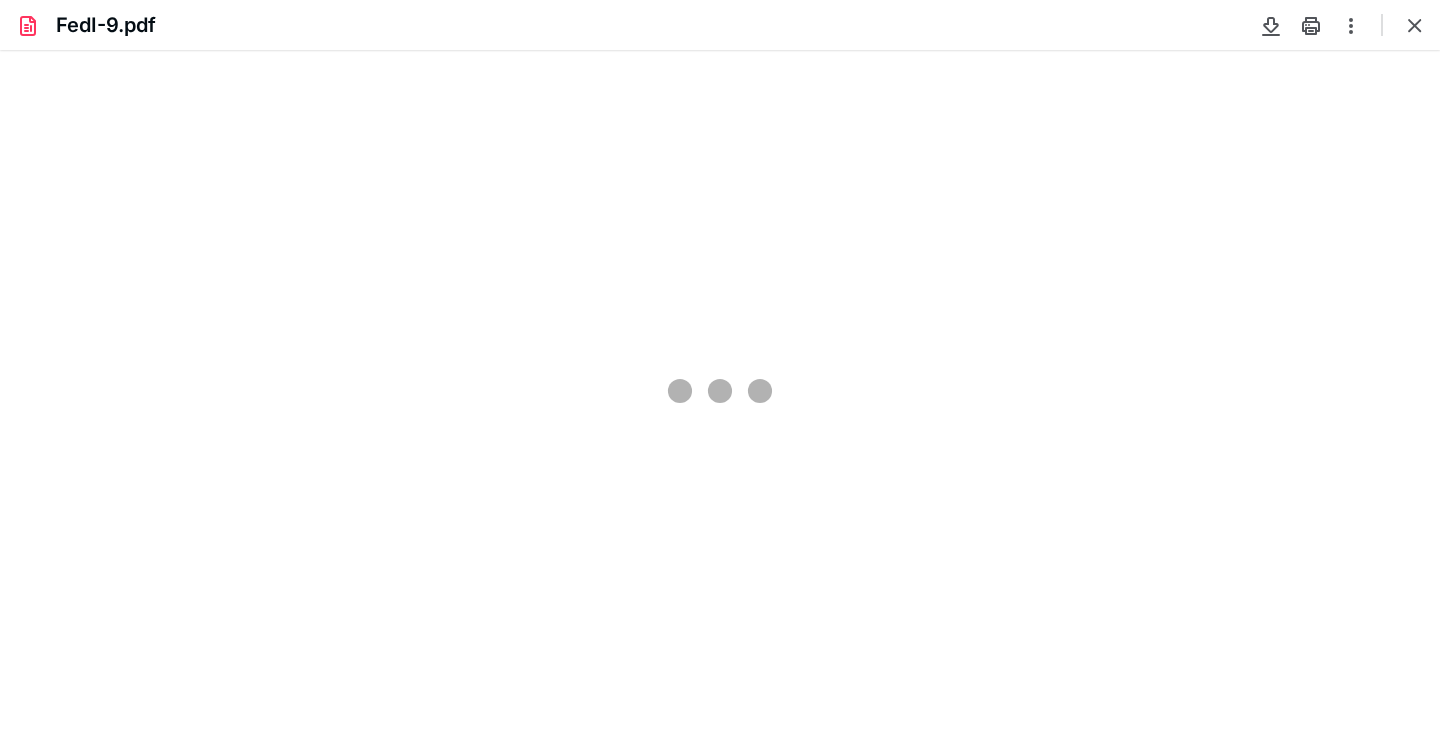 scroll, scrollTop: 45, scrollLeft: 0, axis: vertical 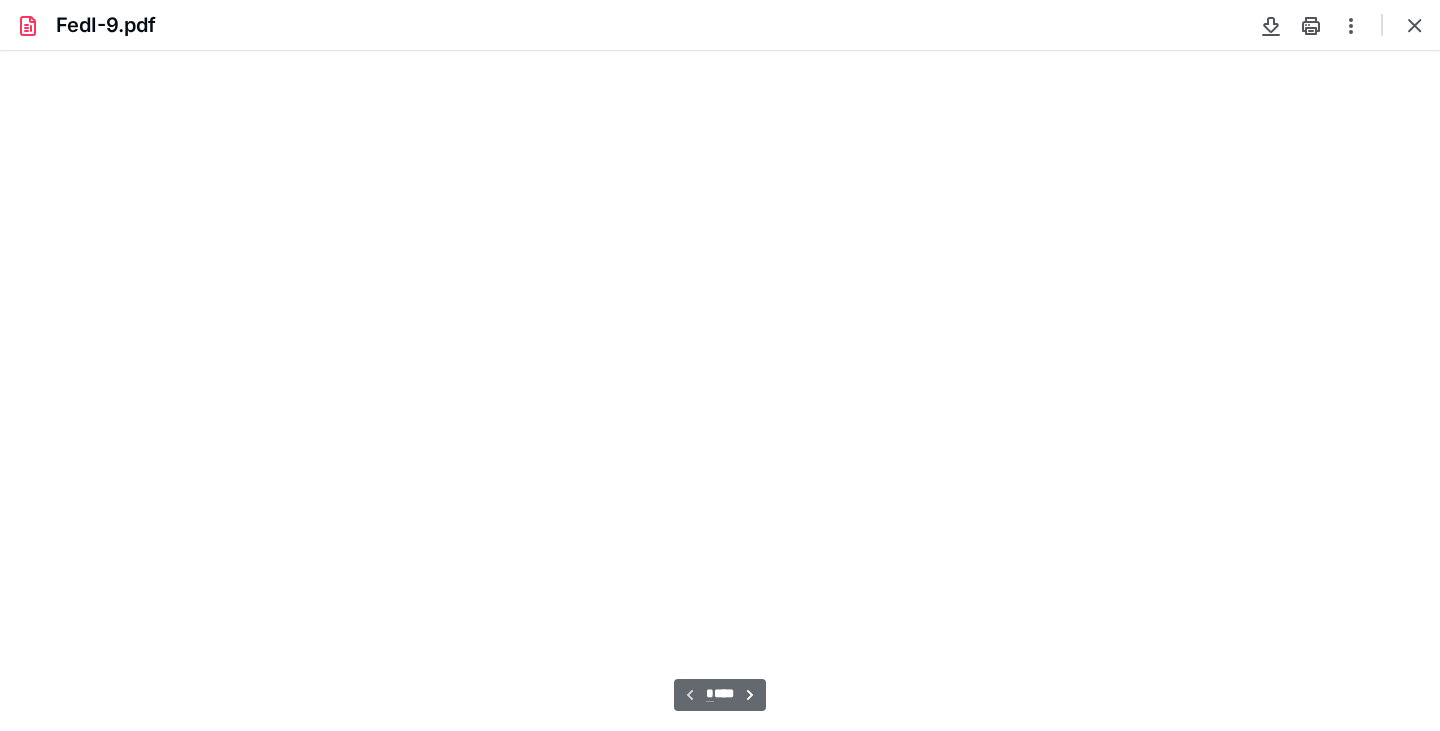 select on "**" 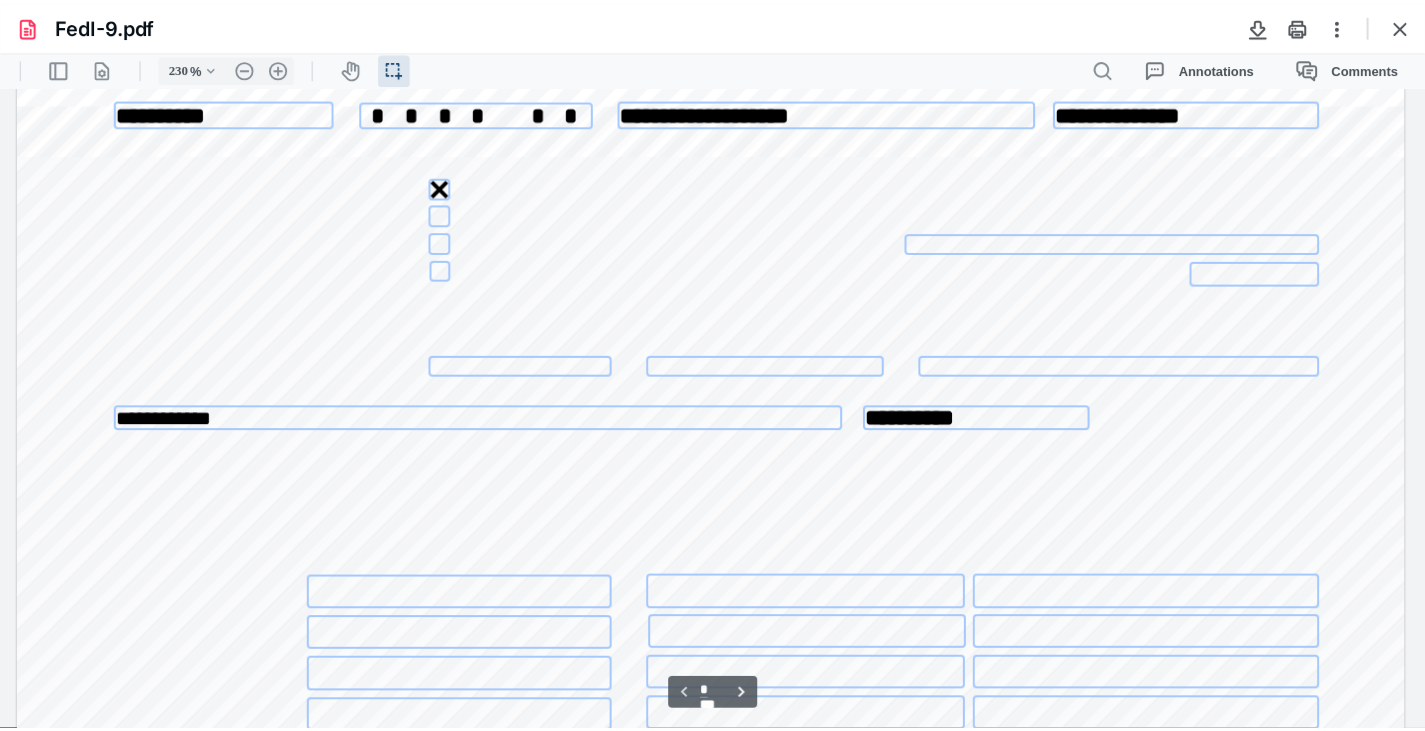scroll, scrollTop: 400, scrollLeft: 0, axis: vertical 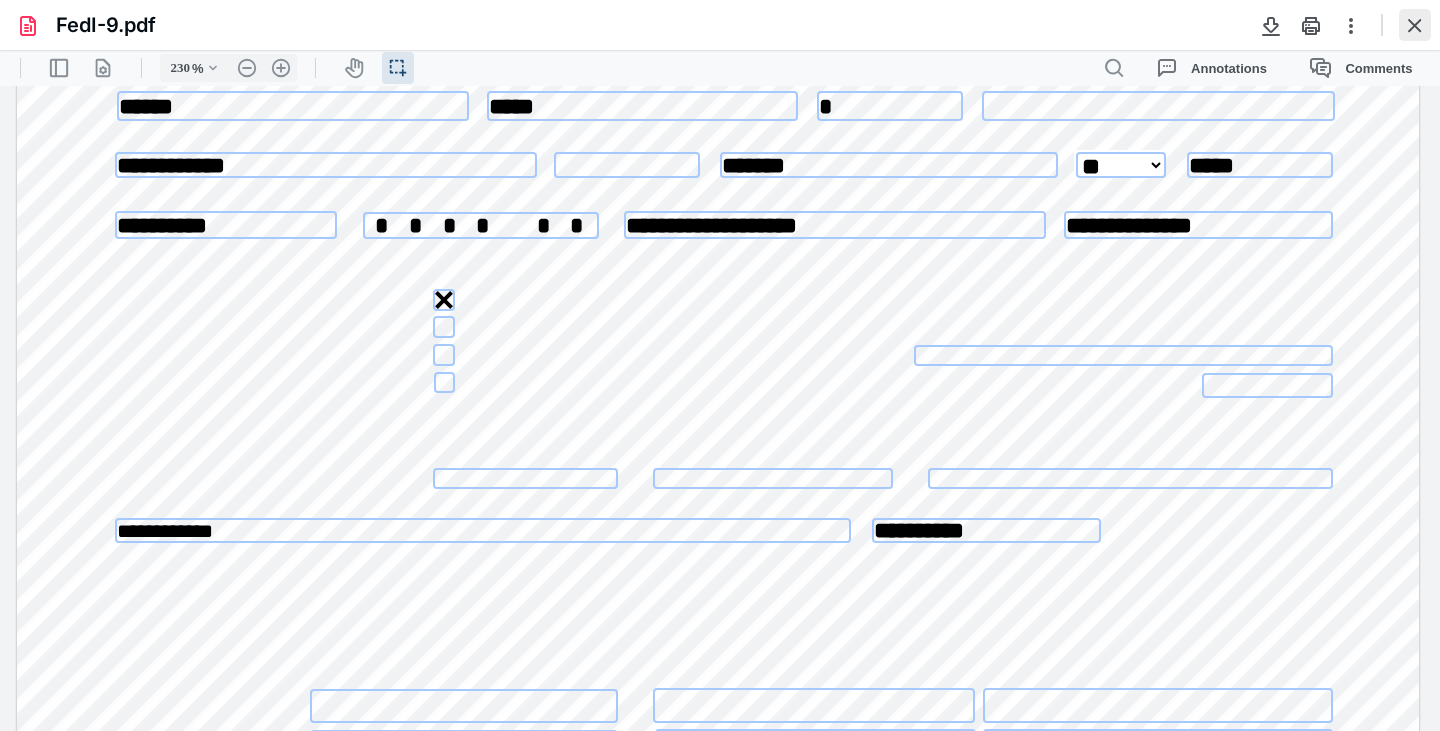 click at bounding box center (1415, 25) 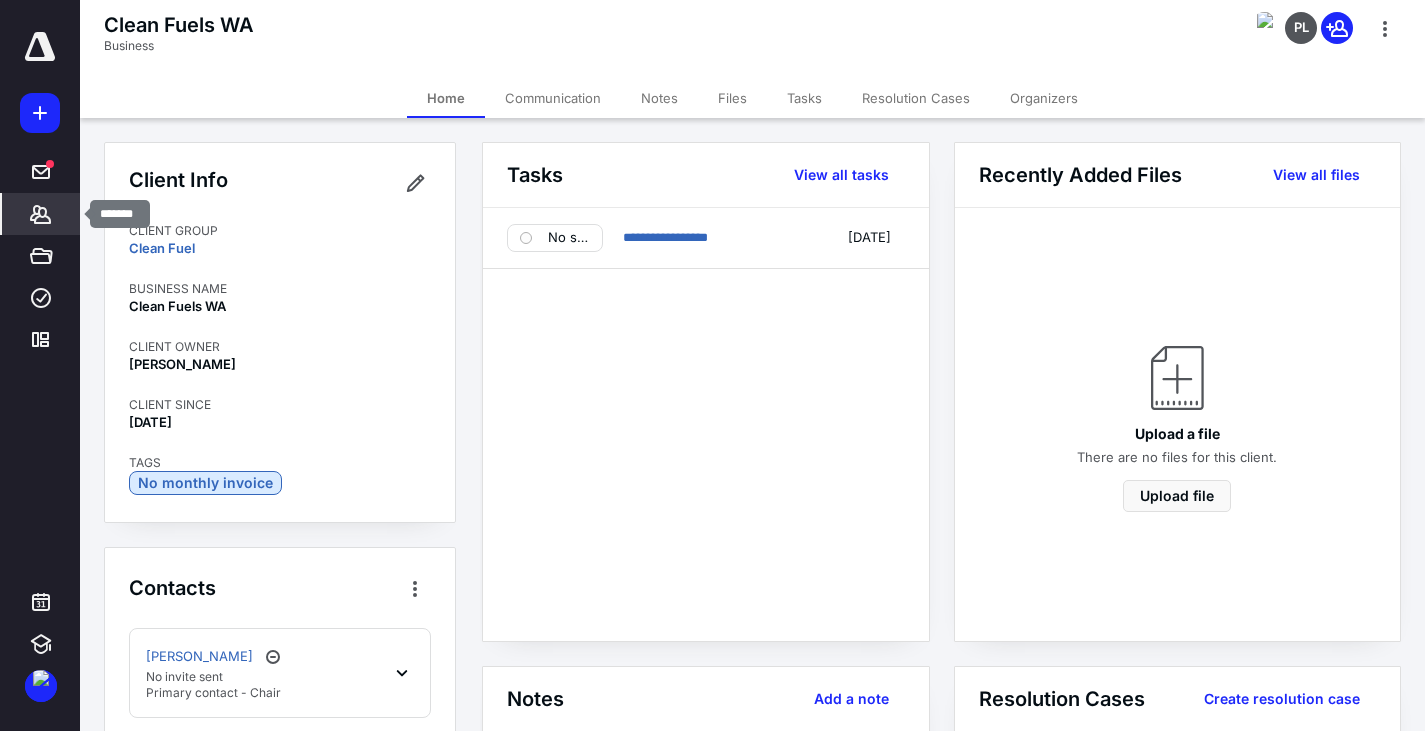 click 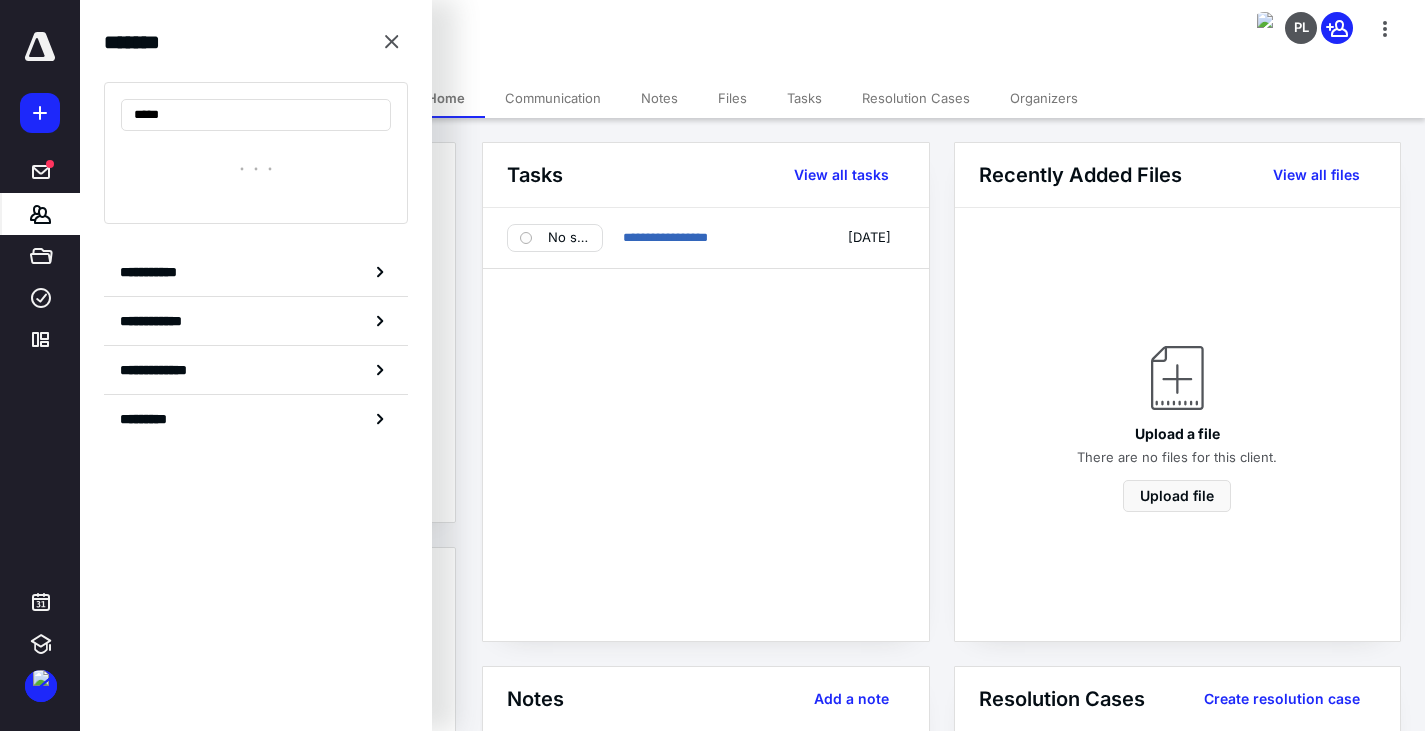 type on "******" 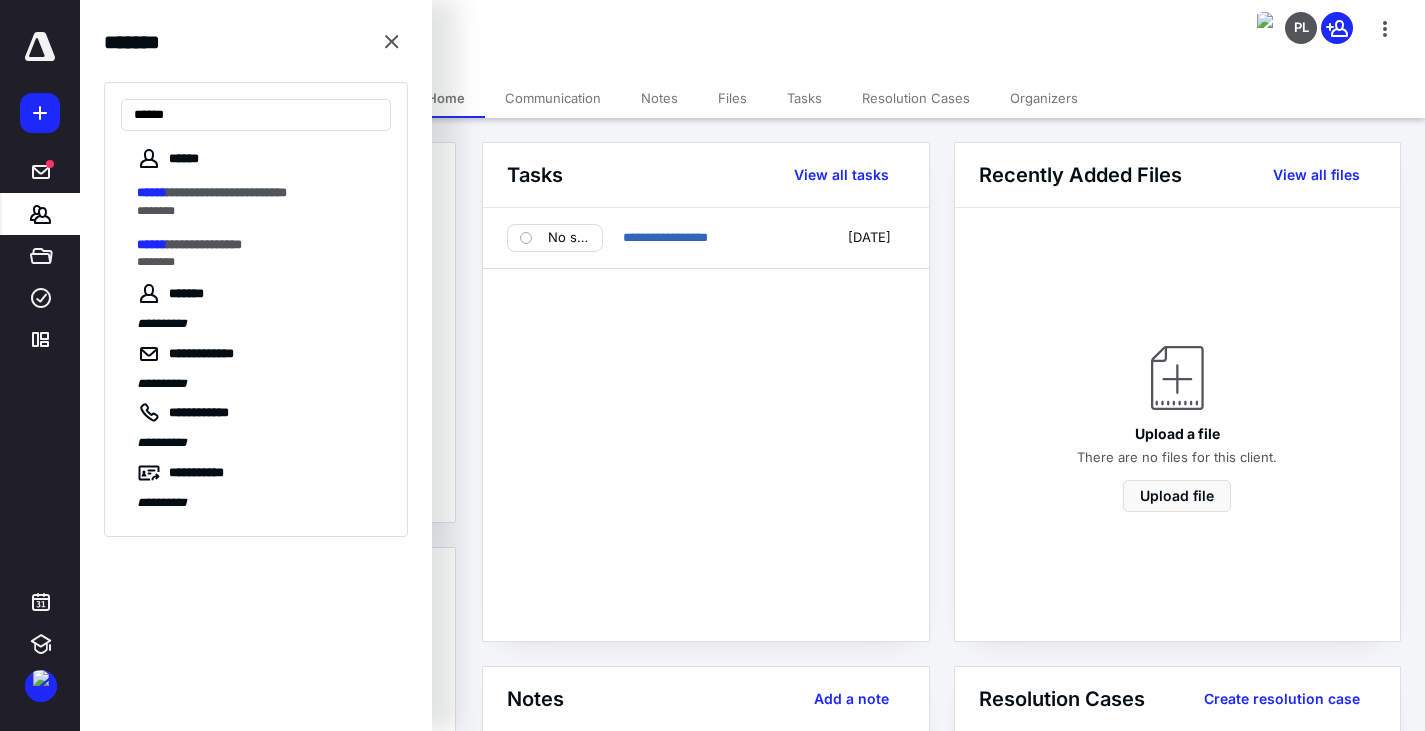 drag, startPoint x: 204, startPoint y: 120, endPoint x: 46, endPoint y: 133, distance: 158.5339 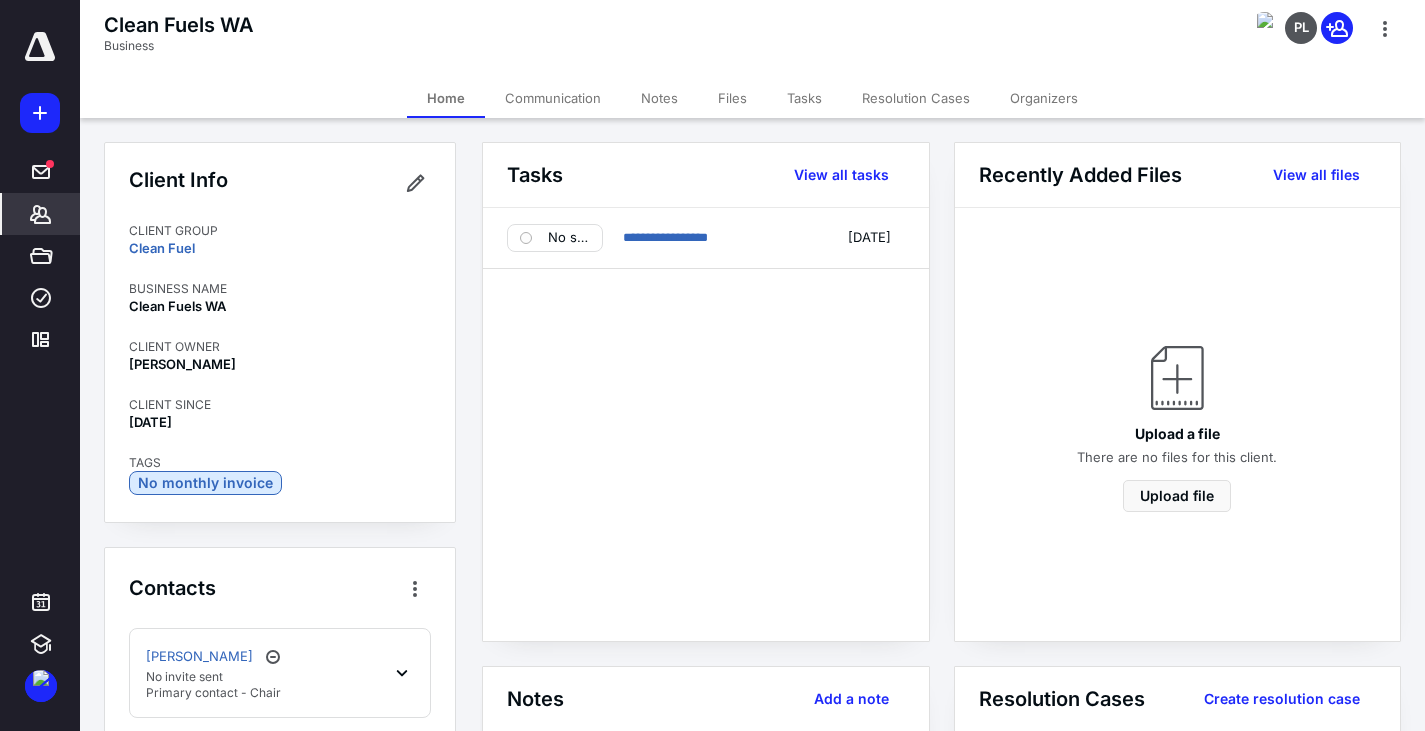 click 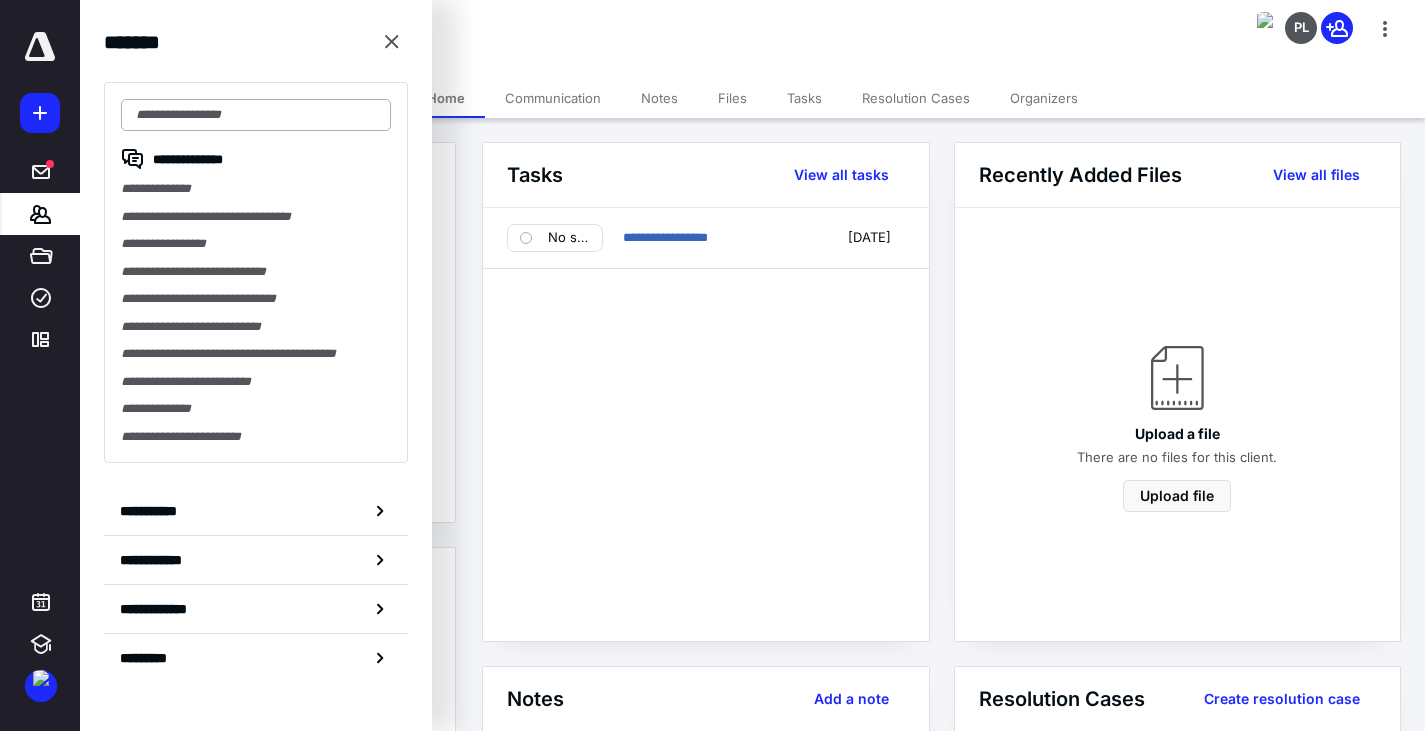 click at bounding box center (256, 115) 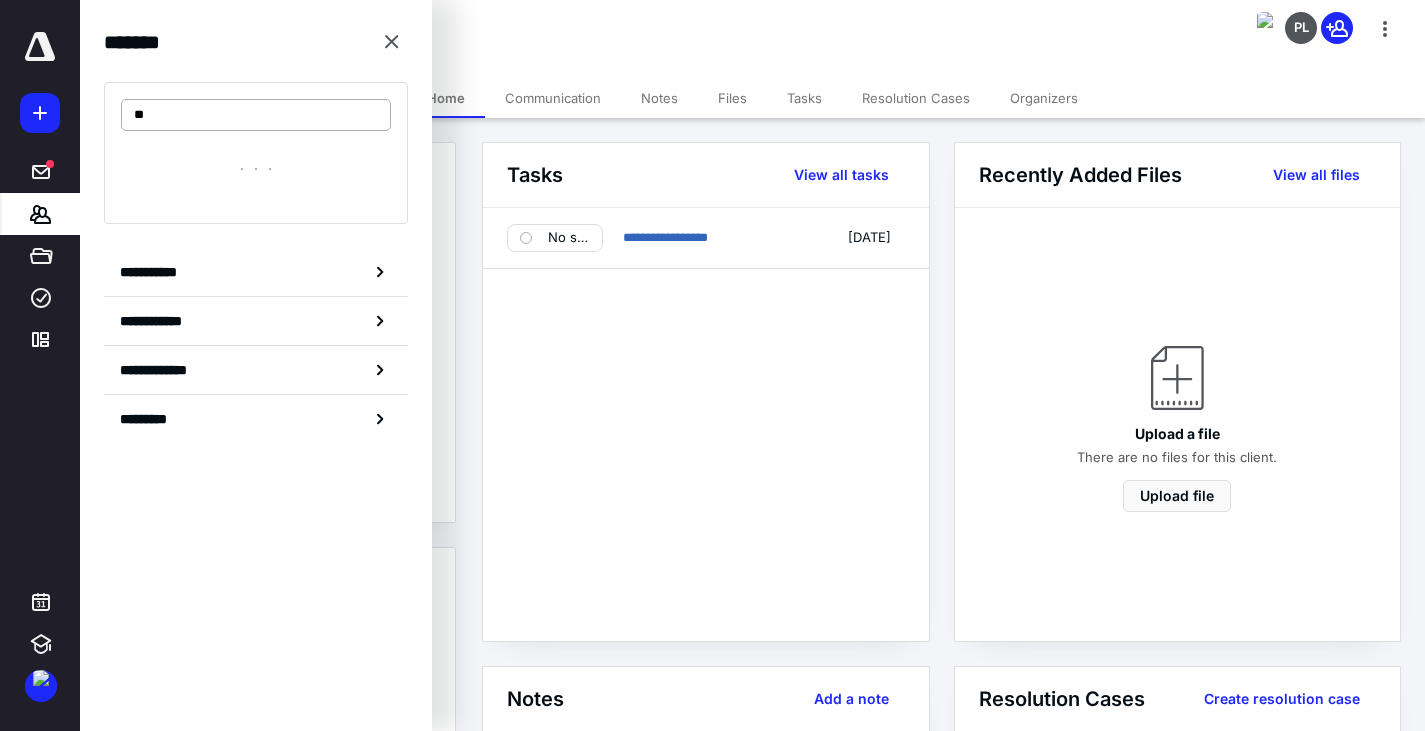 type on "*" 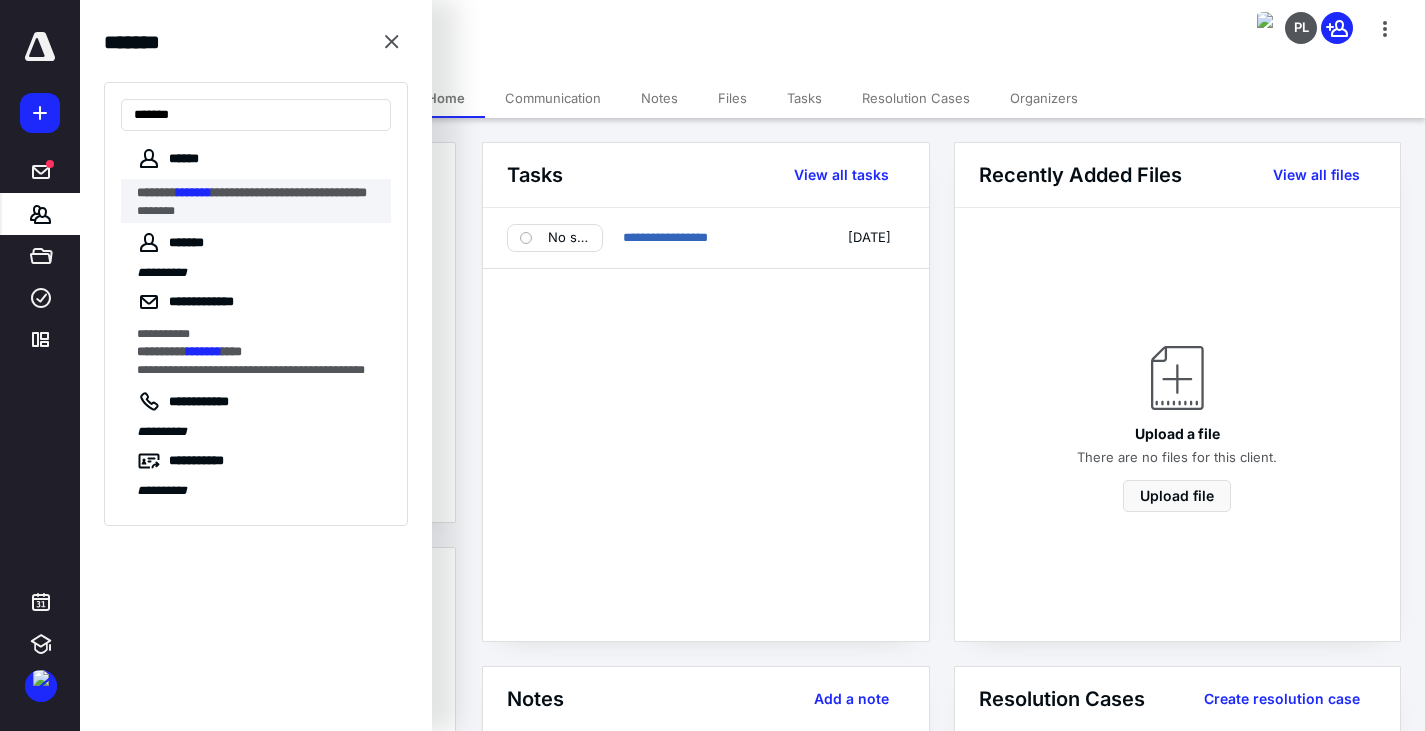type on "*******" 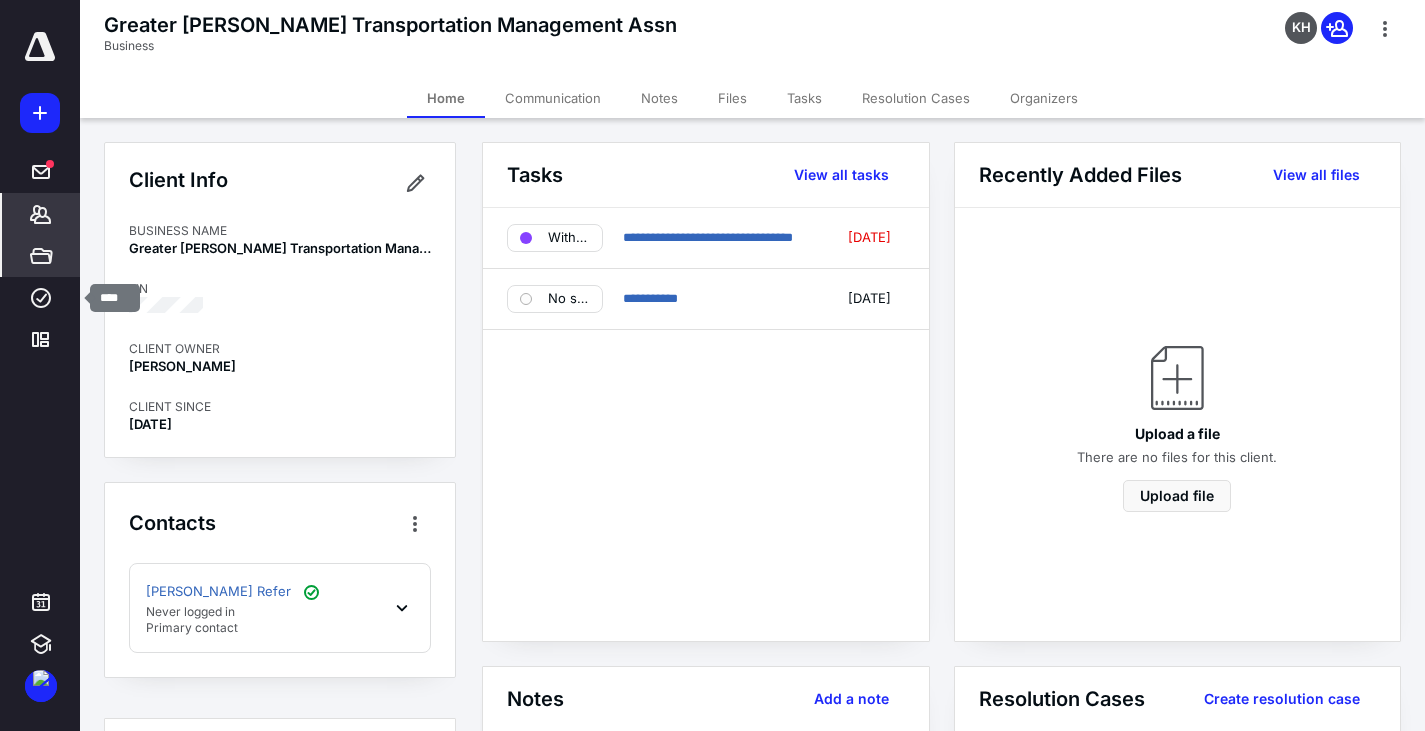 drag, startPoint x: 36, startPoint y: 302, endPoint x: 45, endPoint y: 265, distance: 38.078865 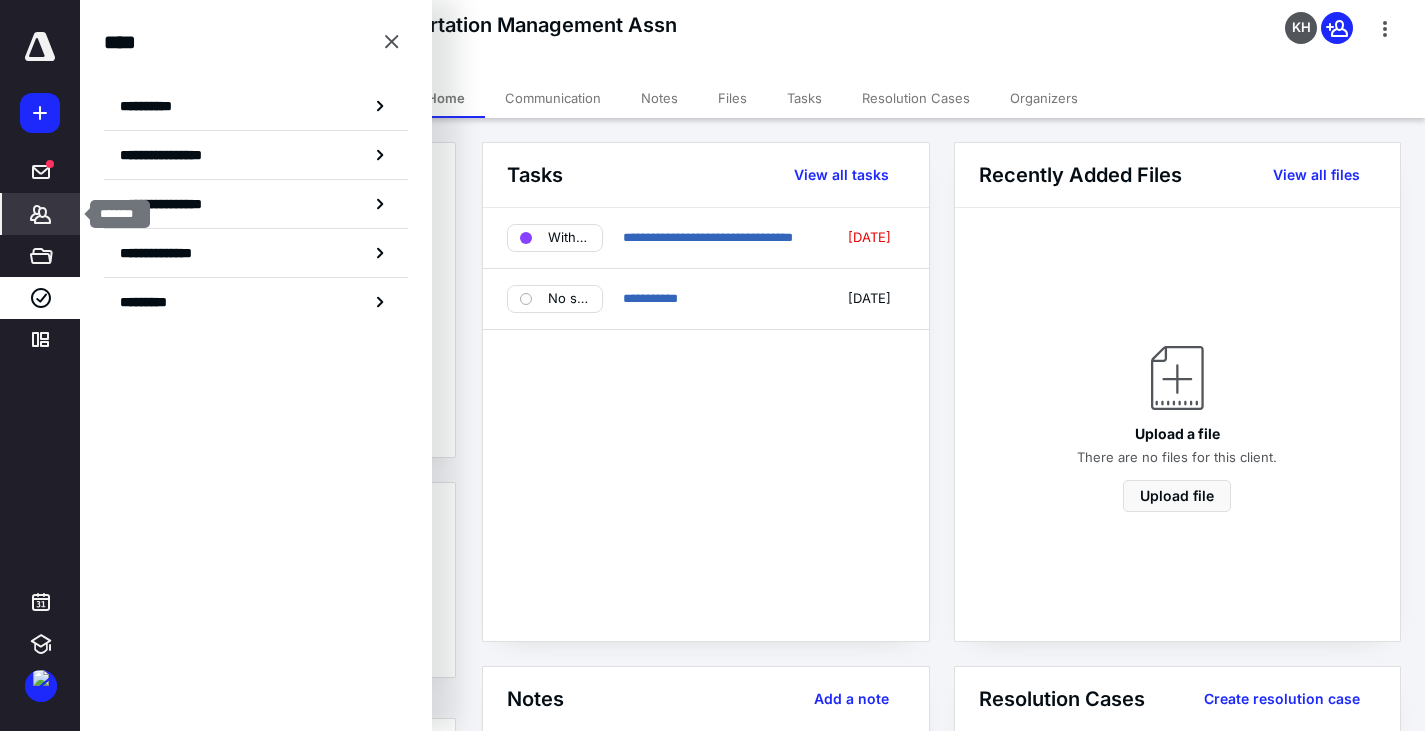 click 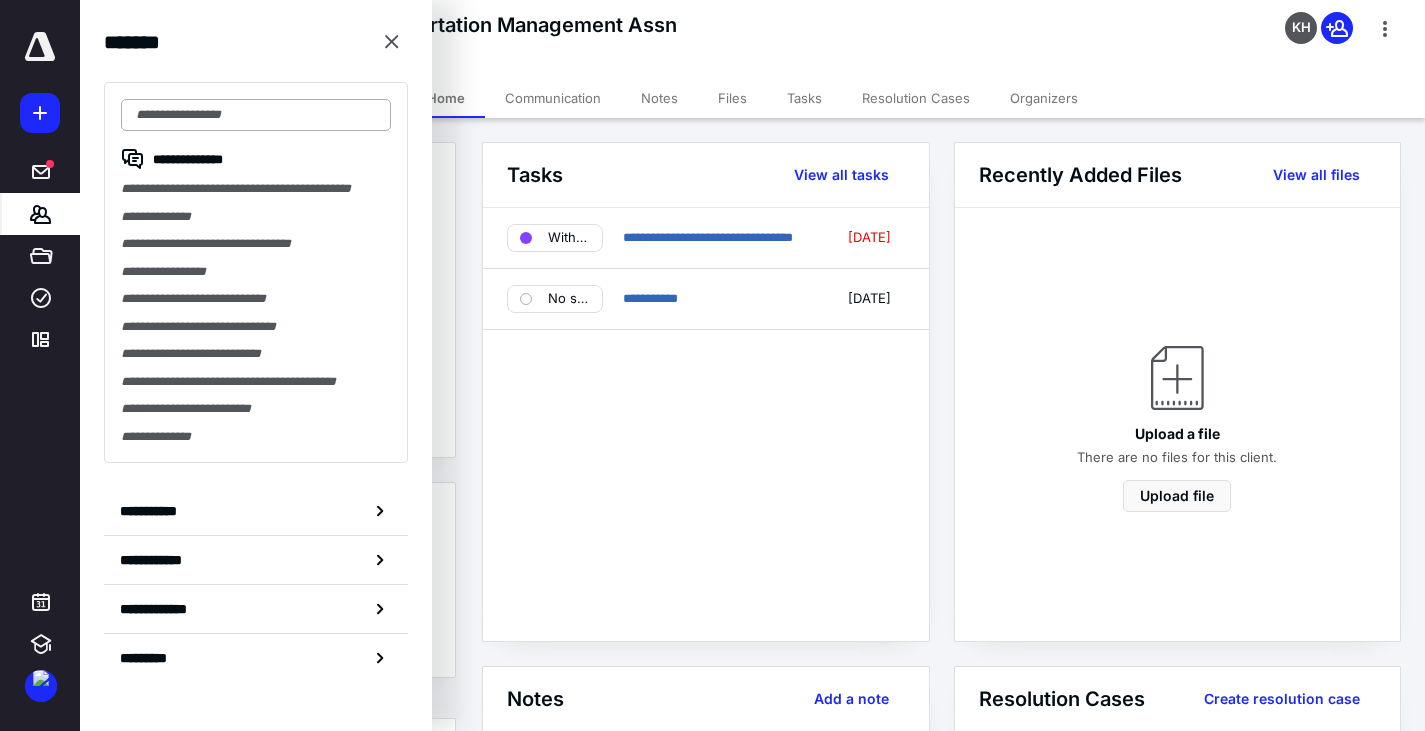click at bounding box center (256, 115) 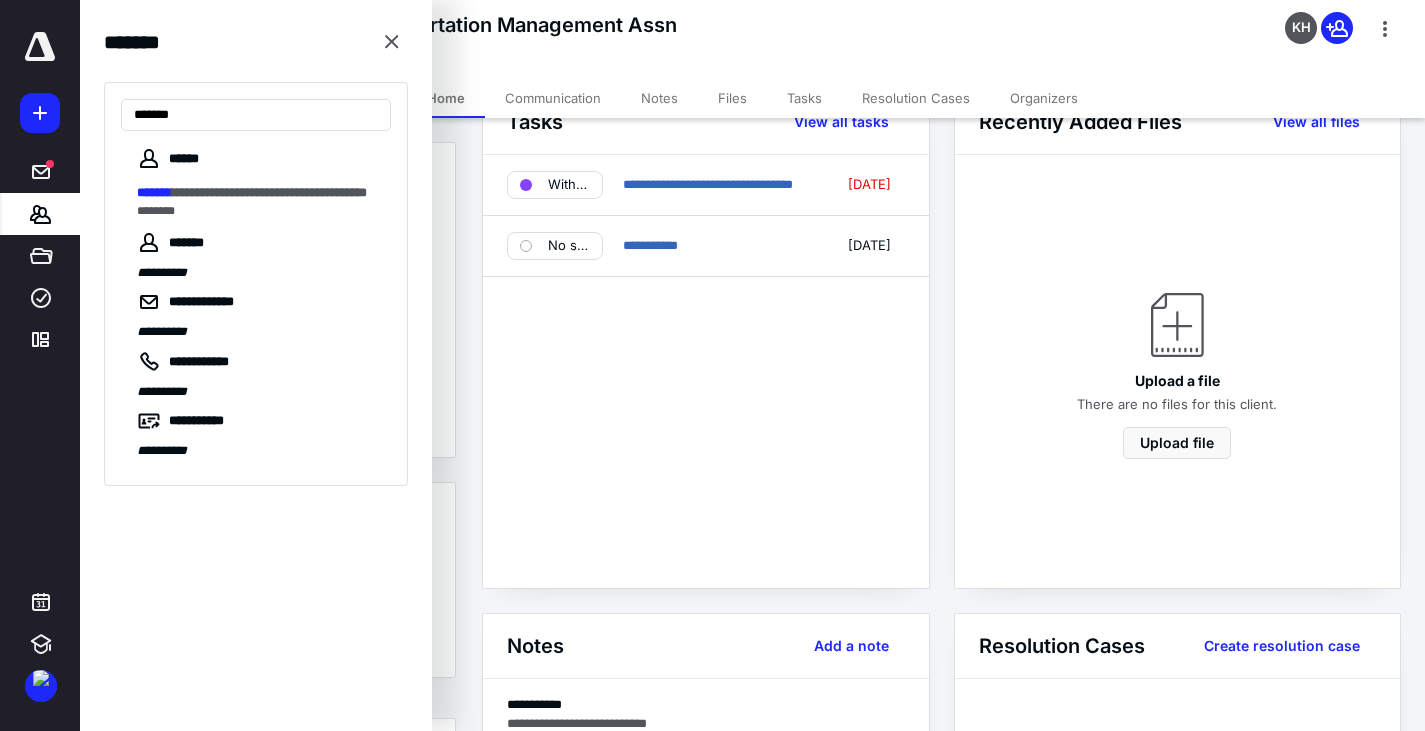 scroll, scrollTop: 100, scrollLeft: 0, axis: vertical 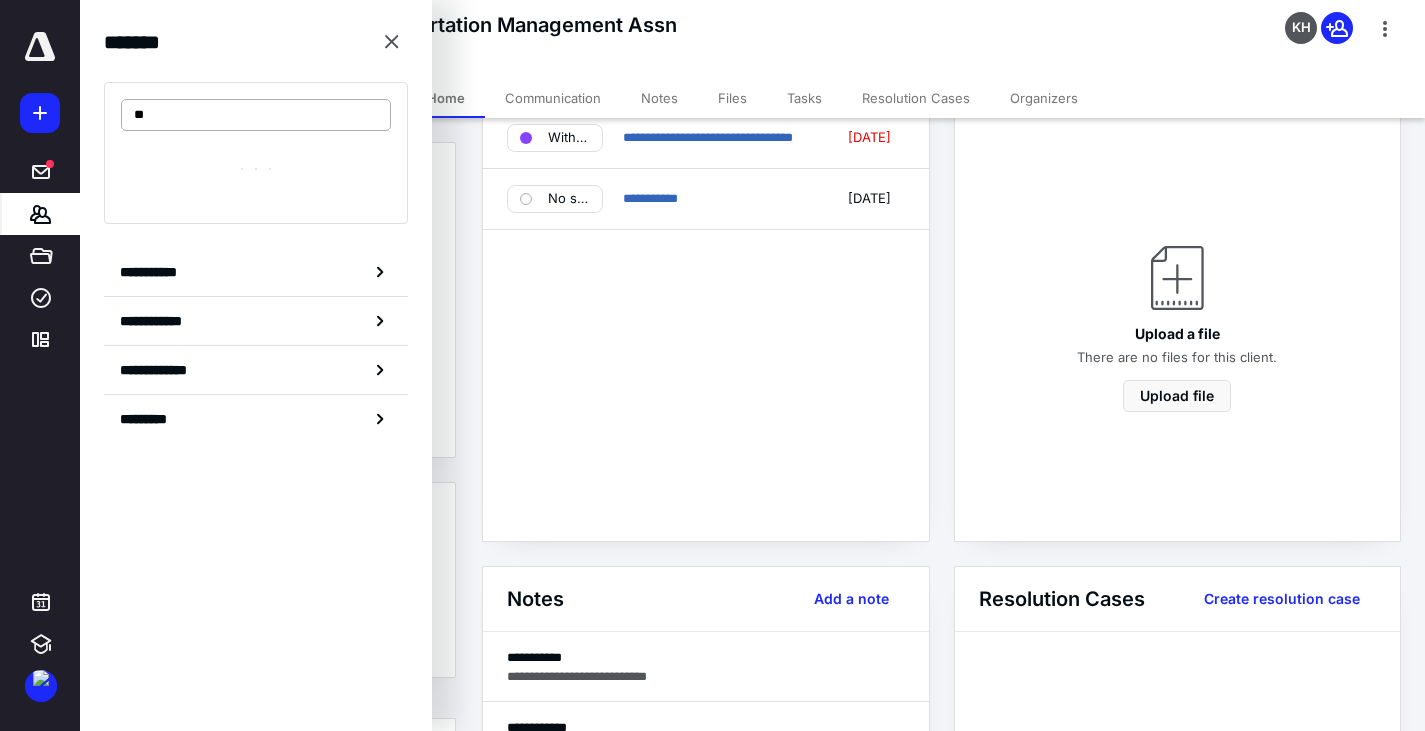 type on "*" 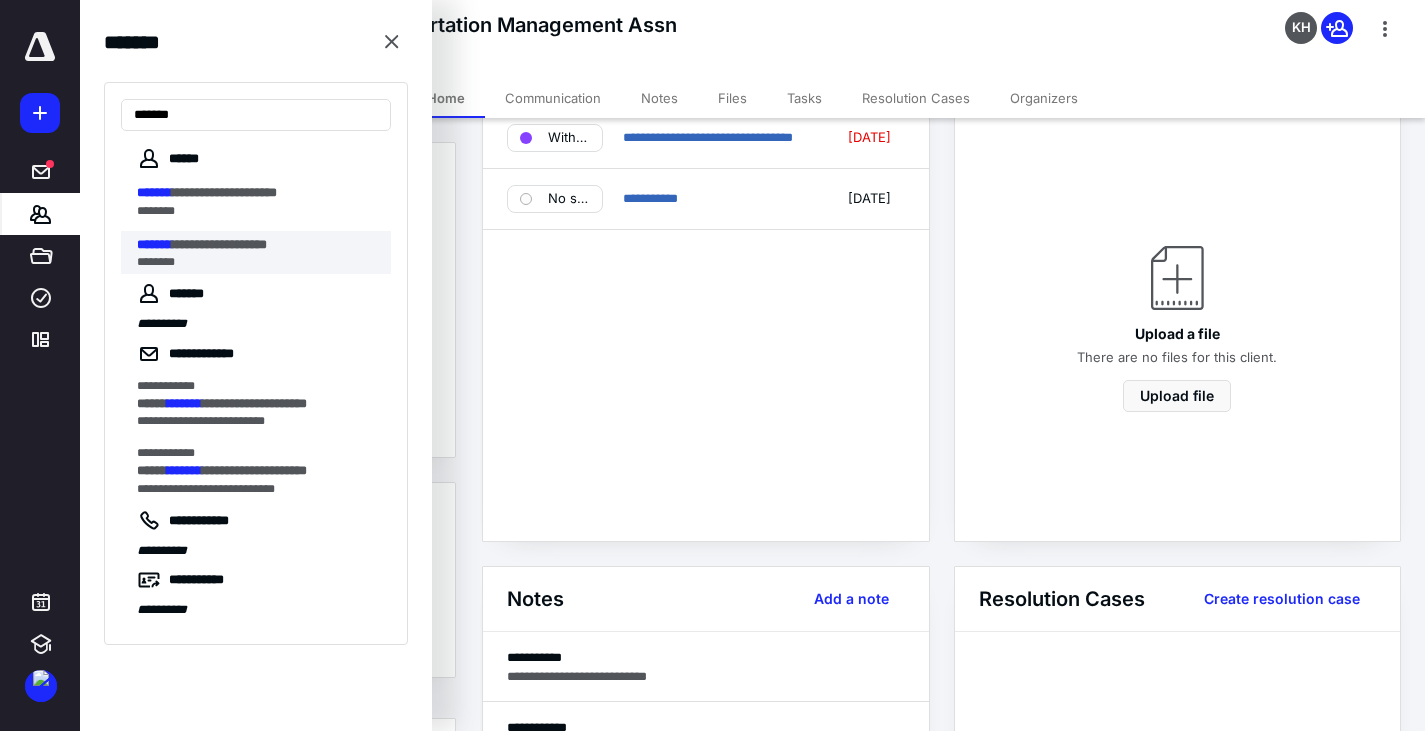 type on "*******" 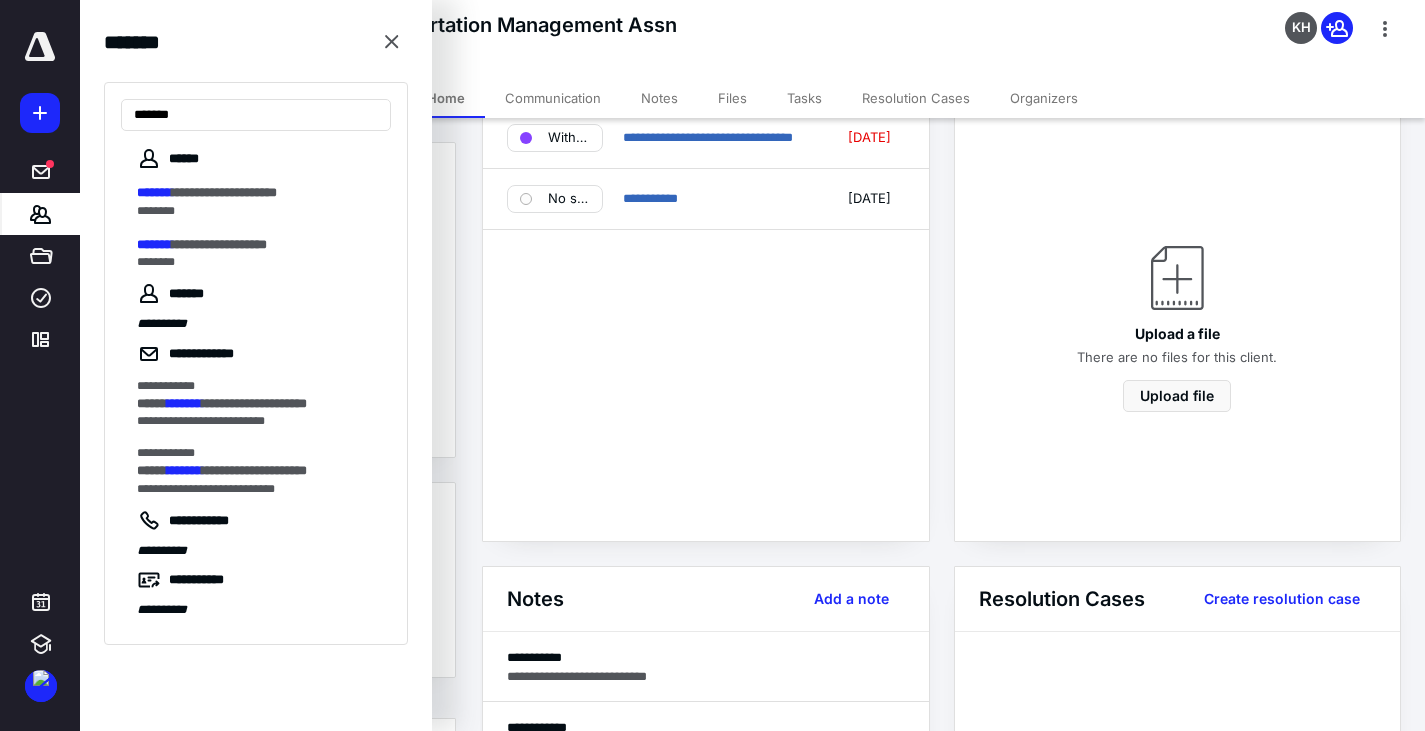 scroll, scrollTop: 0, scrollLeft: 0, axis: both 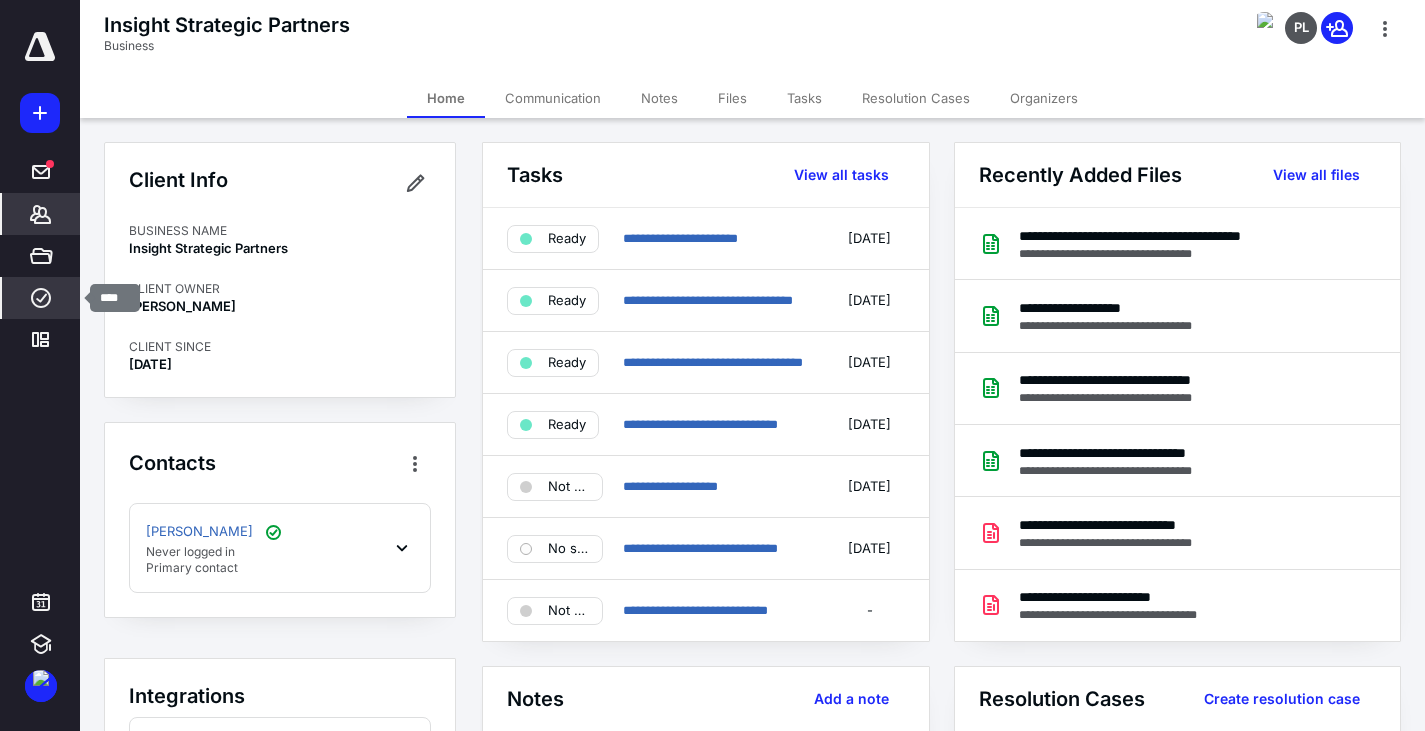 click 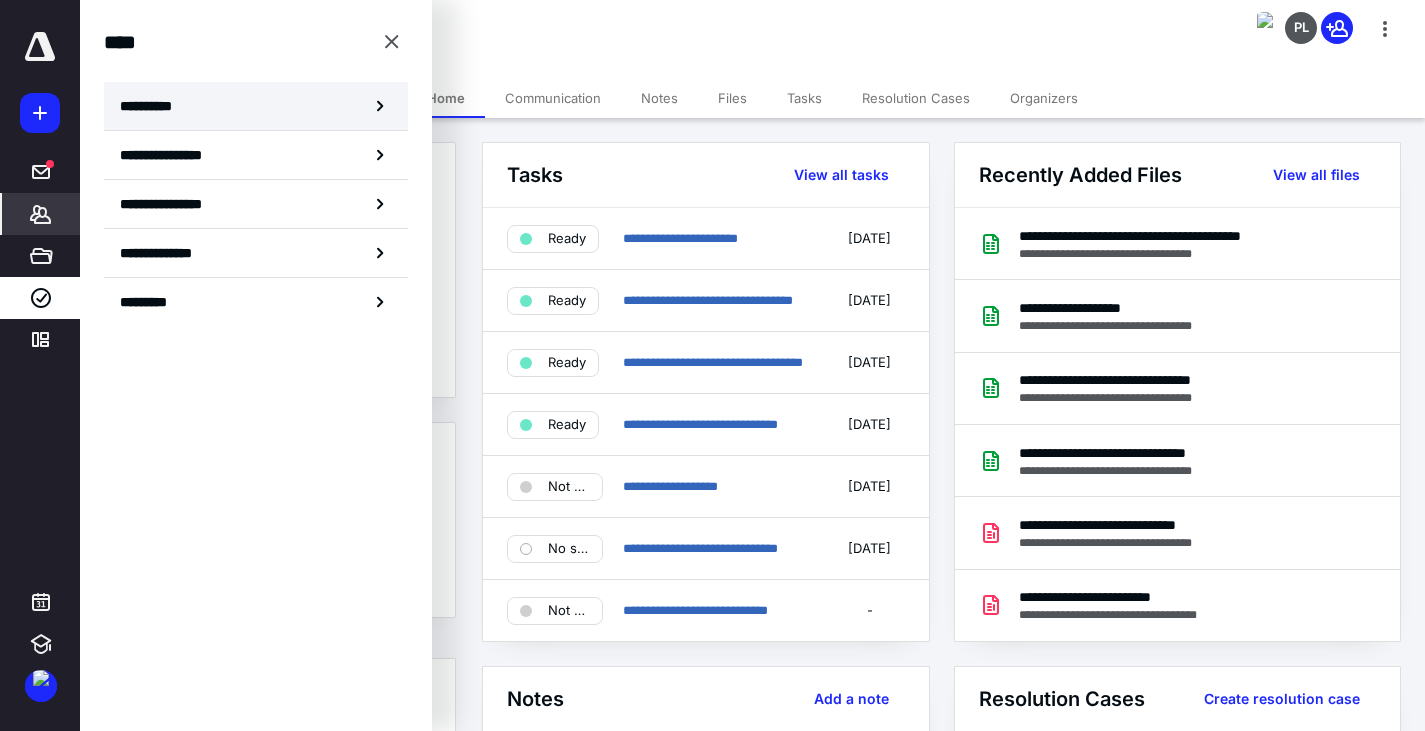 click on "**********" at bounding box center (153, 106) 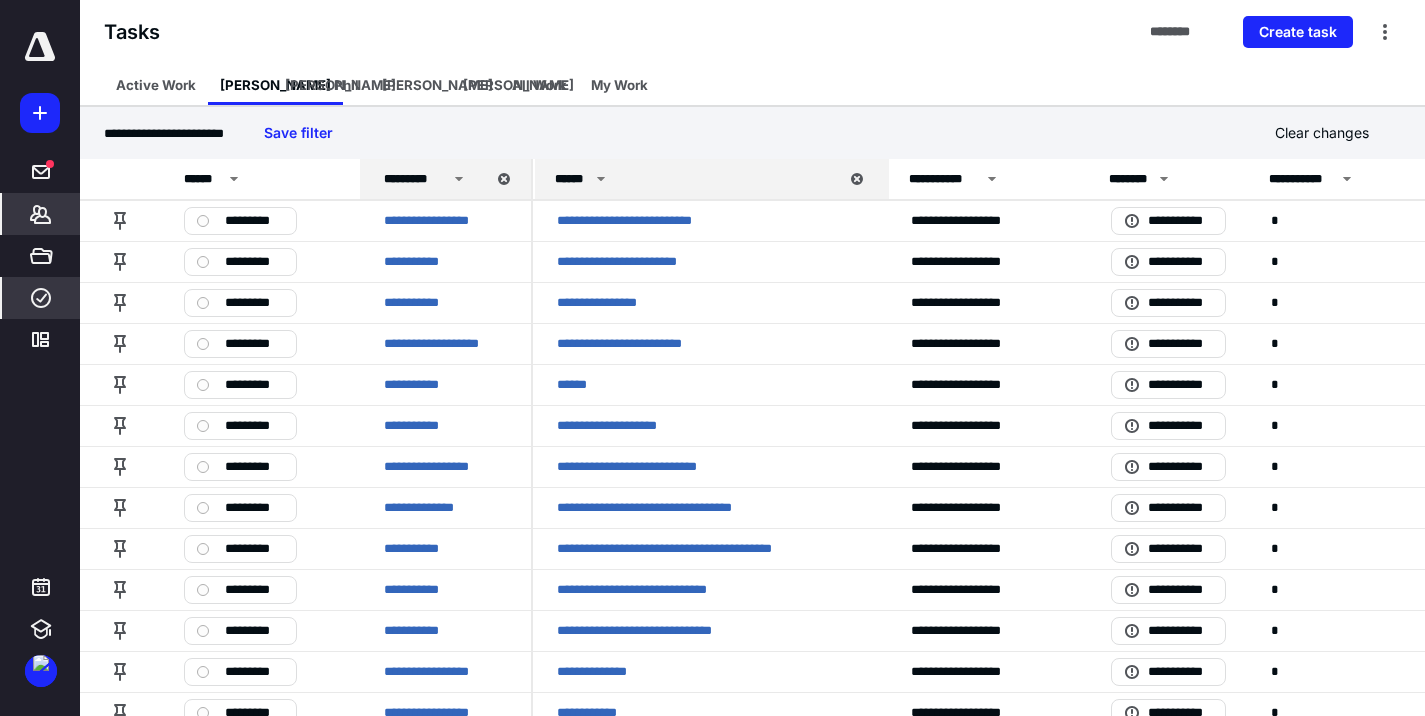 click 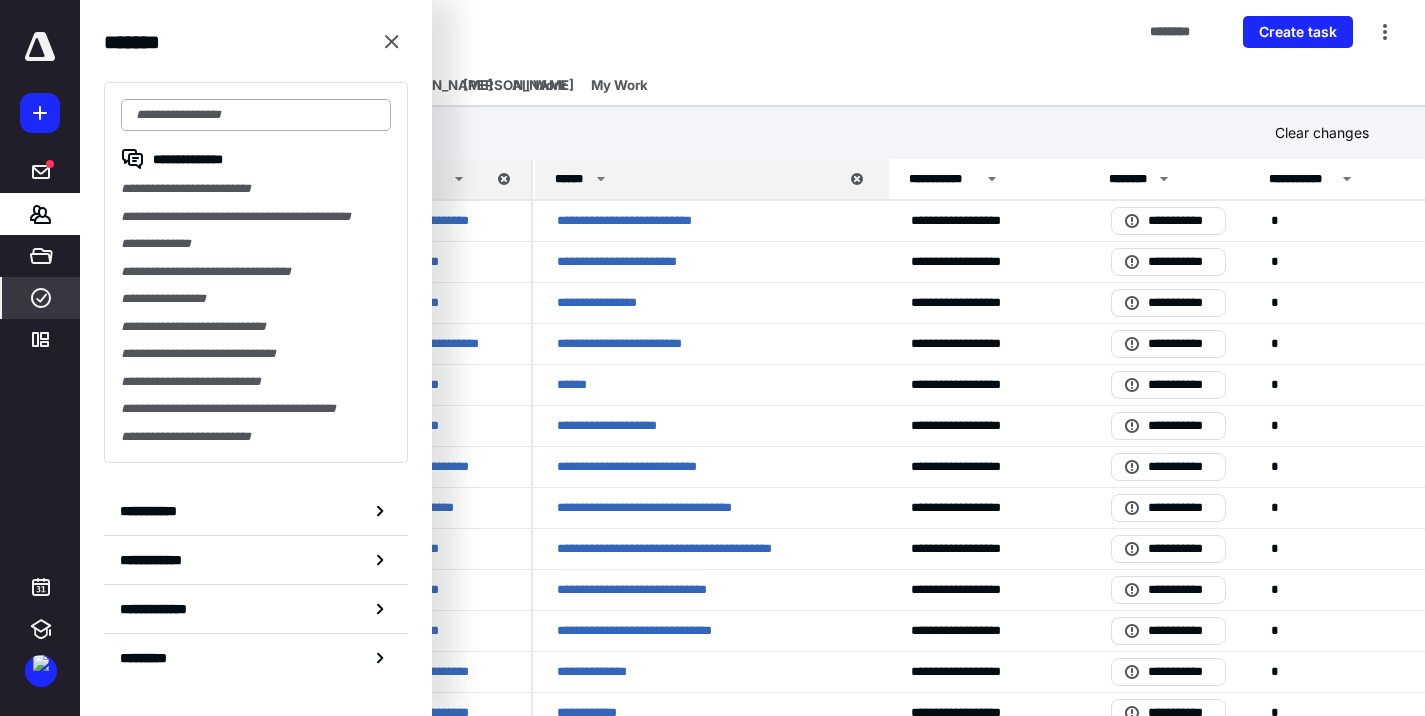 click at bounding box center (256, 115) 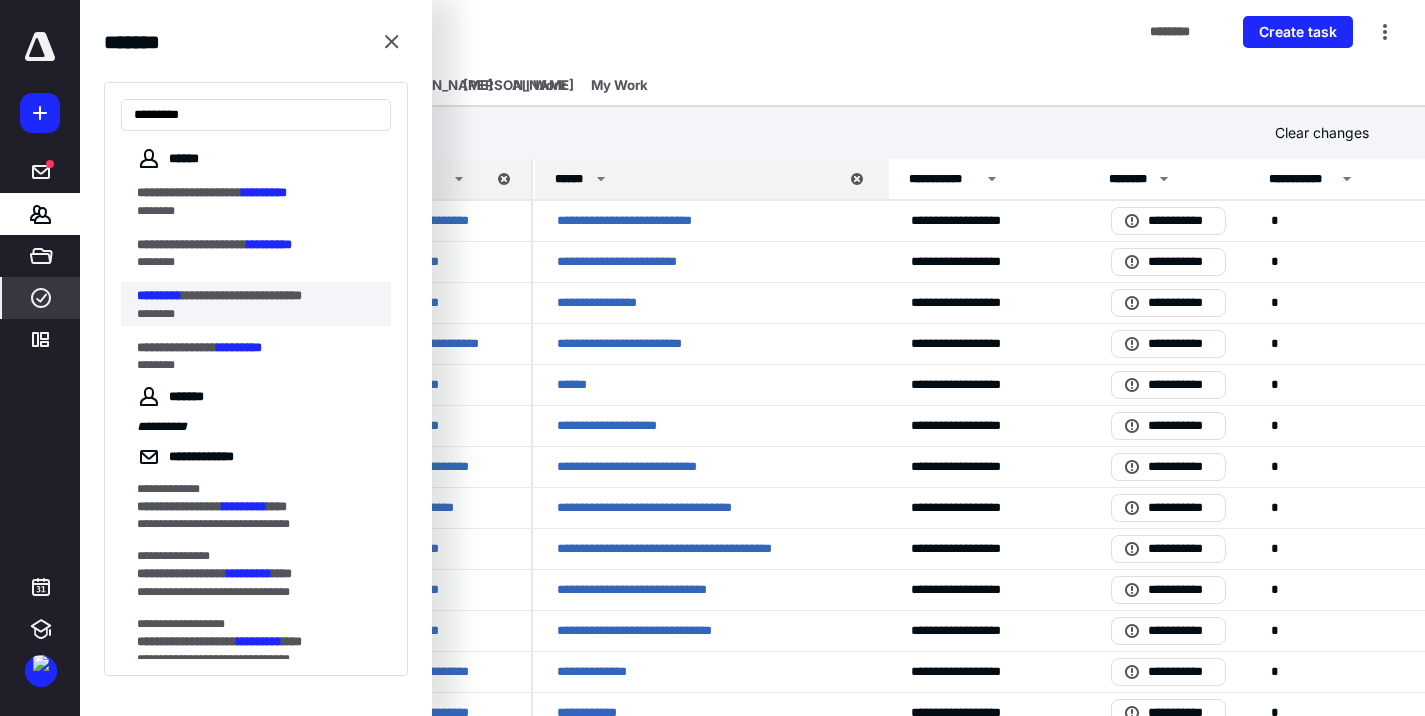 type on "*********" 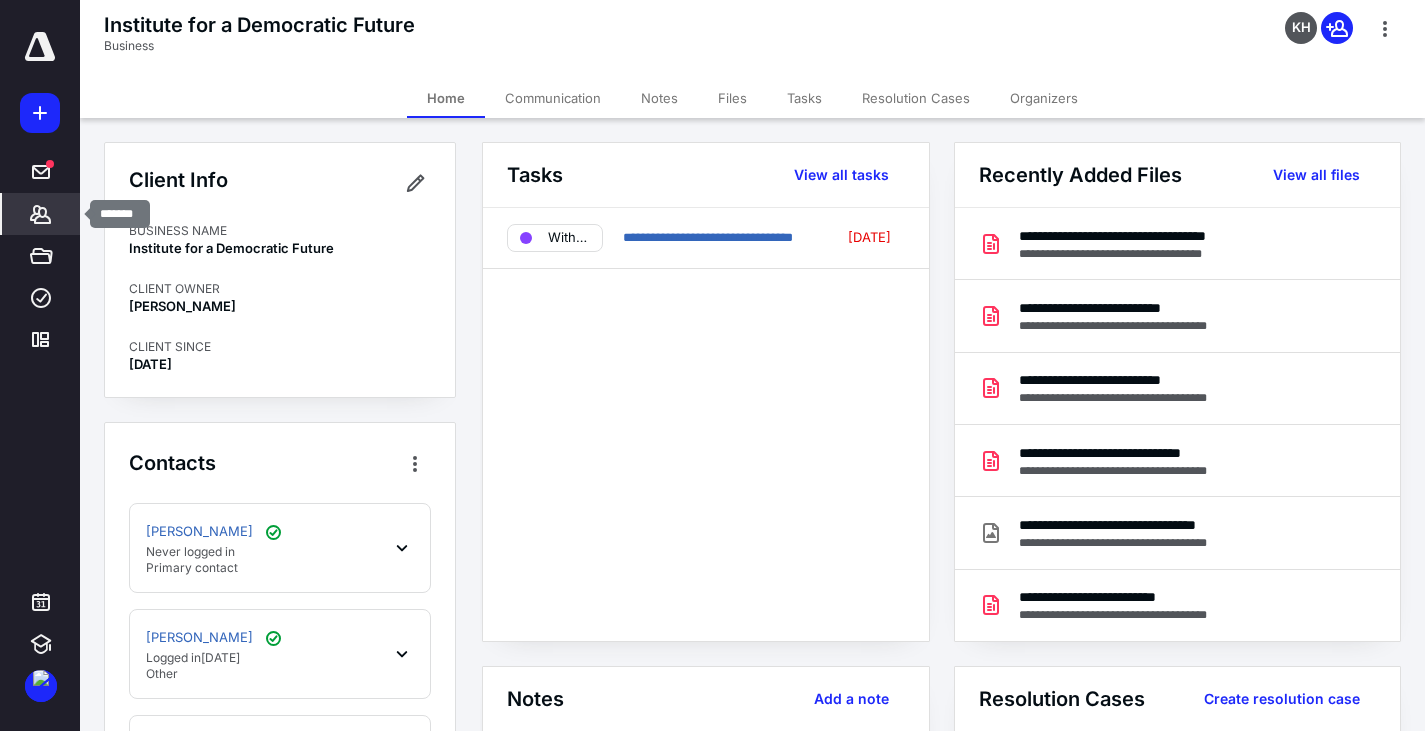 click 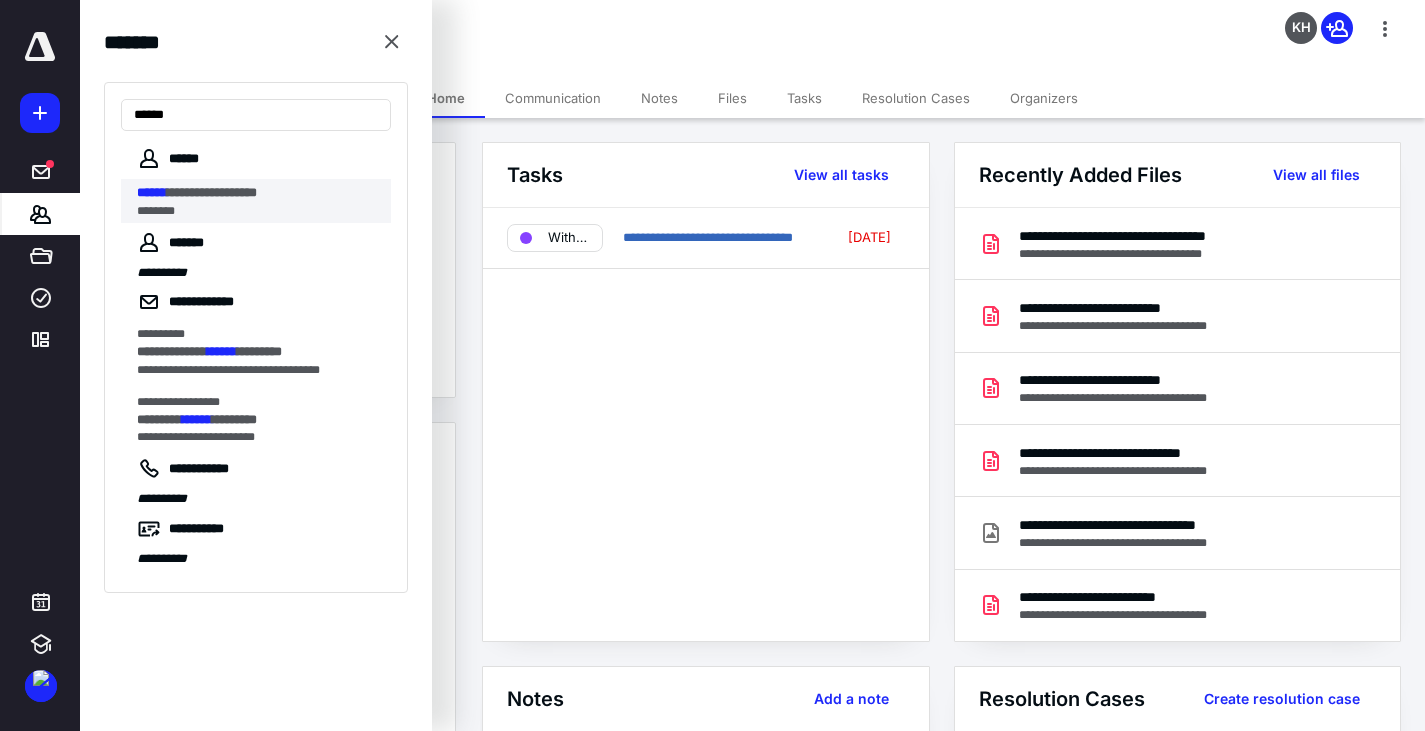 type on "******" 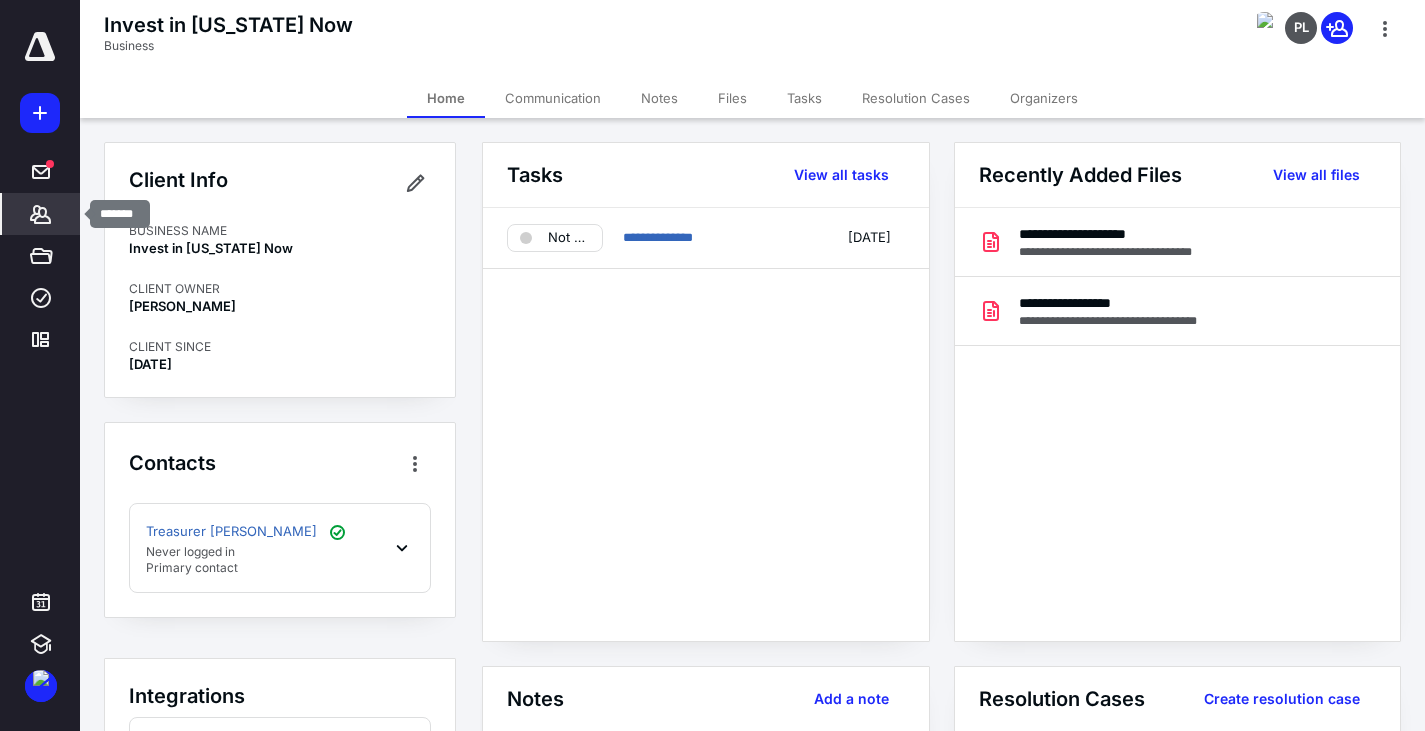 click 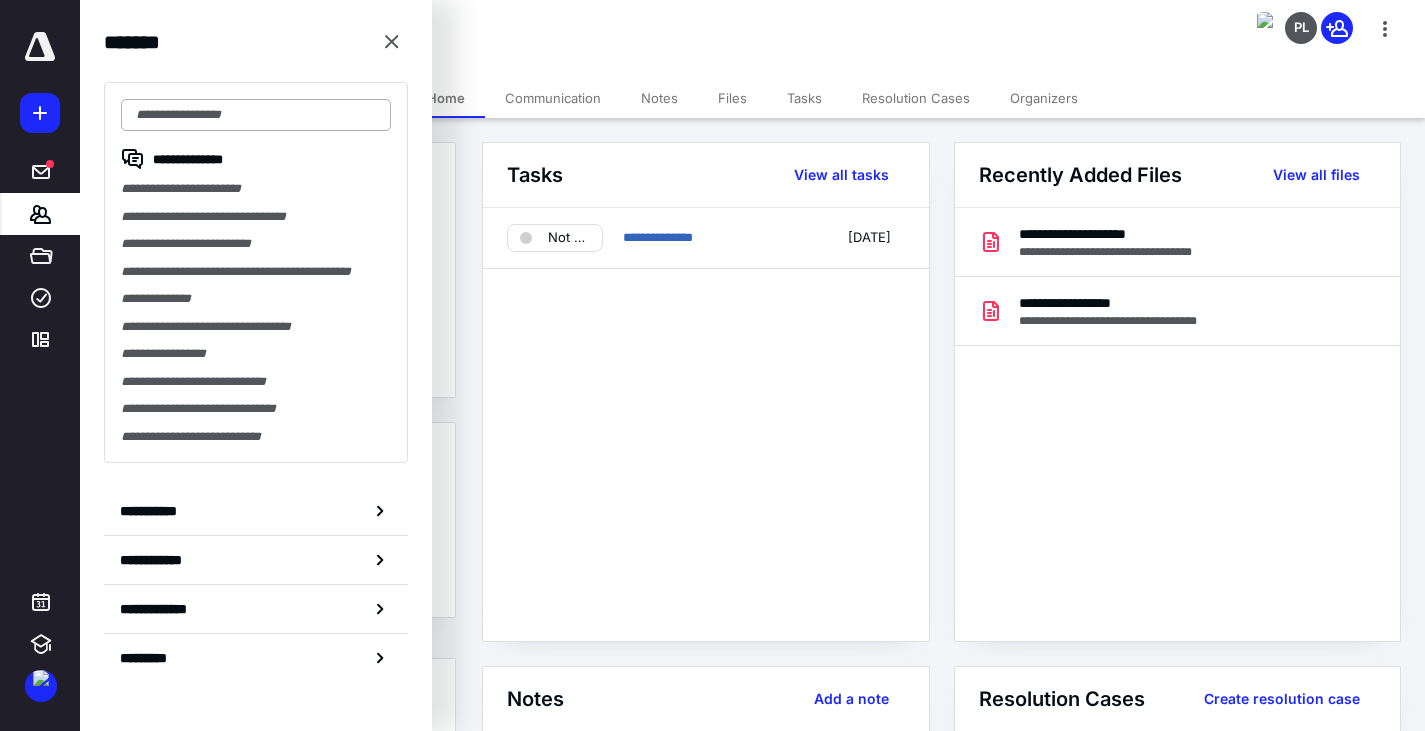 click at bounding box center [256, 115] 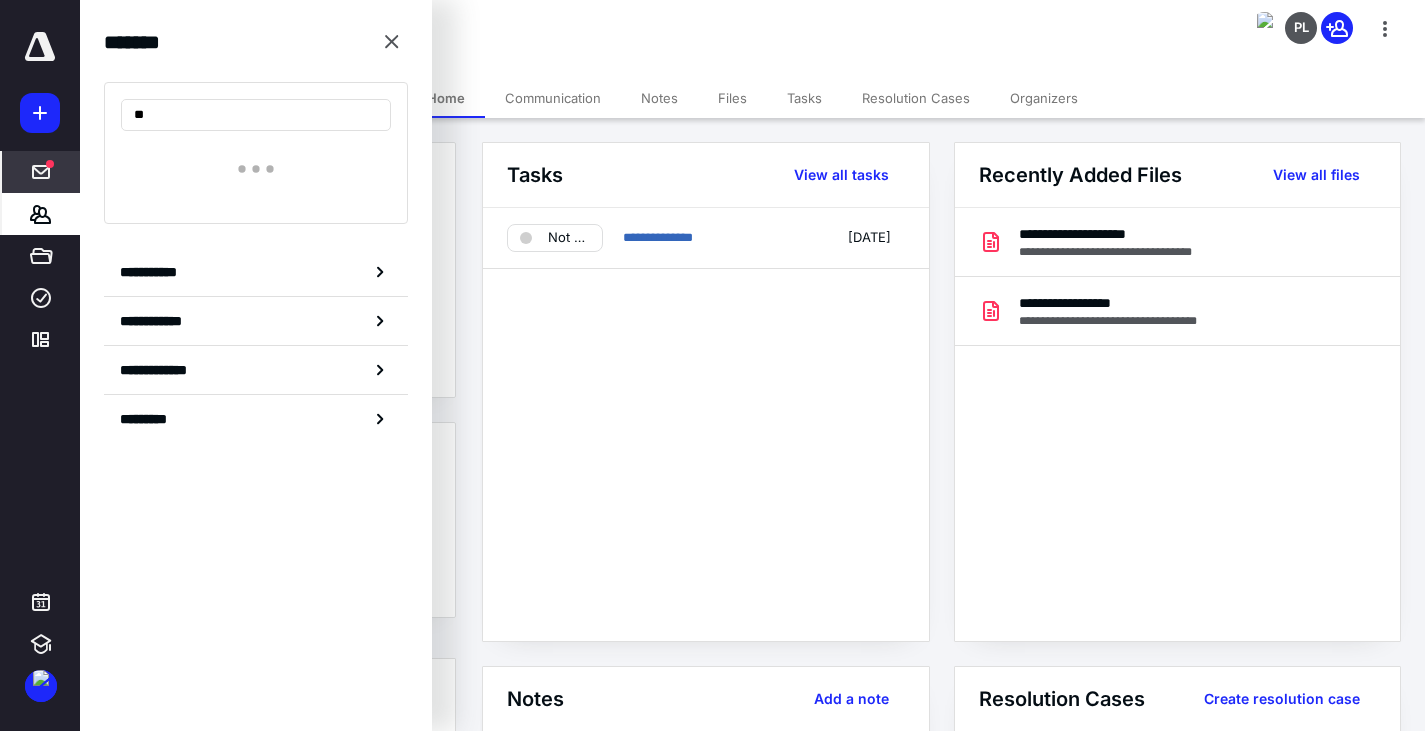 type on "*" 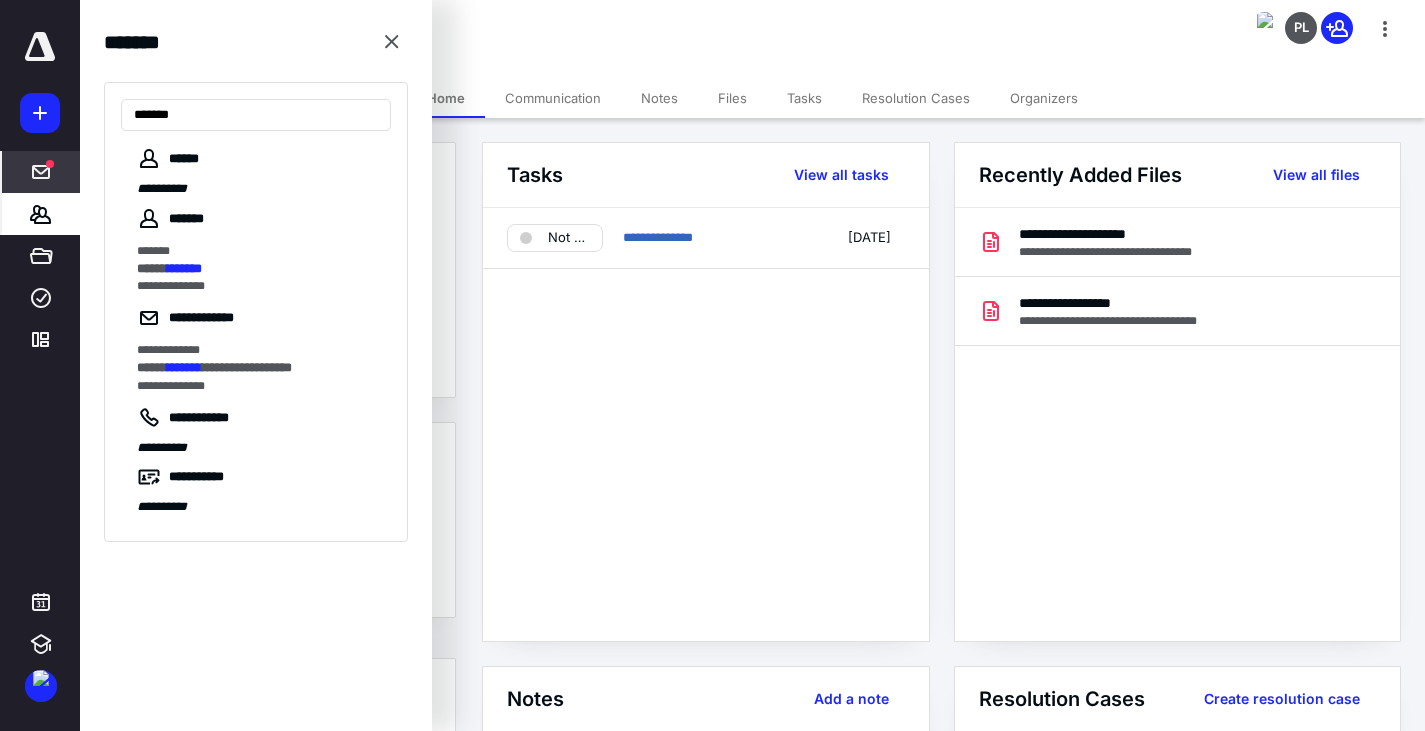 type on "*******" 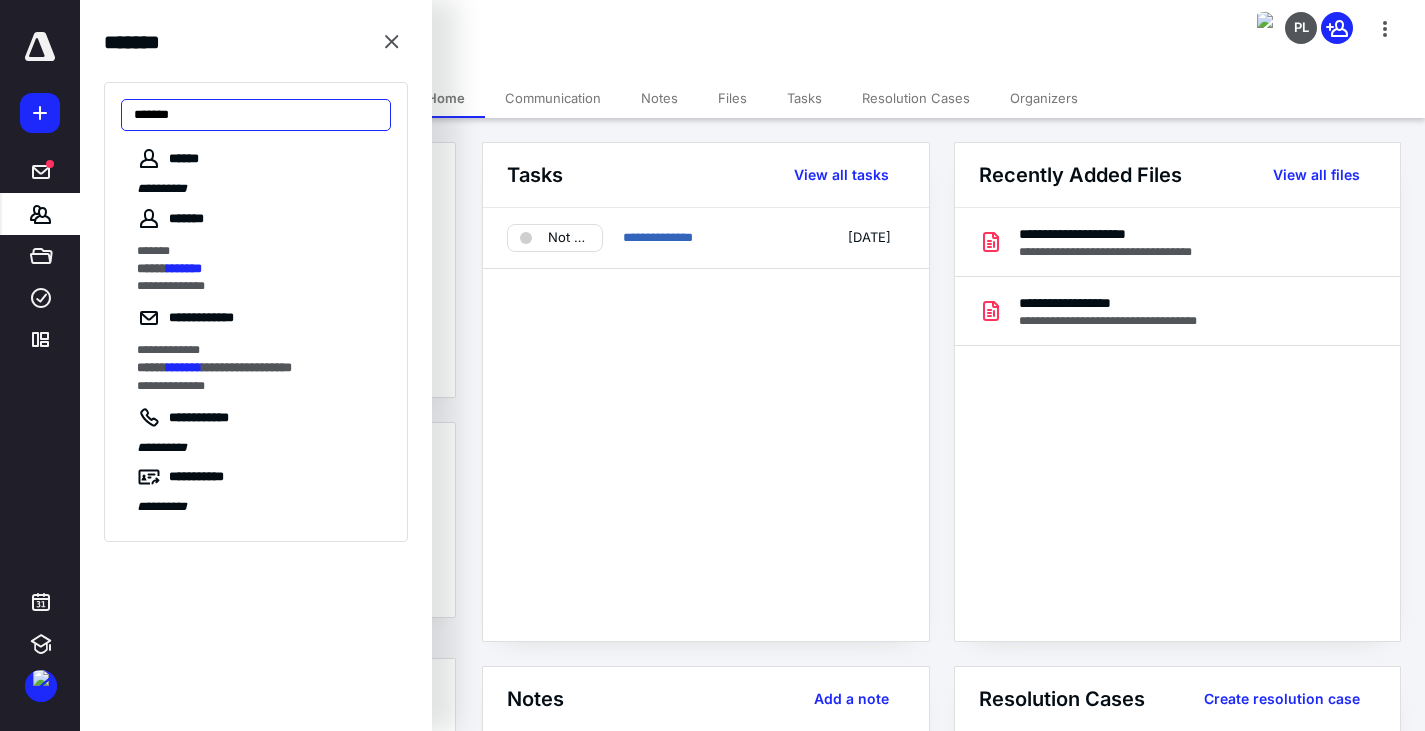 drag, startPoint x: 193, startPoint y: 110, endPoint x: 64, endPoint y: 106, distance: 129.062 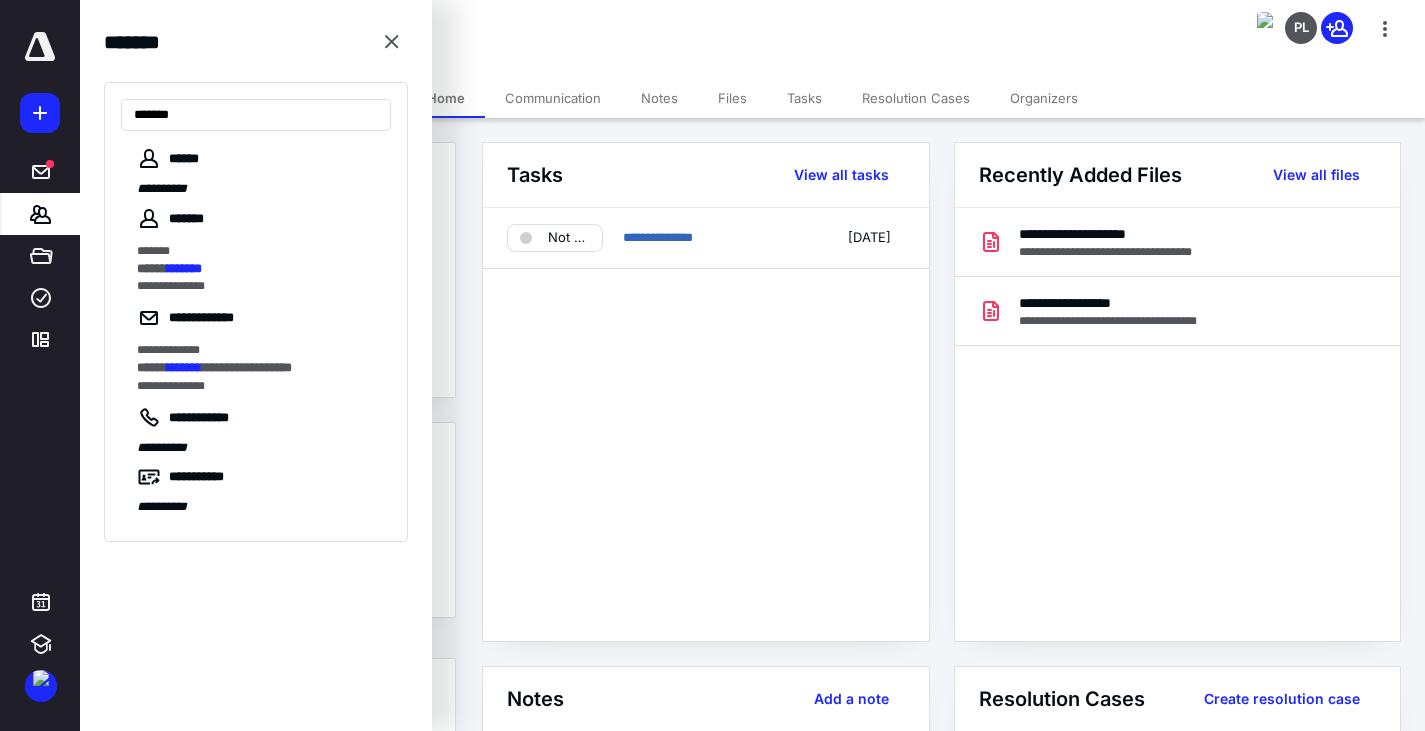 click on "**********" at bounding box center [712, 1650] 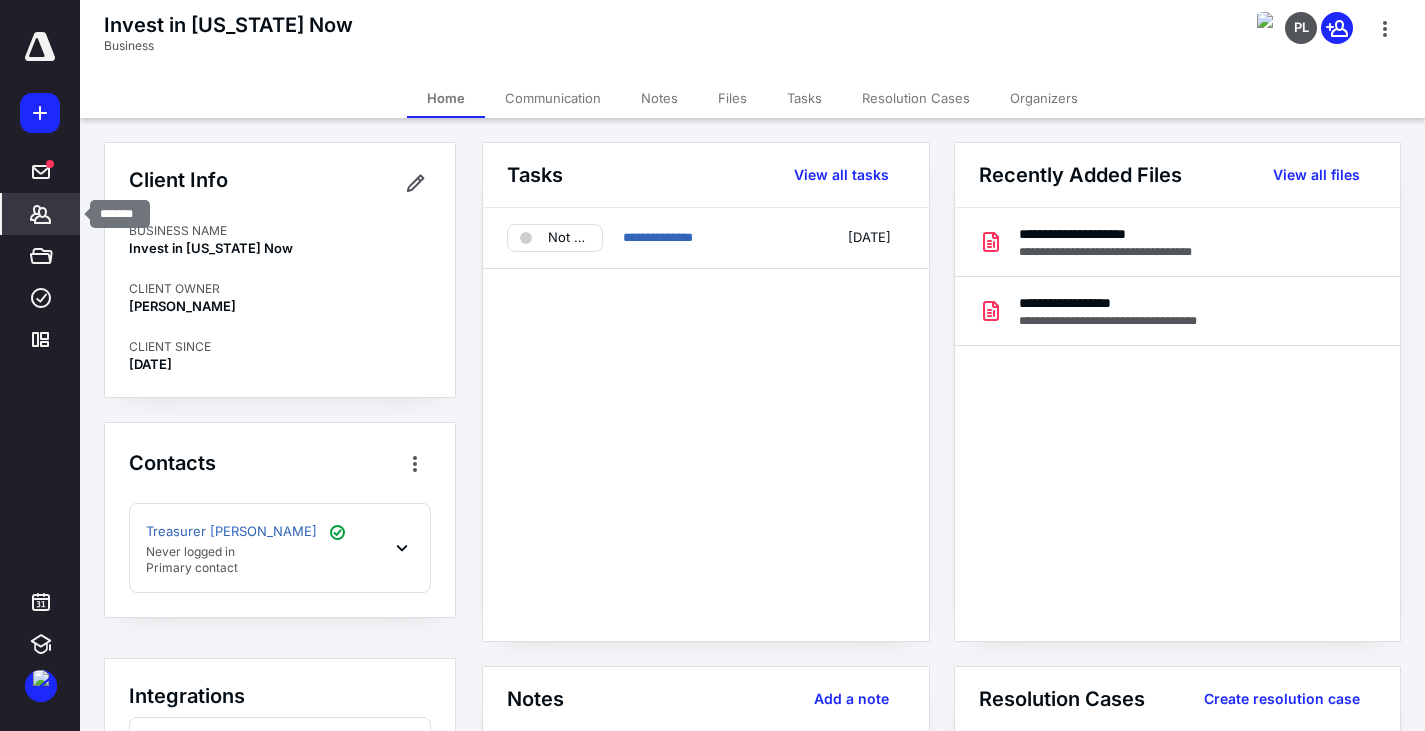 click 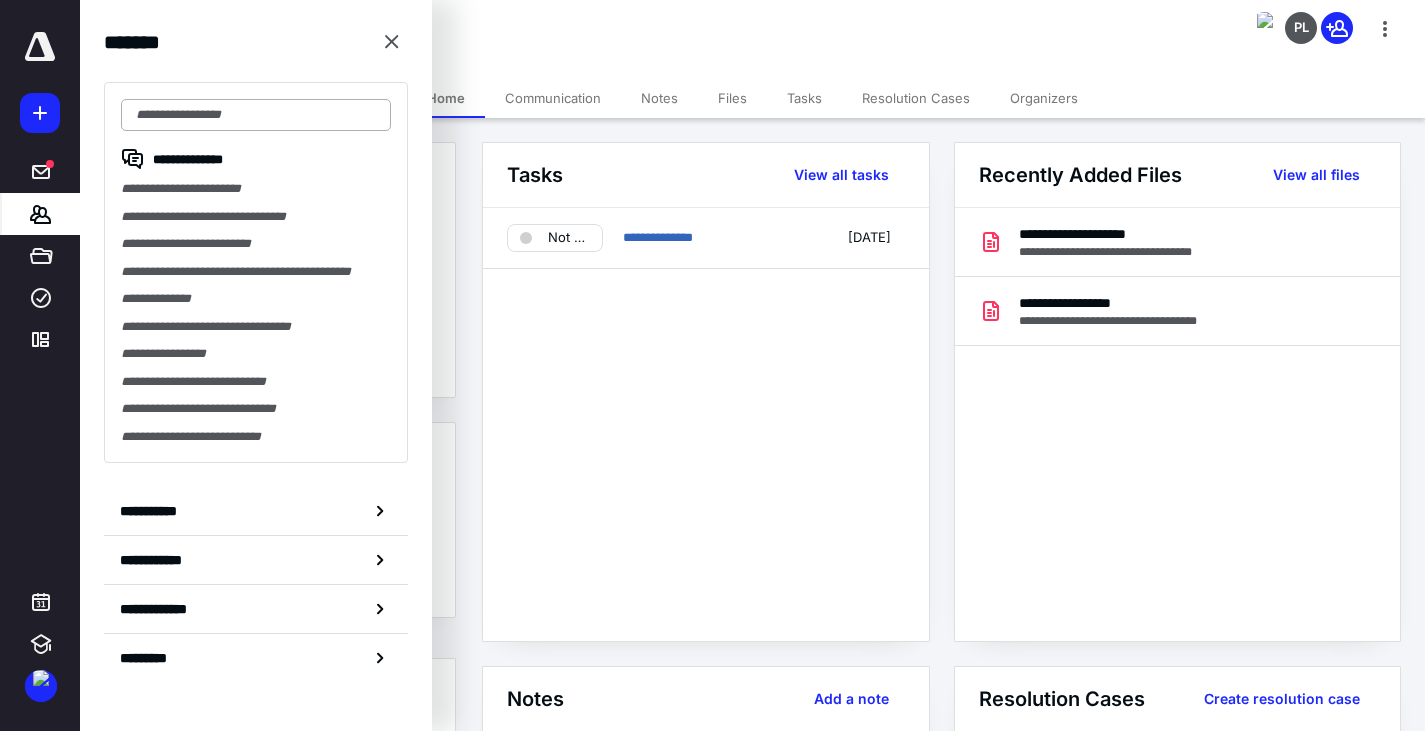 click at bounding box center [256, 115] 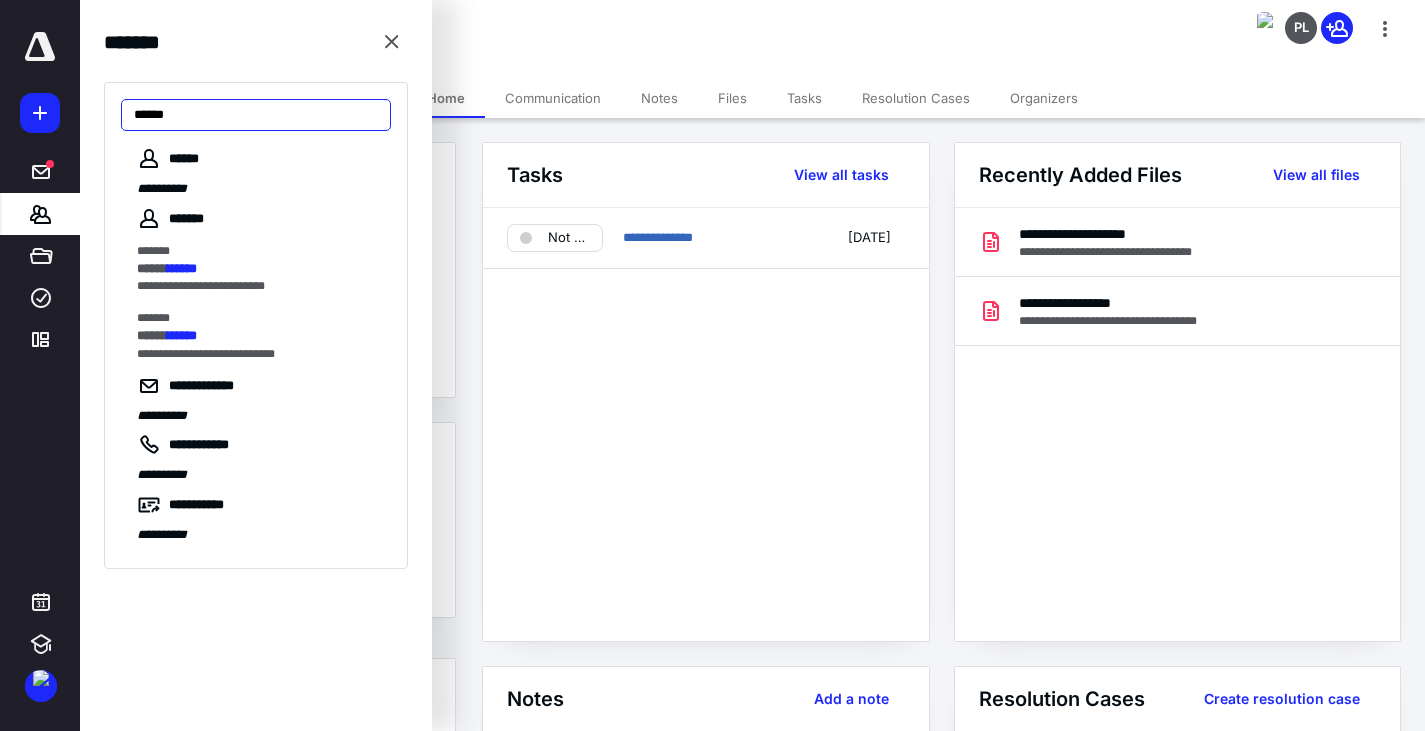 drag, startPoint x: 187, startPoint y: 117, endPoint x: 113, endPoint y: 111, distance: 74.24284 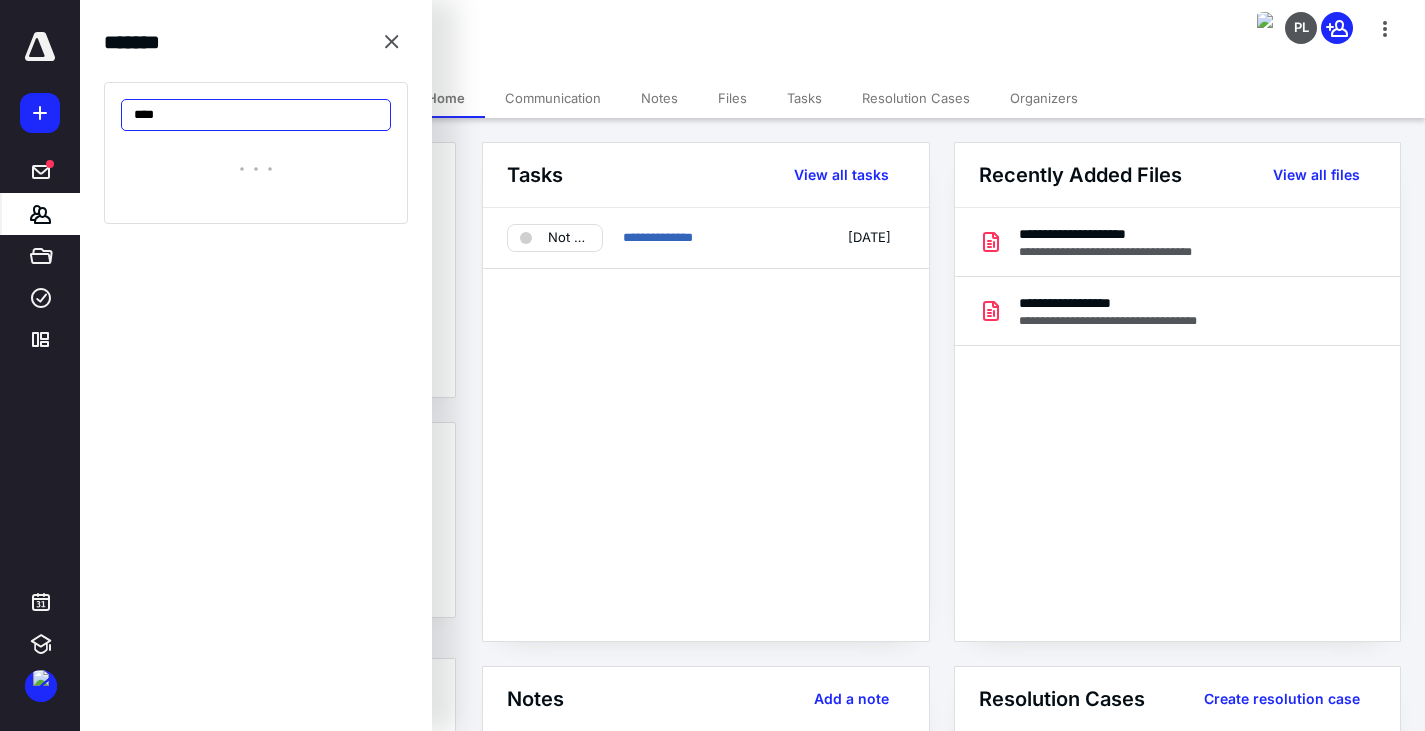 type on "****" 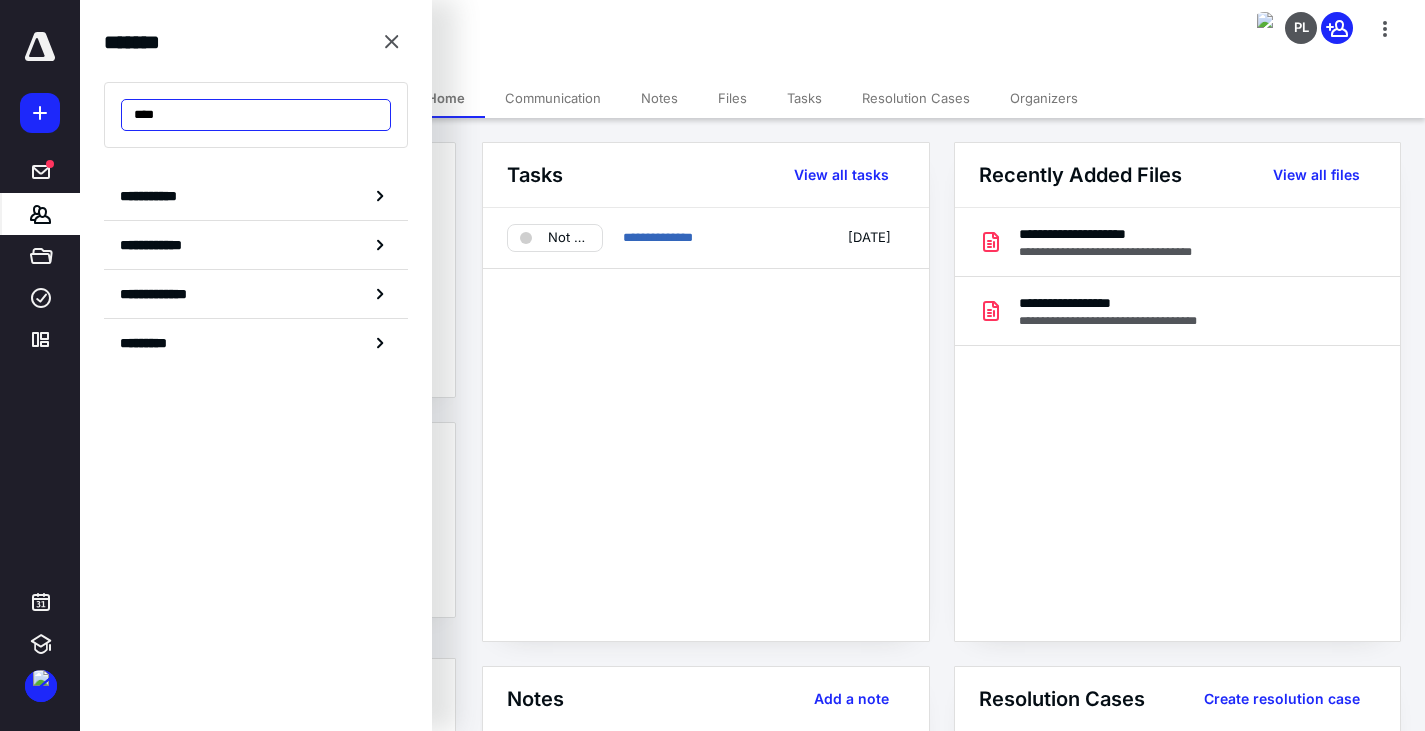 drag, startPoint x: 208, startPoint y: 123, endPoint x: 78, endPoint y: 119, distance: 130.06152 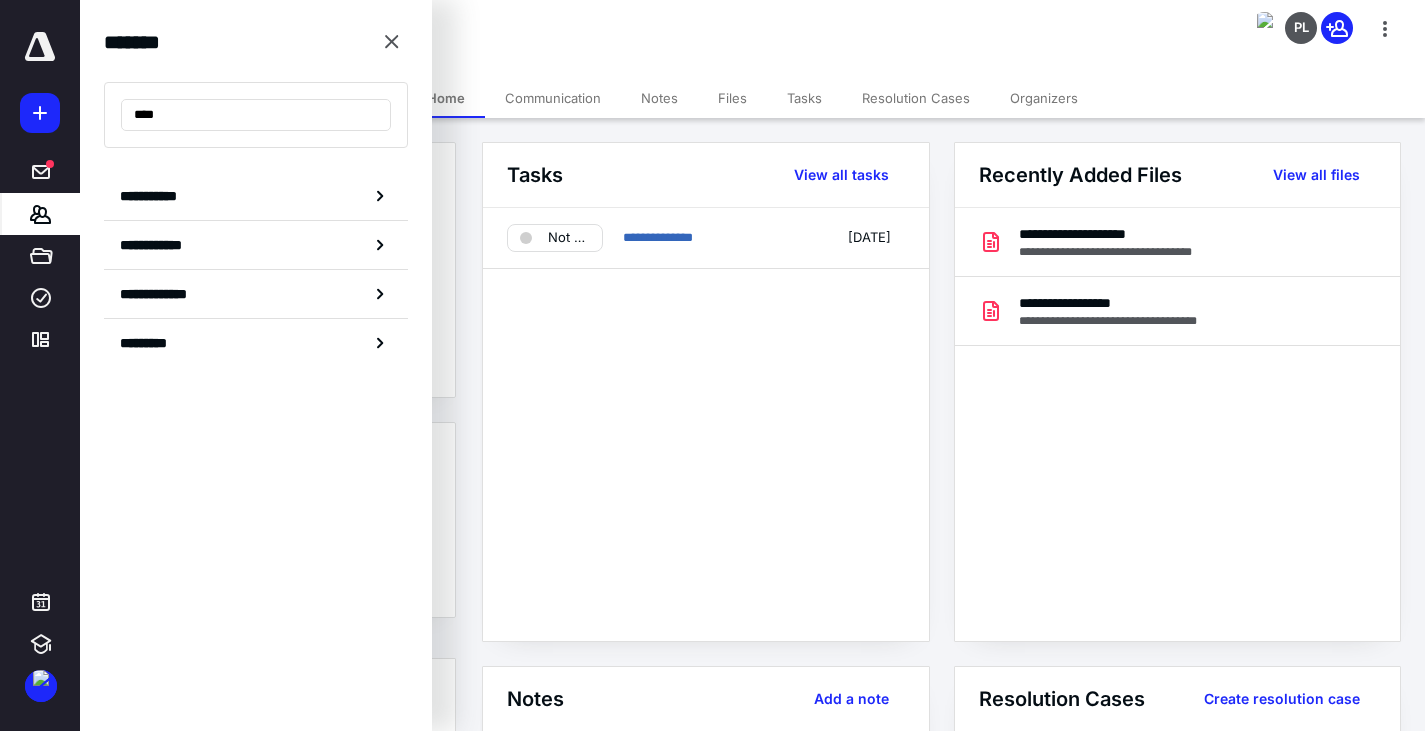 click on "**********" at bounding box center (712, 1650) 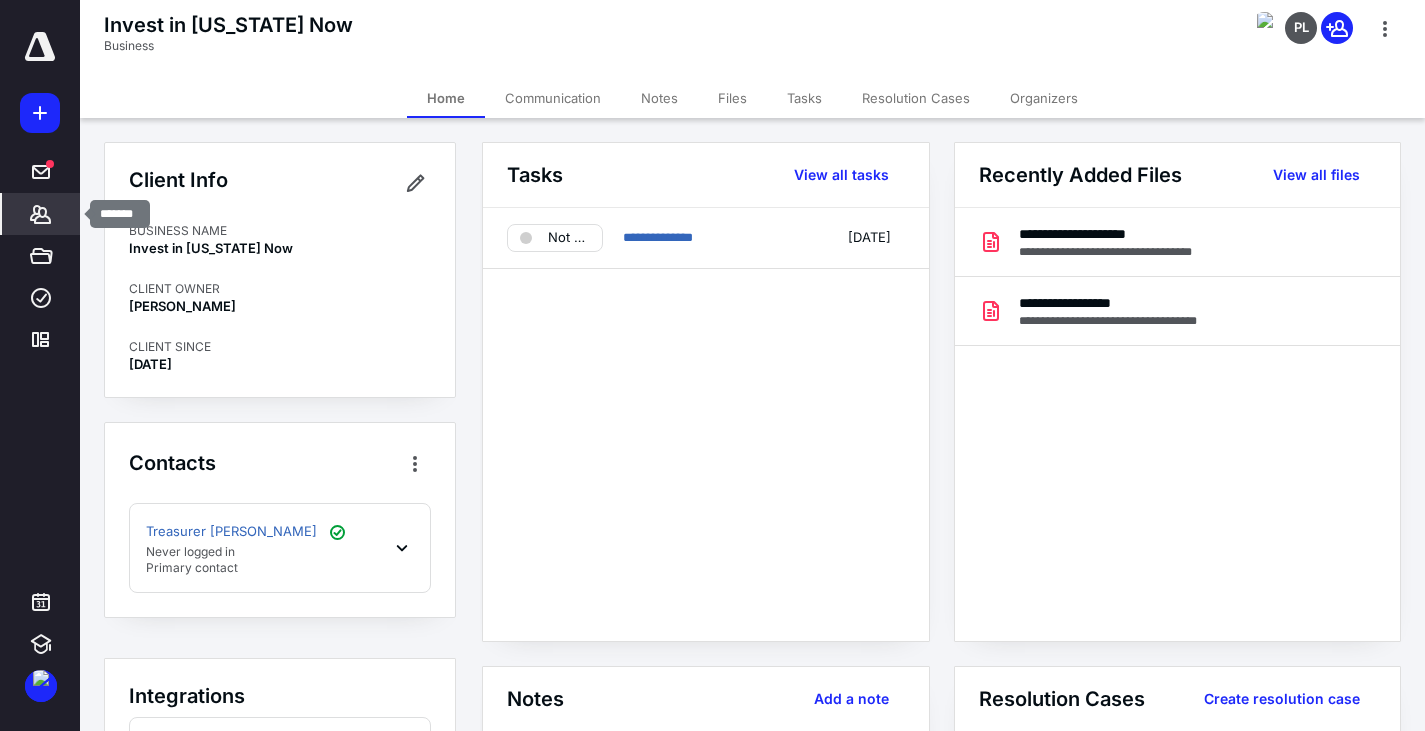 click 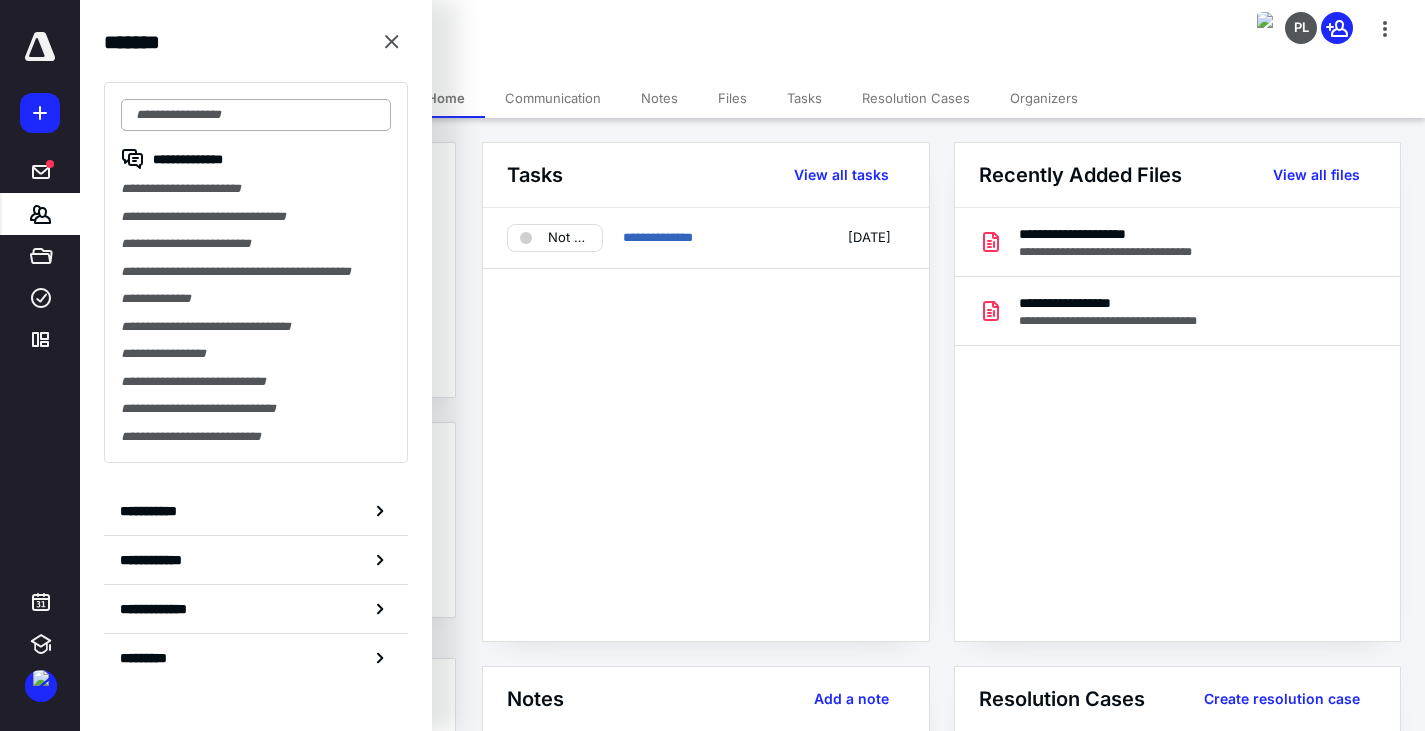 click at bounding box center (256, 115) 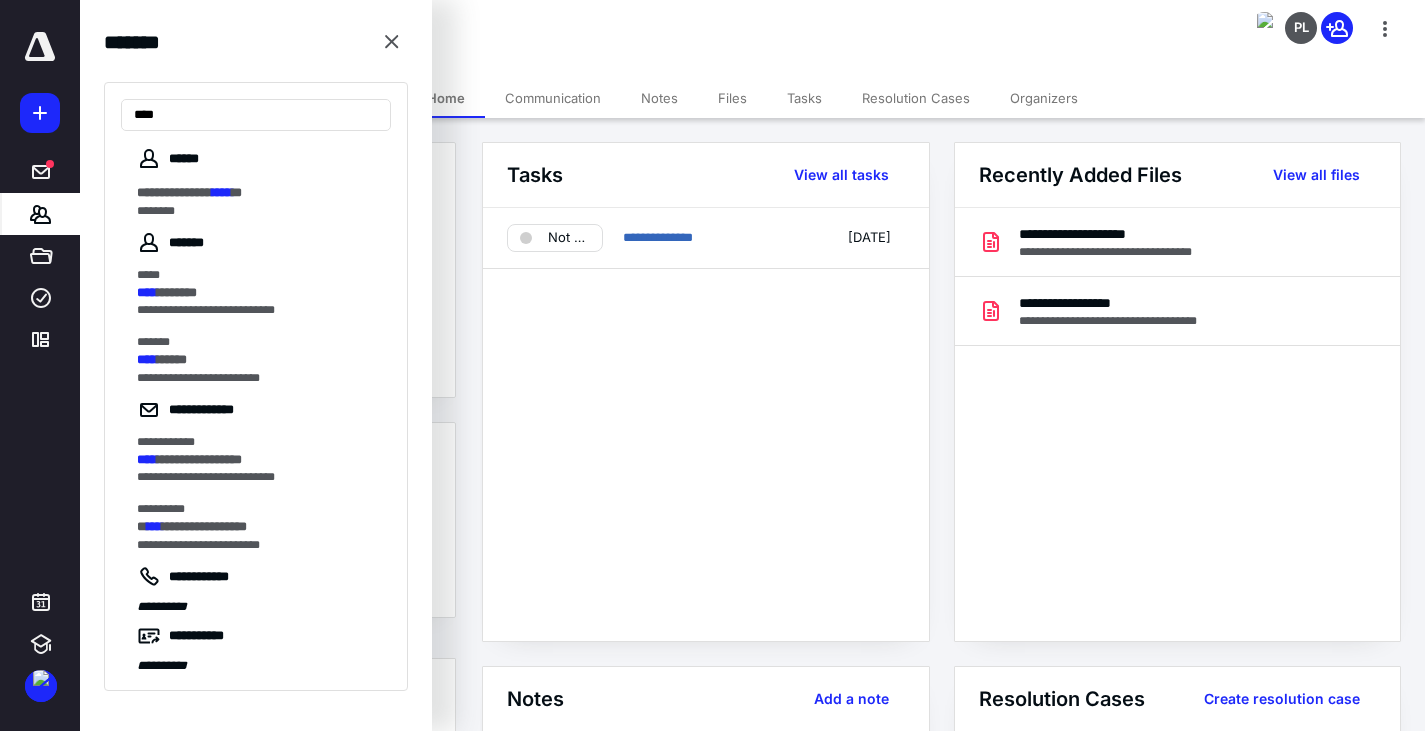 drag, startPoint x: 218, startPoint y: 119, endPoint x: 102, endPoint y: 117, distance: 116.01724 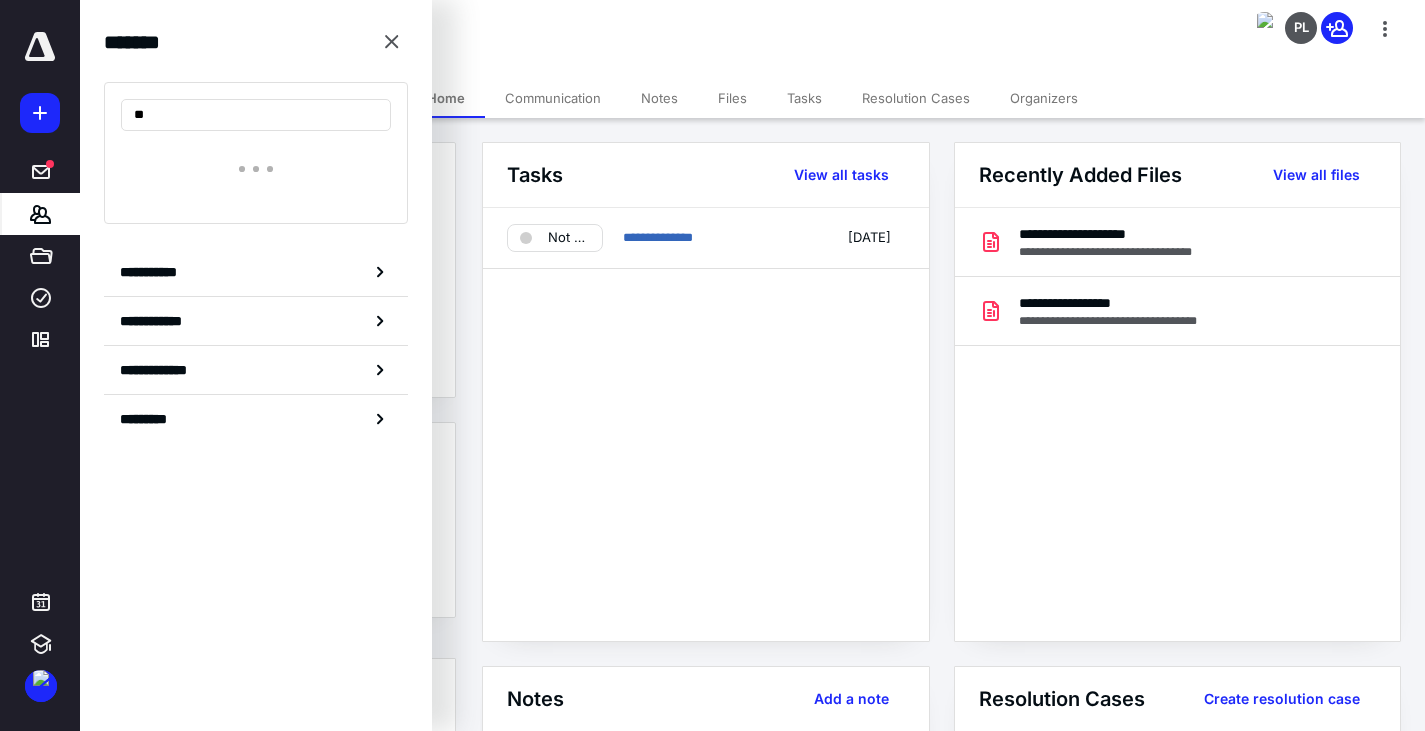type on "*" 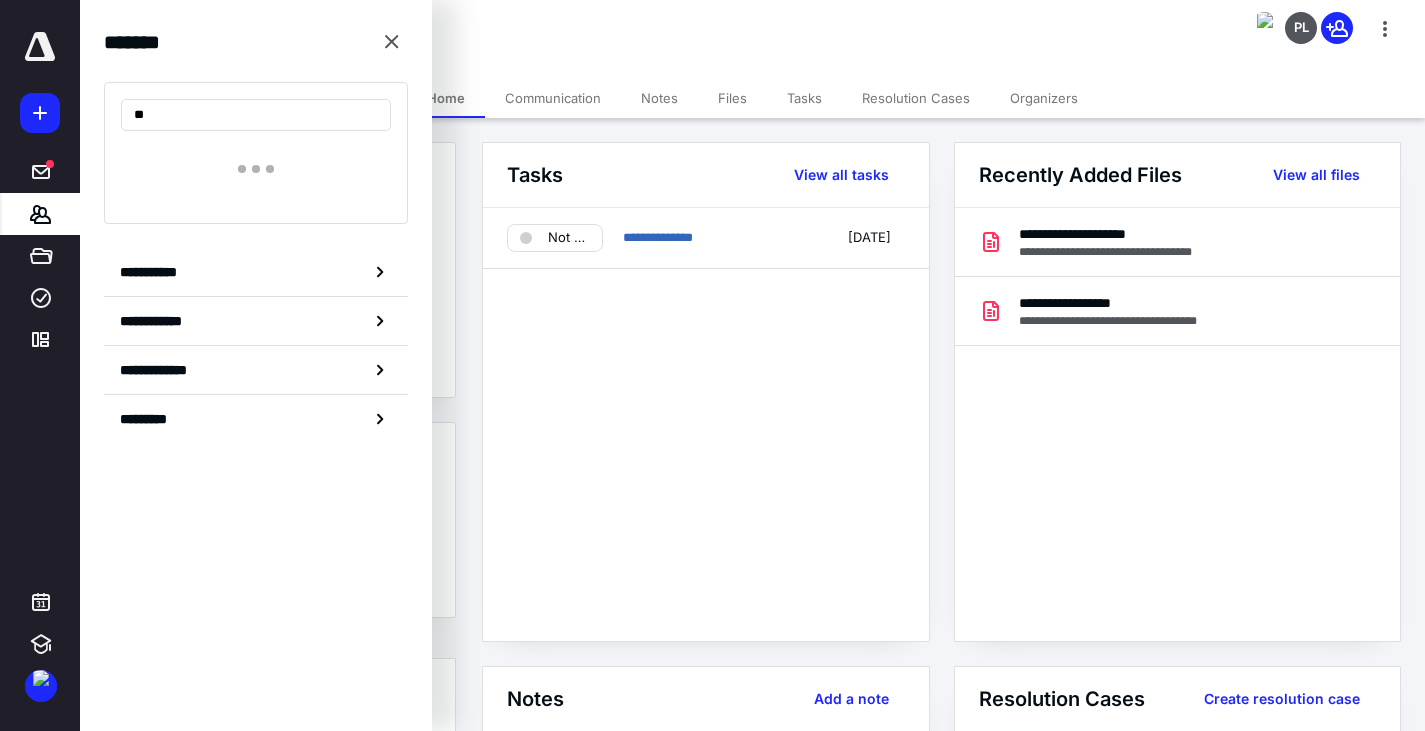 type on "*" 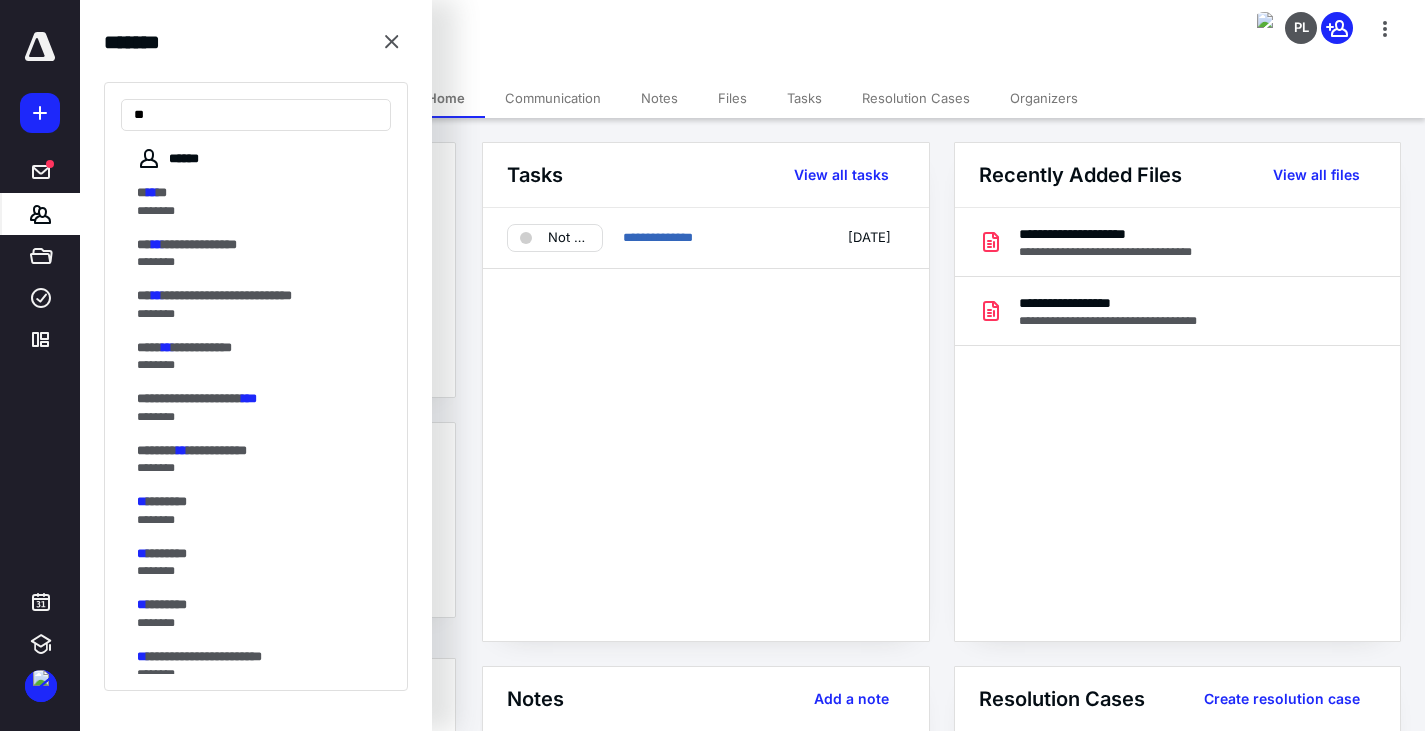 type on "*" 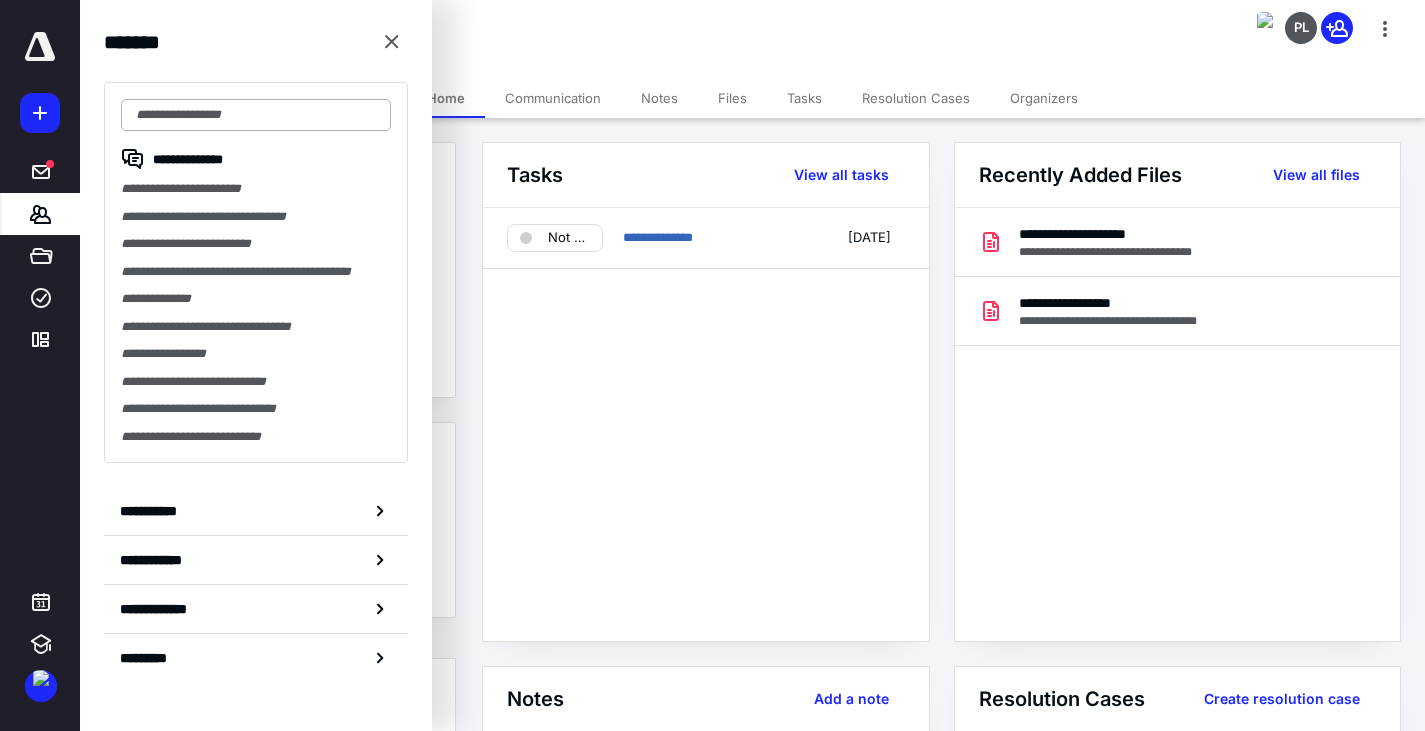 click at bounding box center [256, 115] 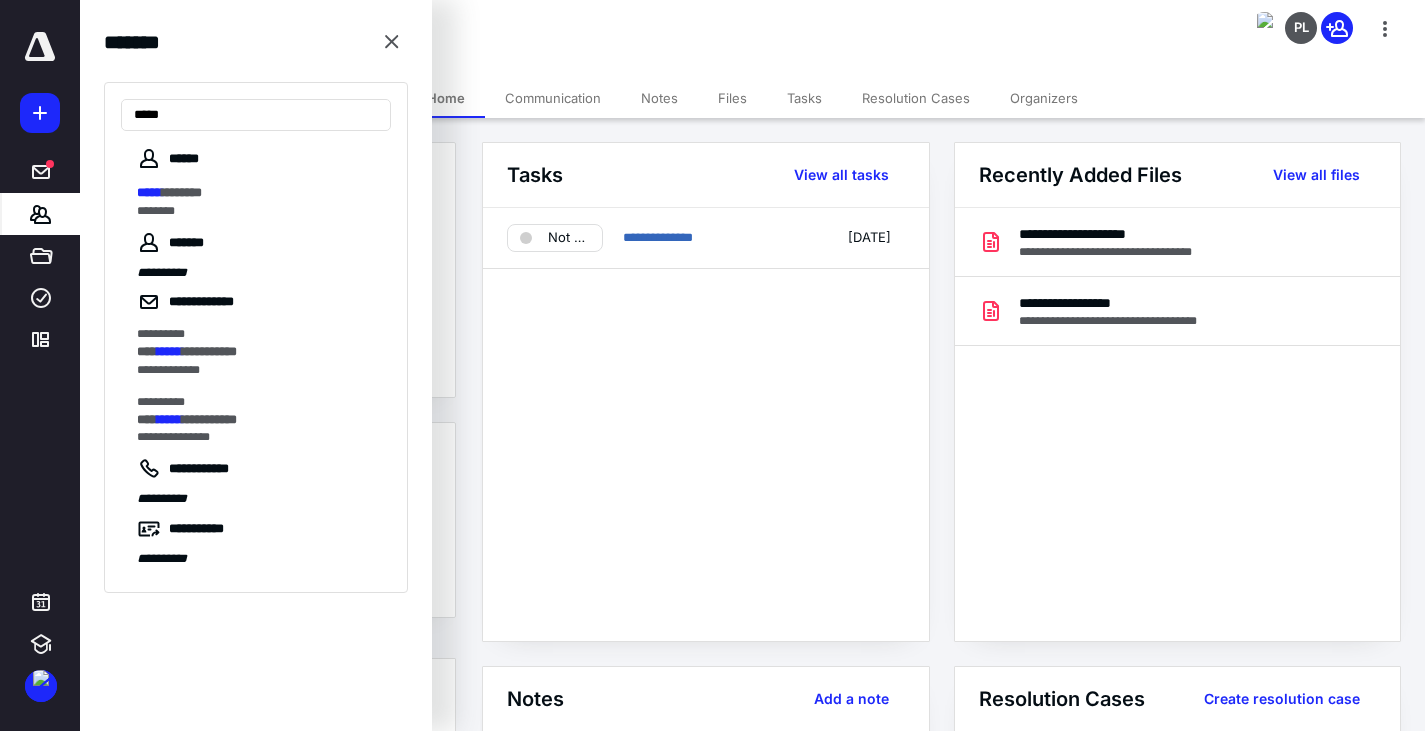 type on "*****" 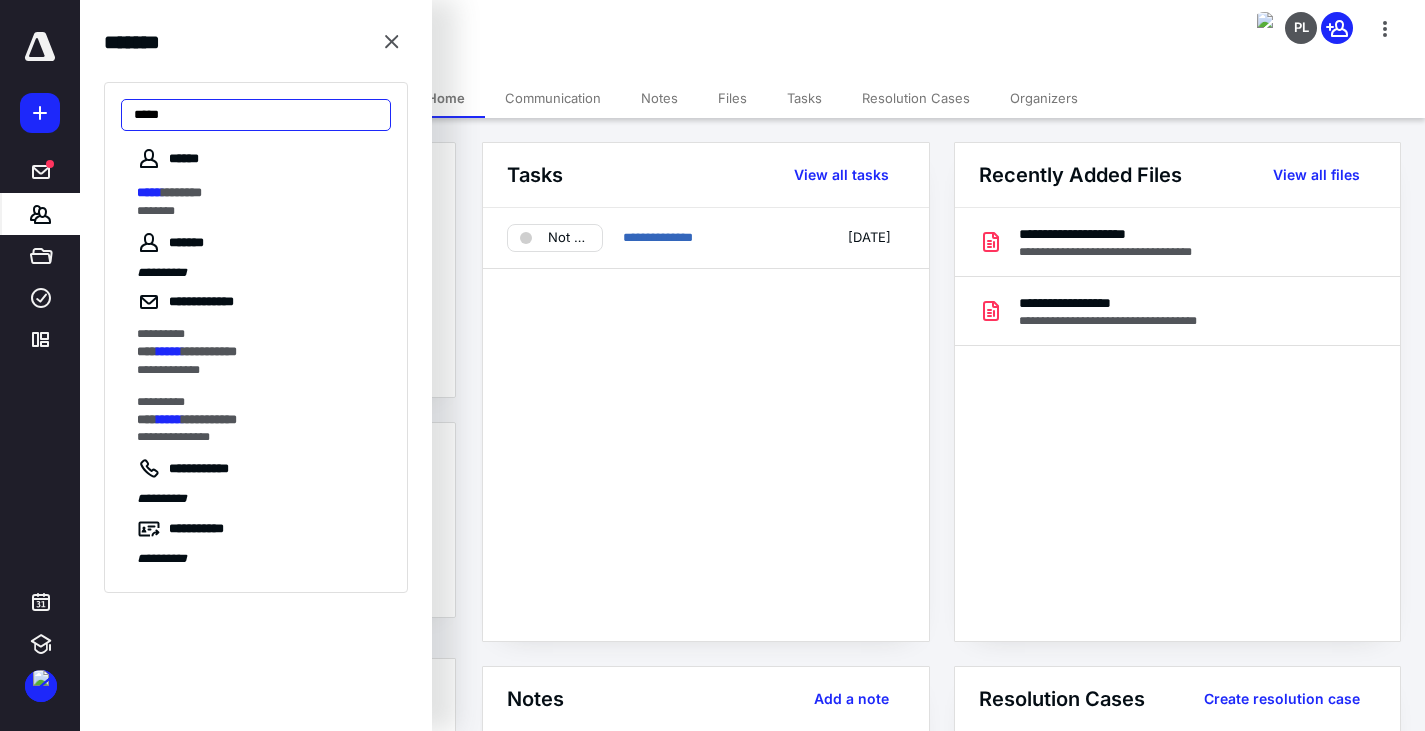 click on "*****" at bounding box center [256, 115] 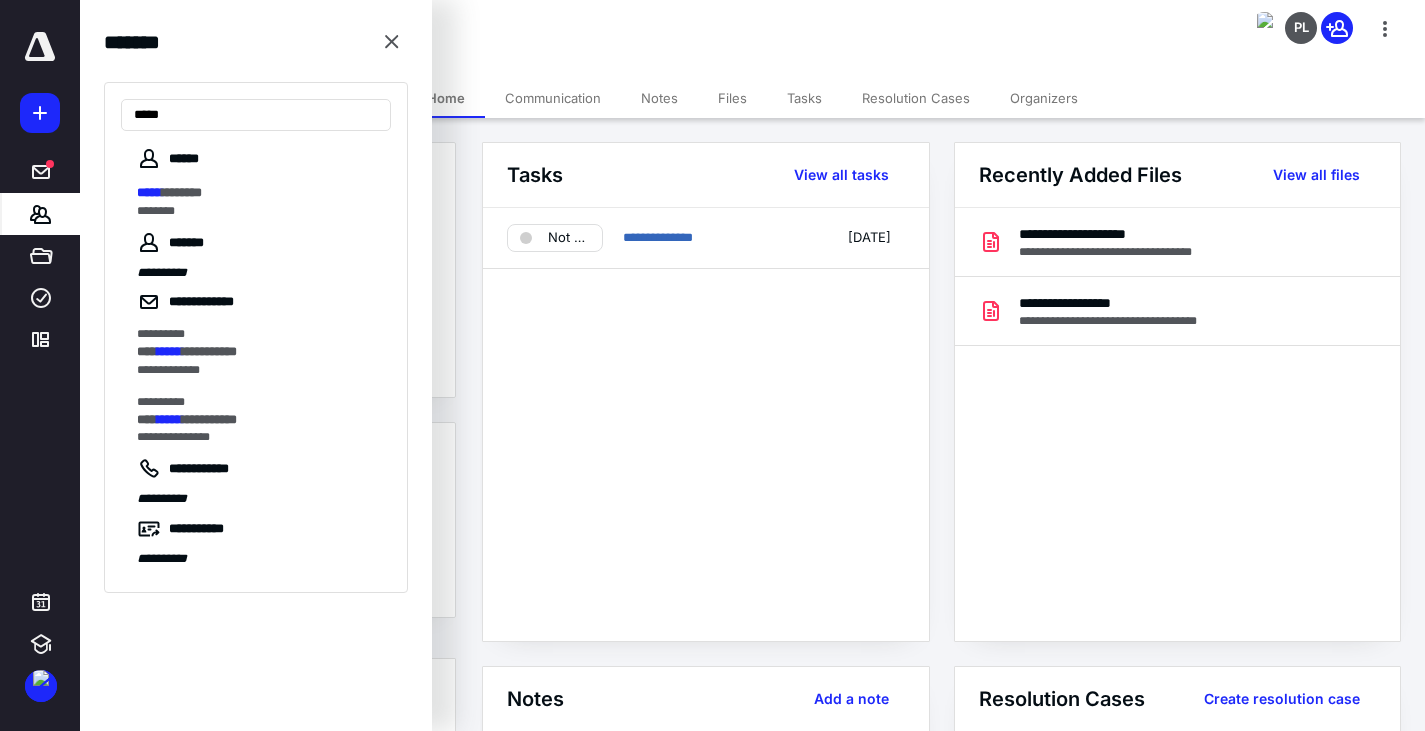 click on "**********" at bounding box center [712, 1650] 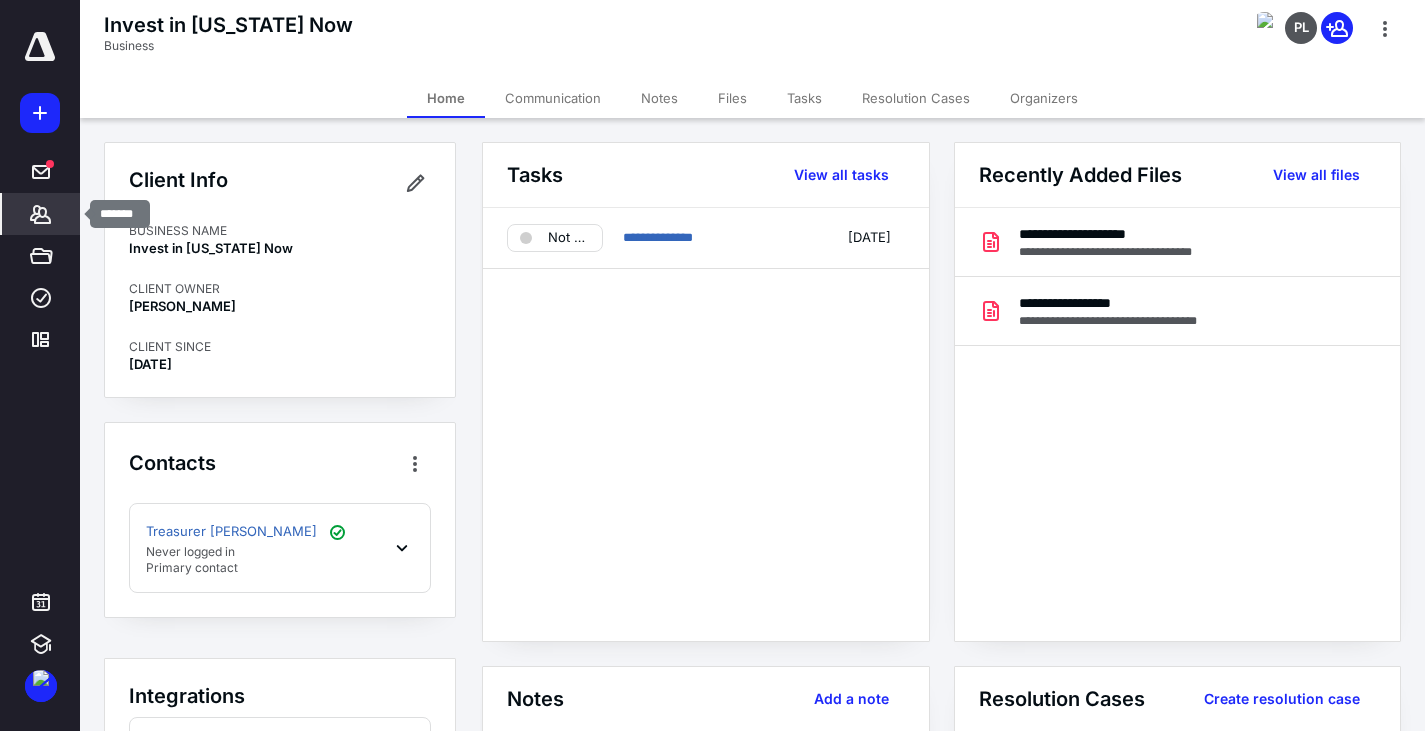 click on "*******" at bounding box center [41, 214] 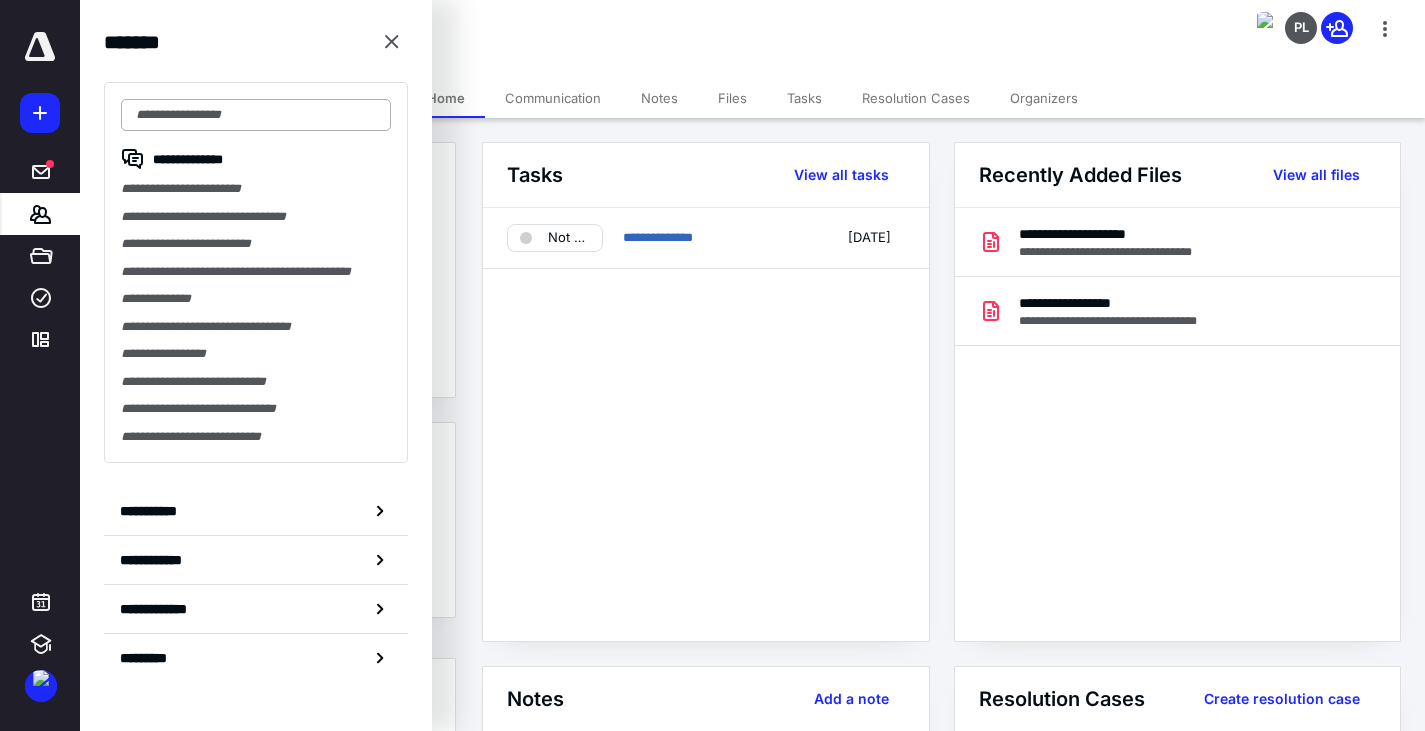 click at bounding box center (256, 115) 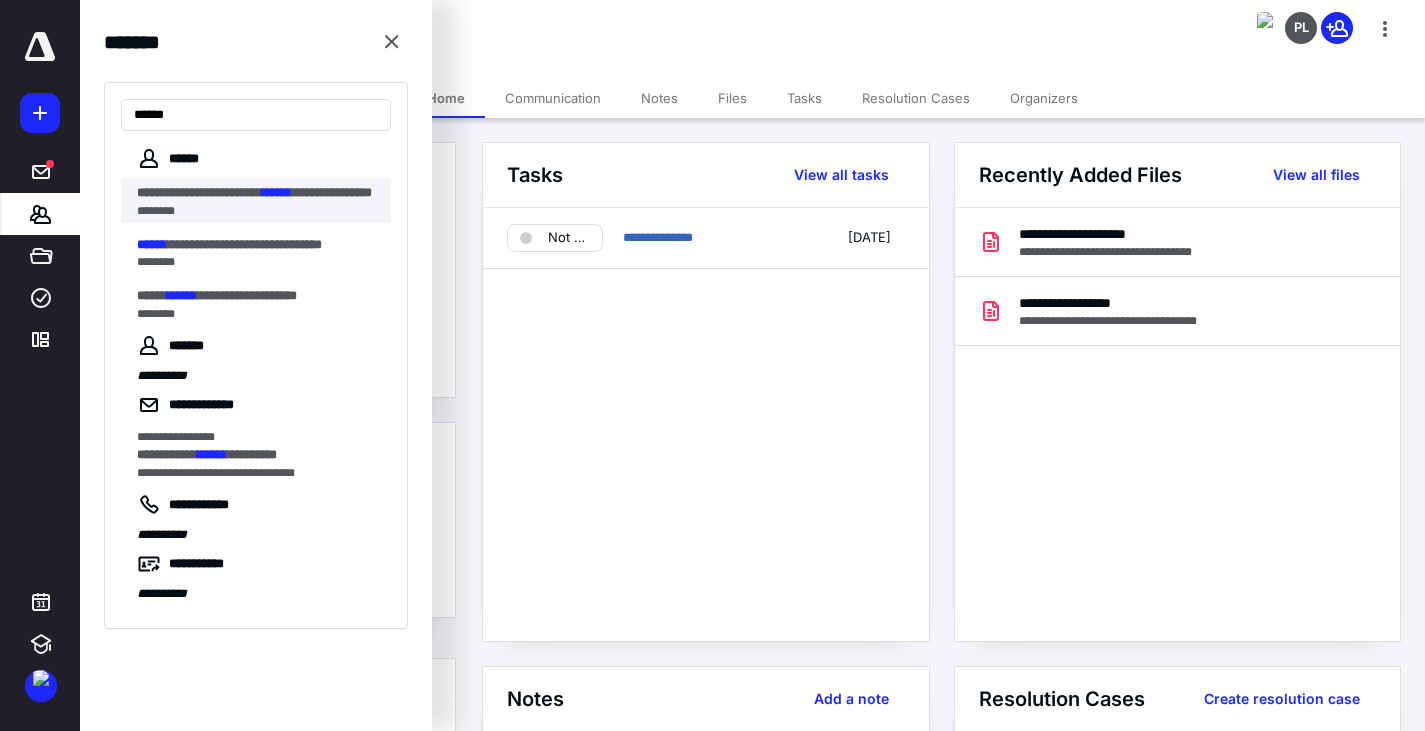 type on "******" 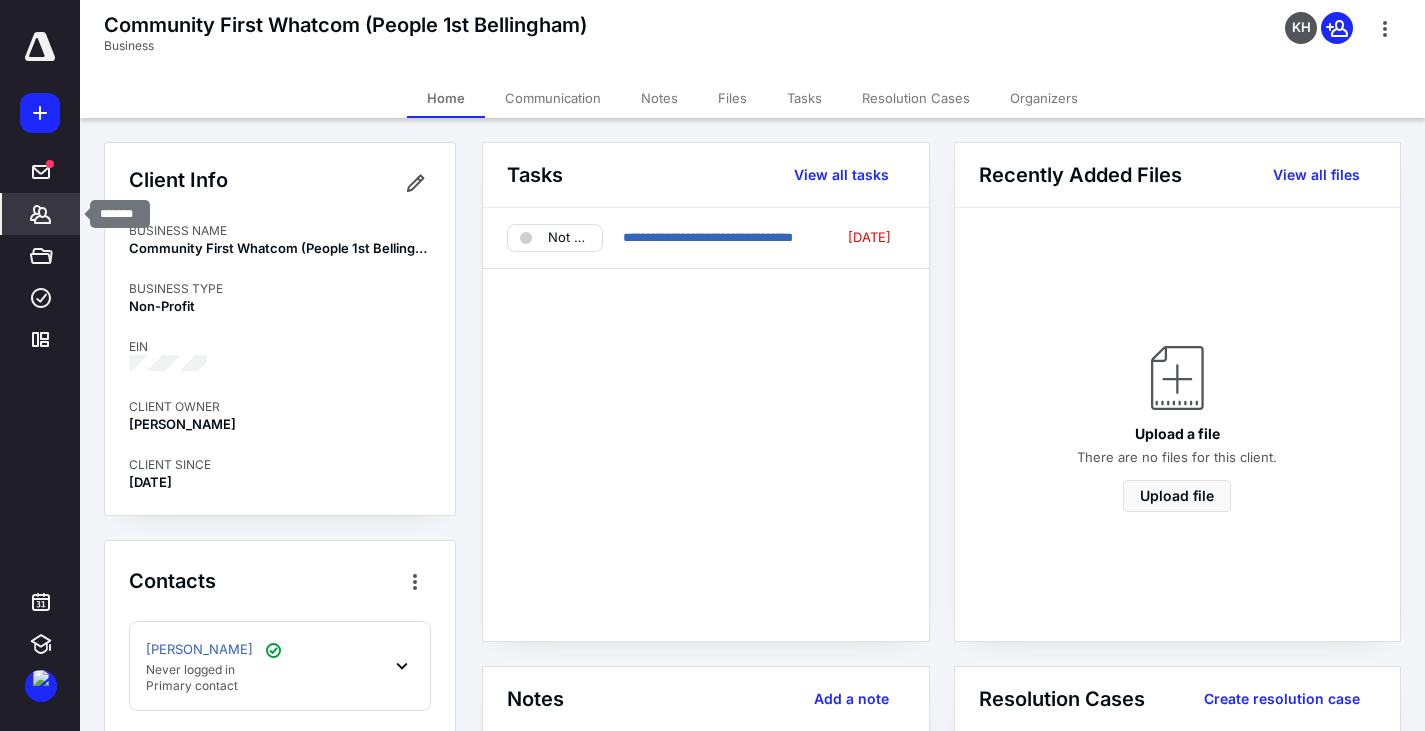 click 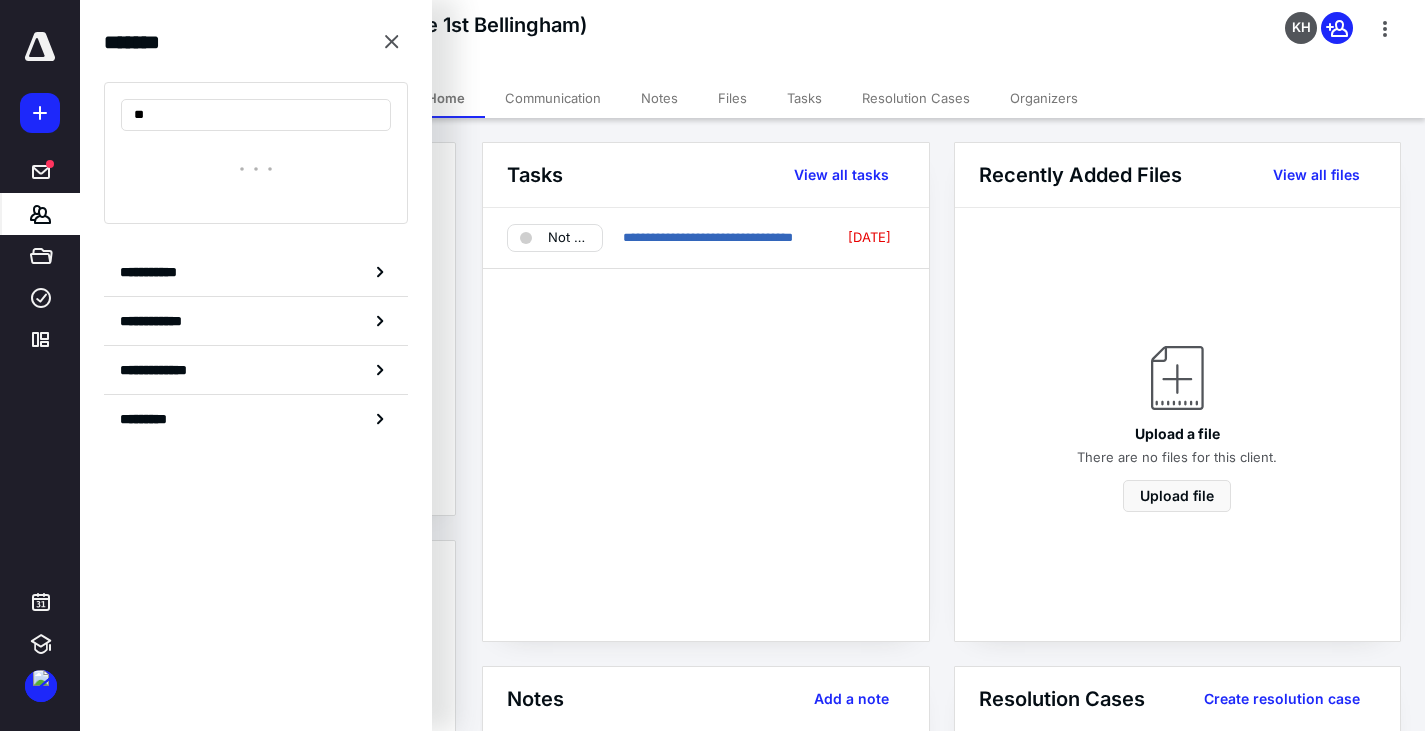type on "*" 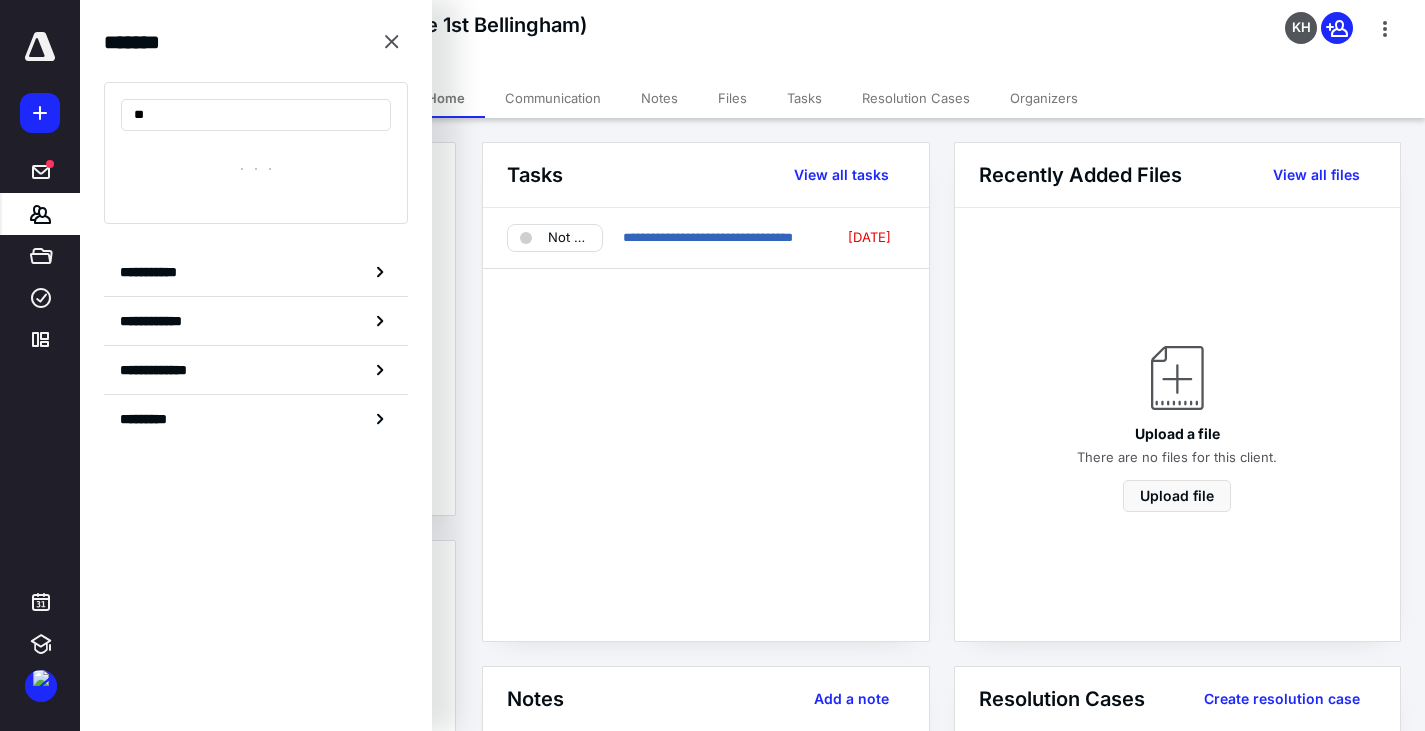 type on "*" 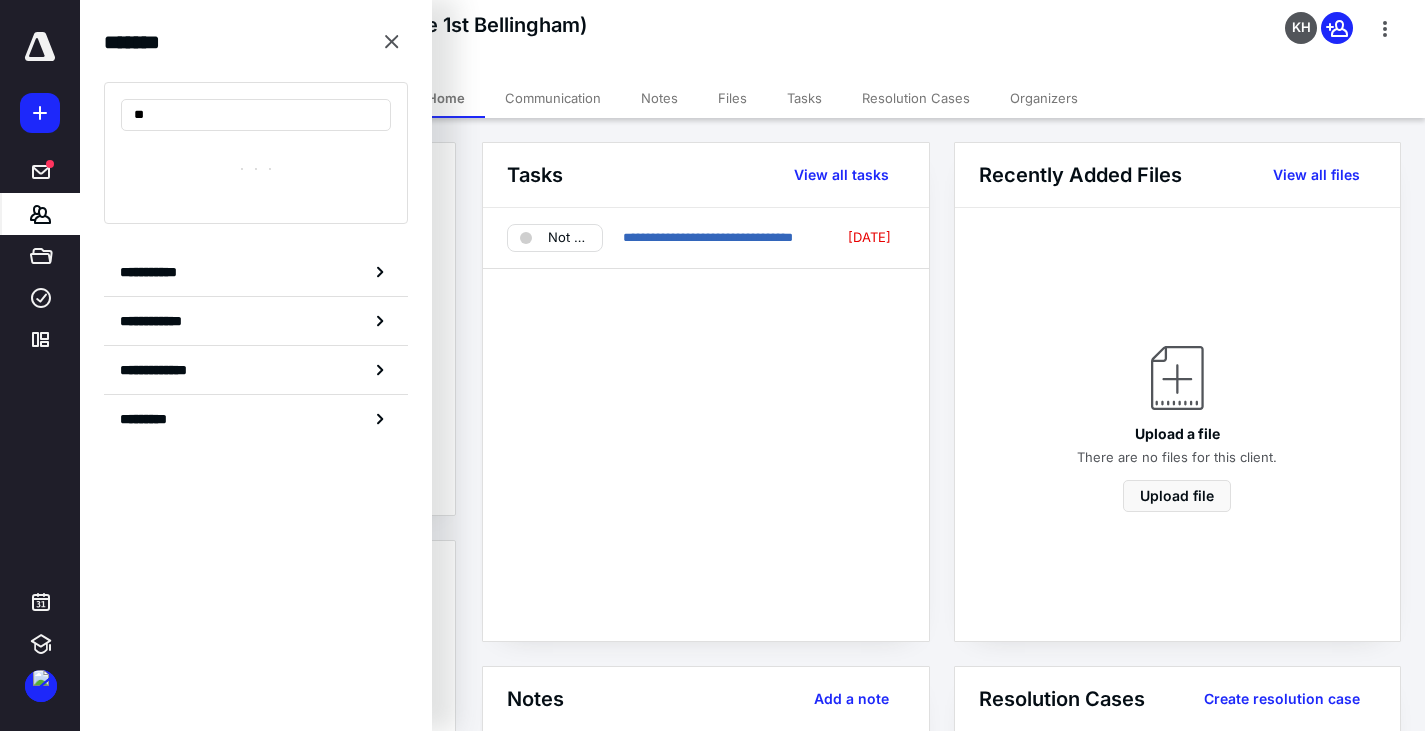type on "*" 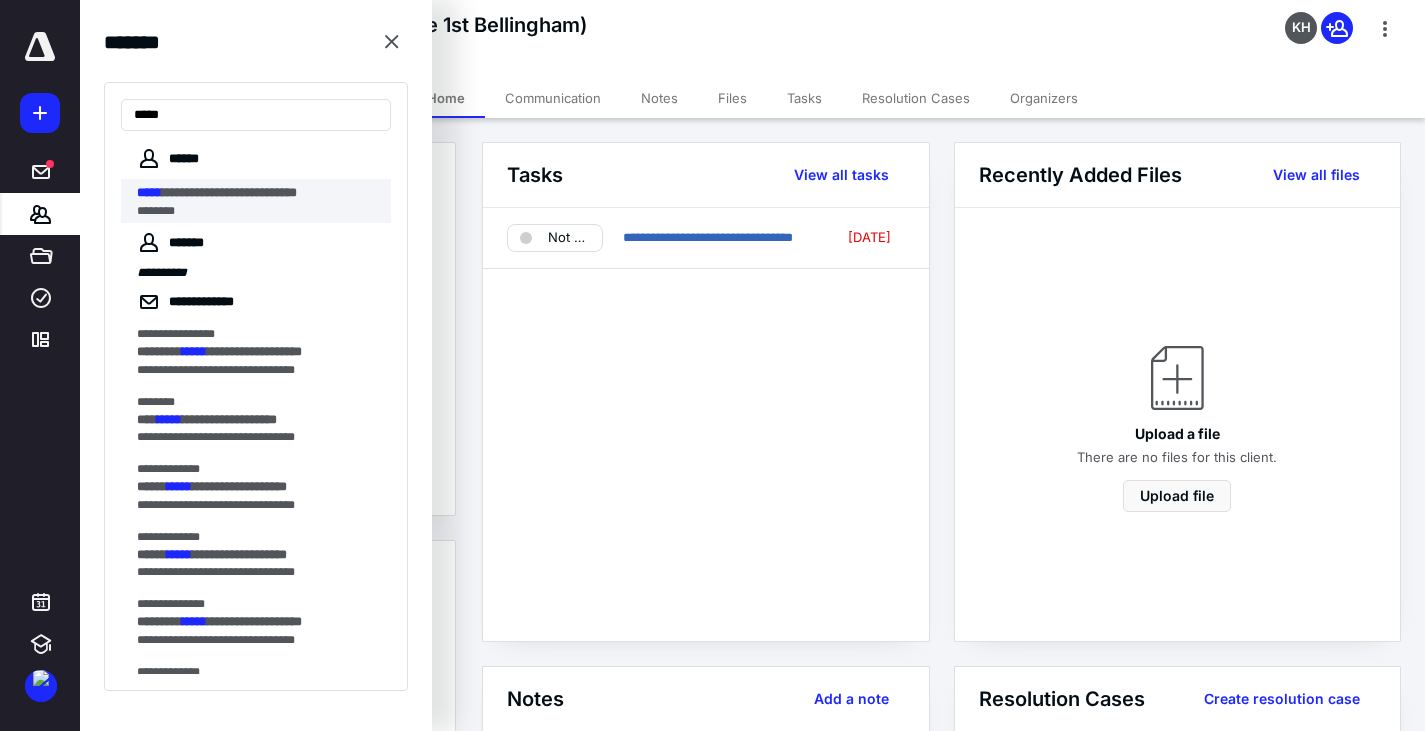 type on "*****" 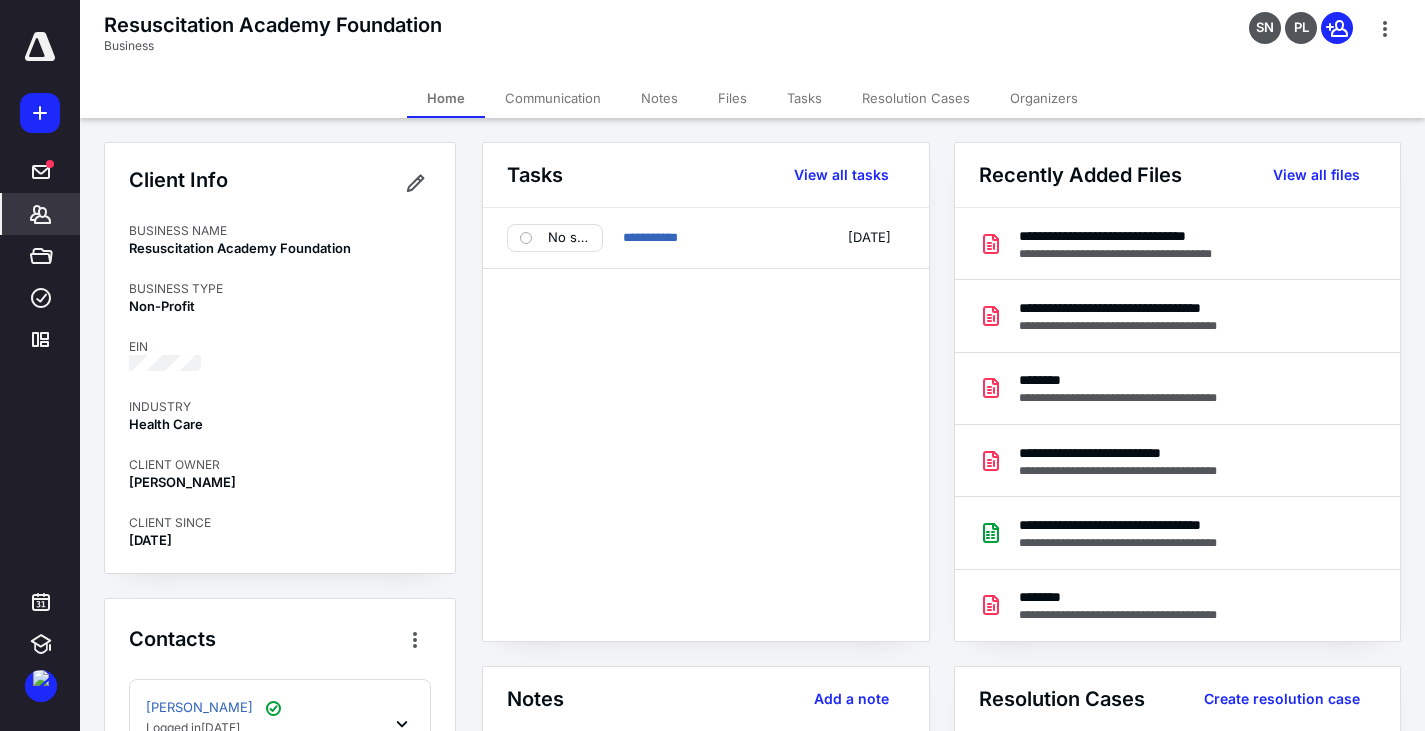 click 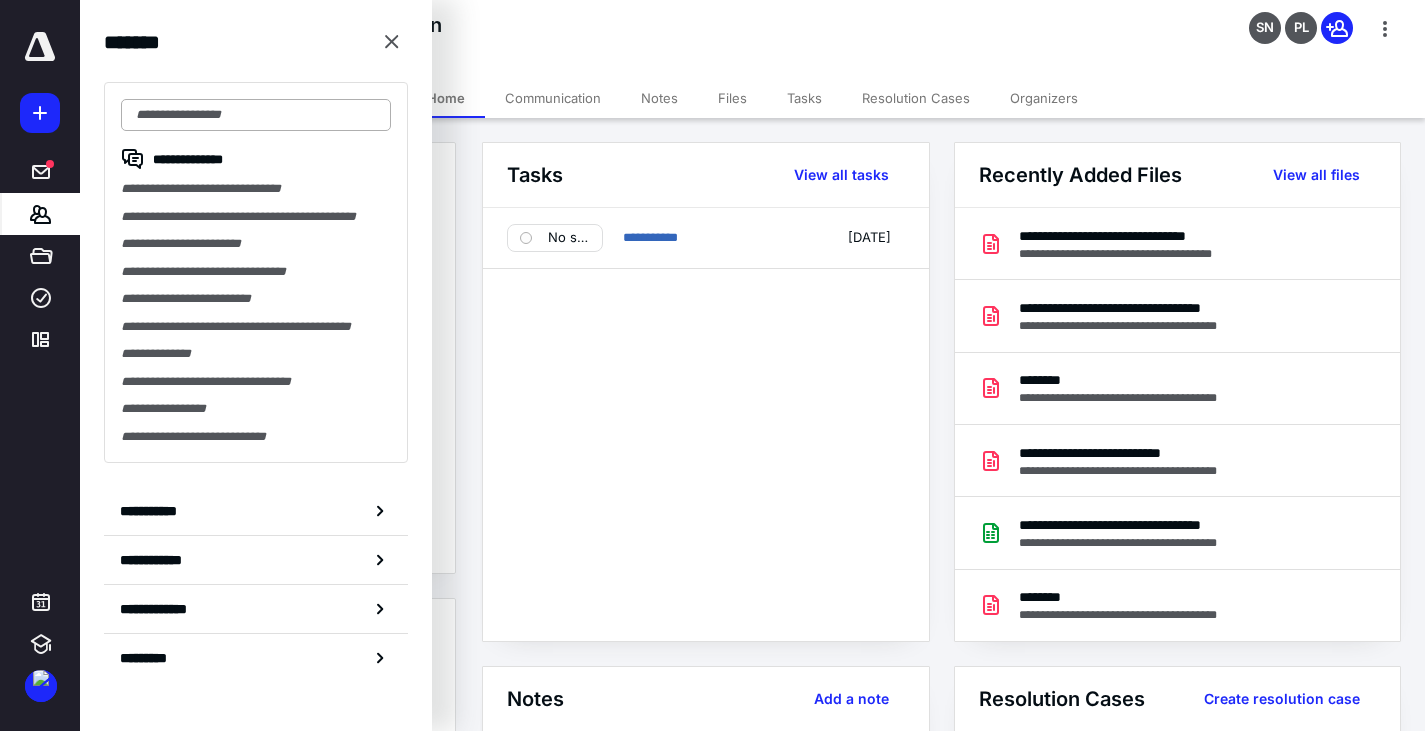 click at bounding box center [256, 115] 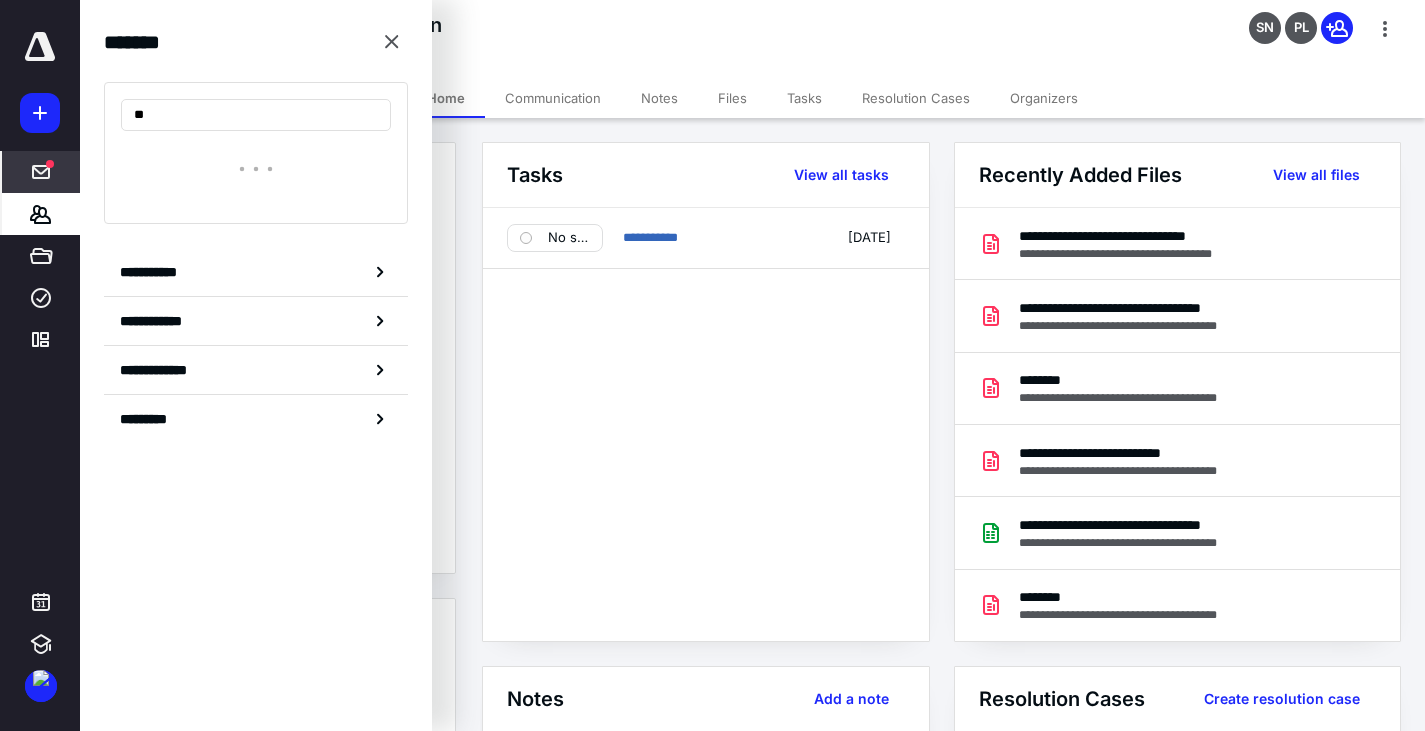type on "*" 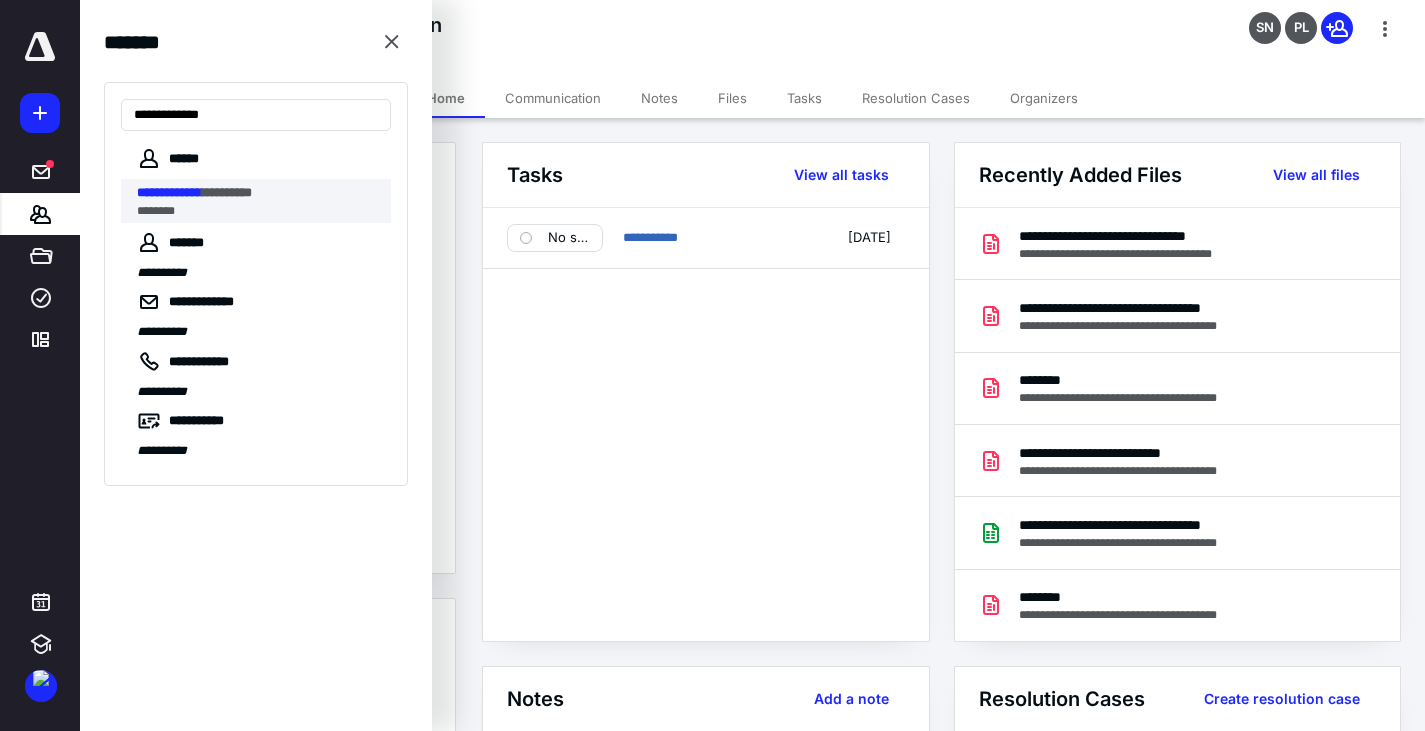 type on "**********" 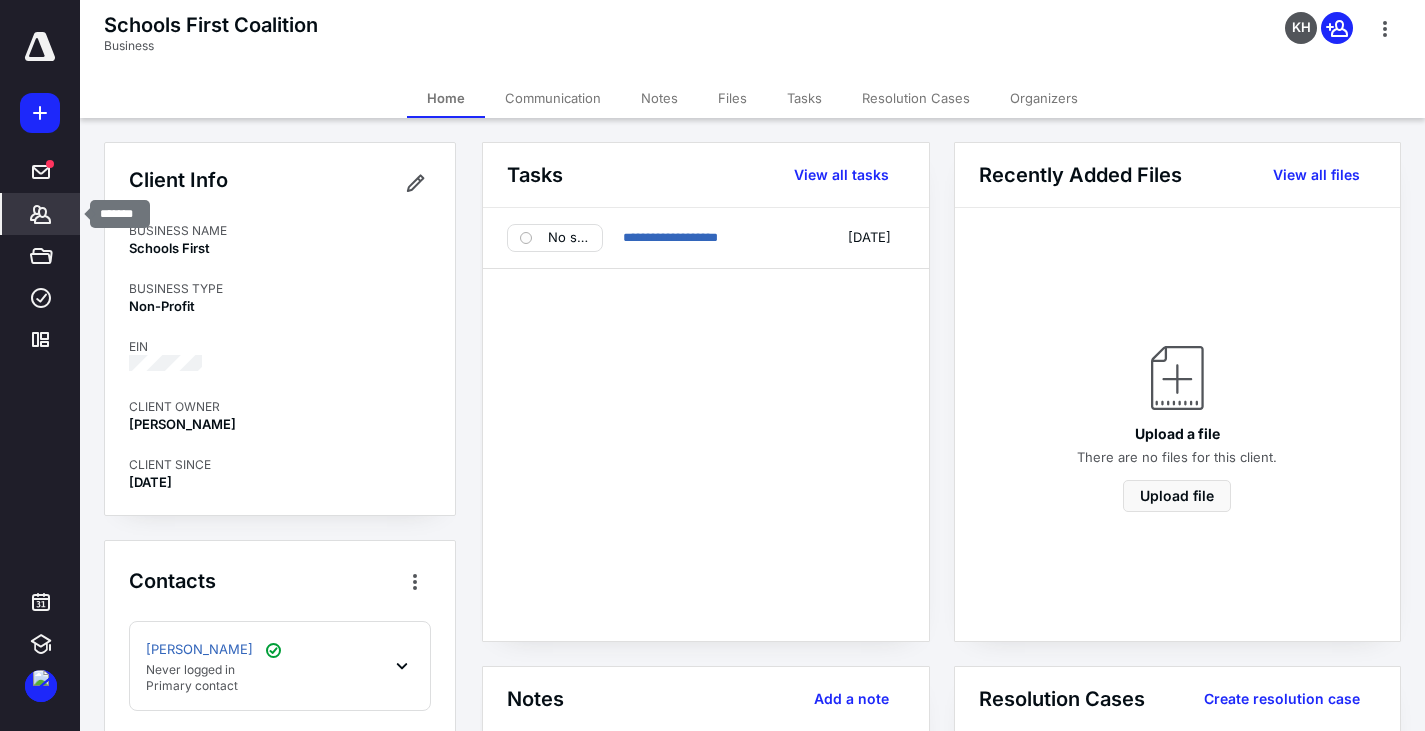 click on "*******" at bounding box center [41, 214] 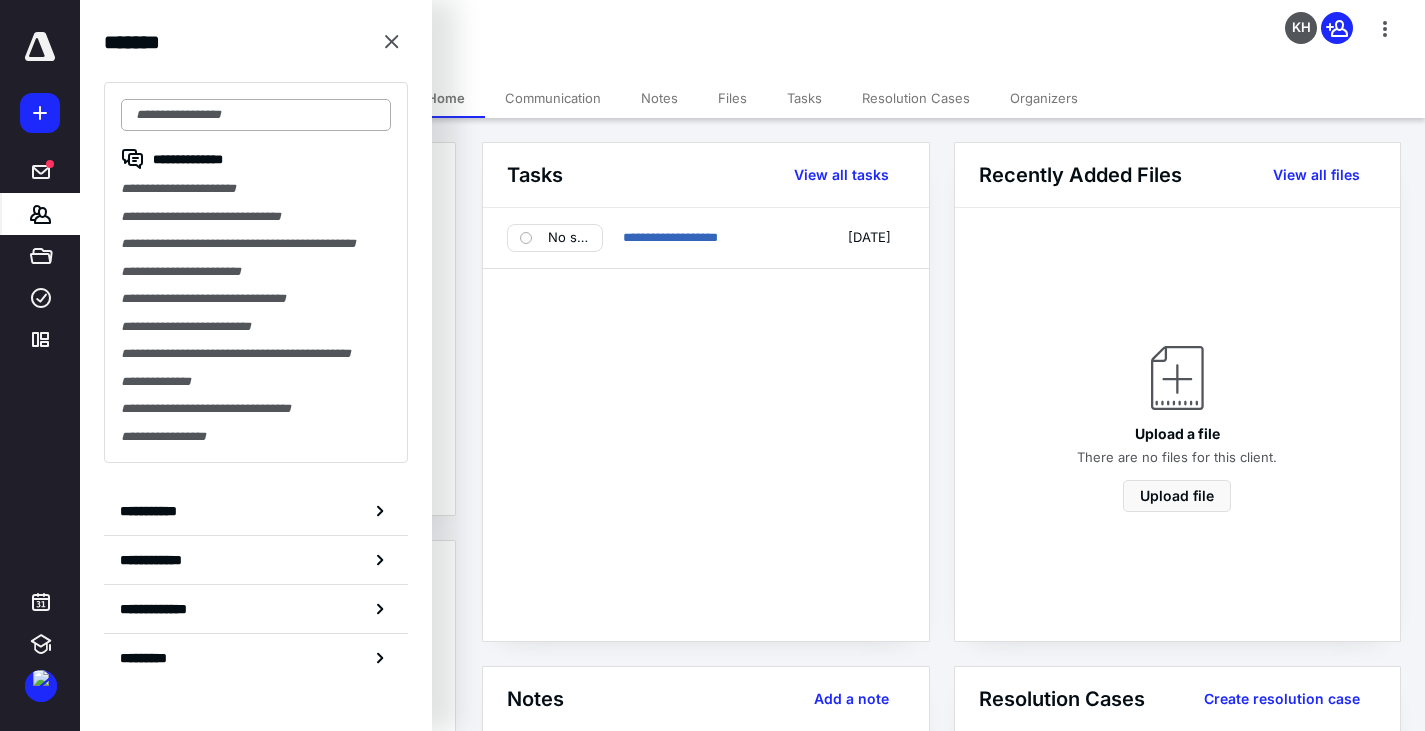 click at bounding box center [256, 115] 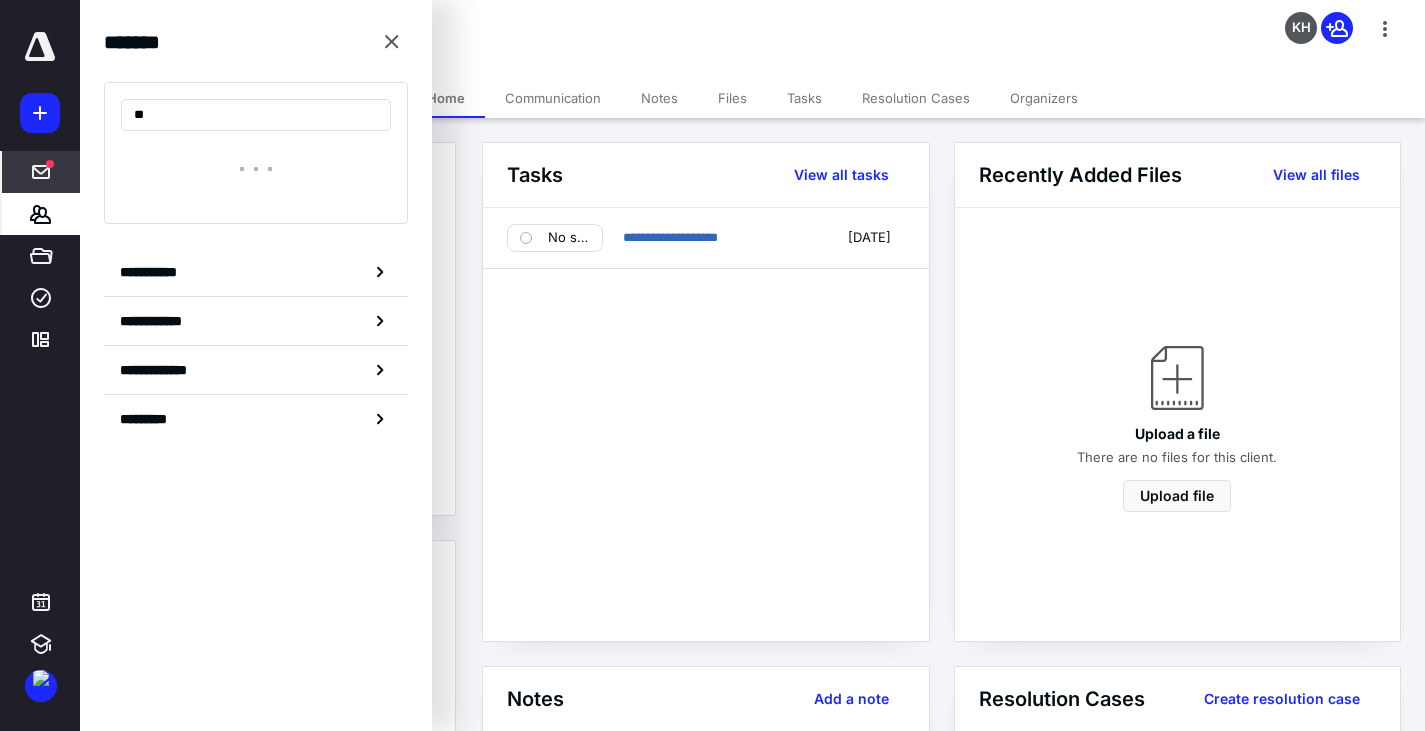 type on "*" 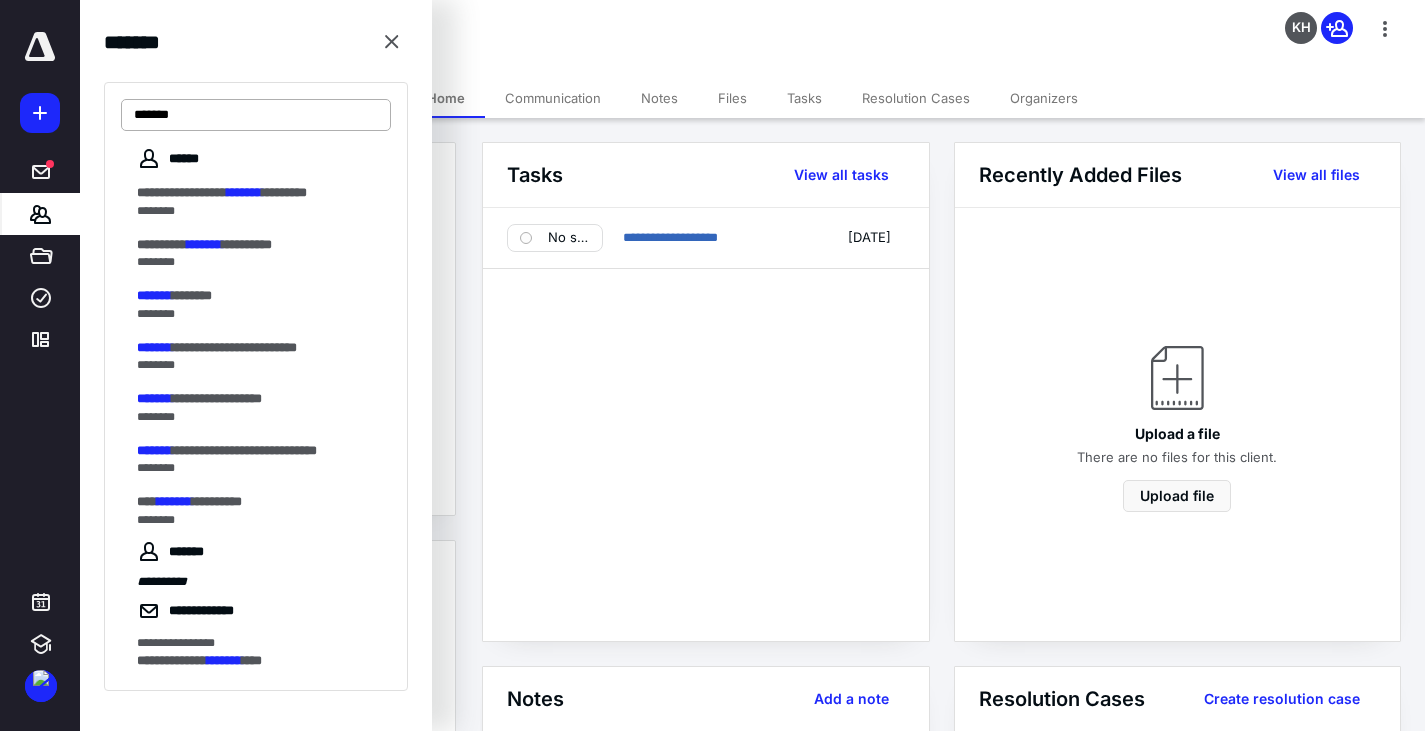 click on "**********" at bounding box center (256, 386) 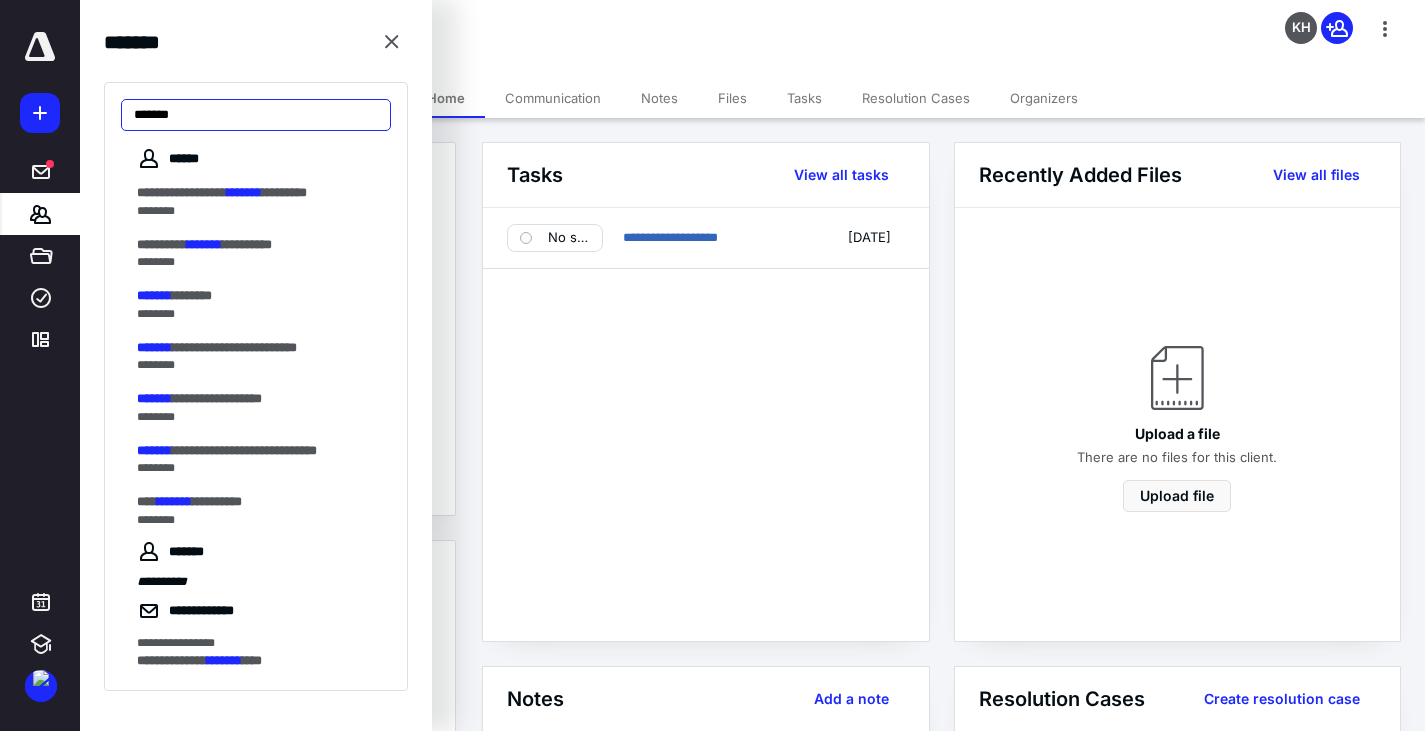 drag, startPoint x: 200, startPoint y: 112, endPoint x: 90, endPoint y: 127, distance: 111.01801 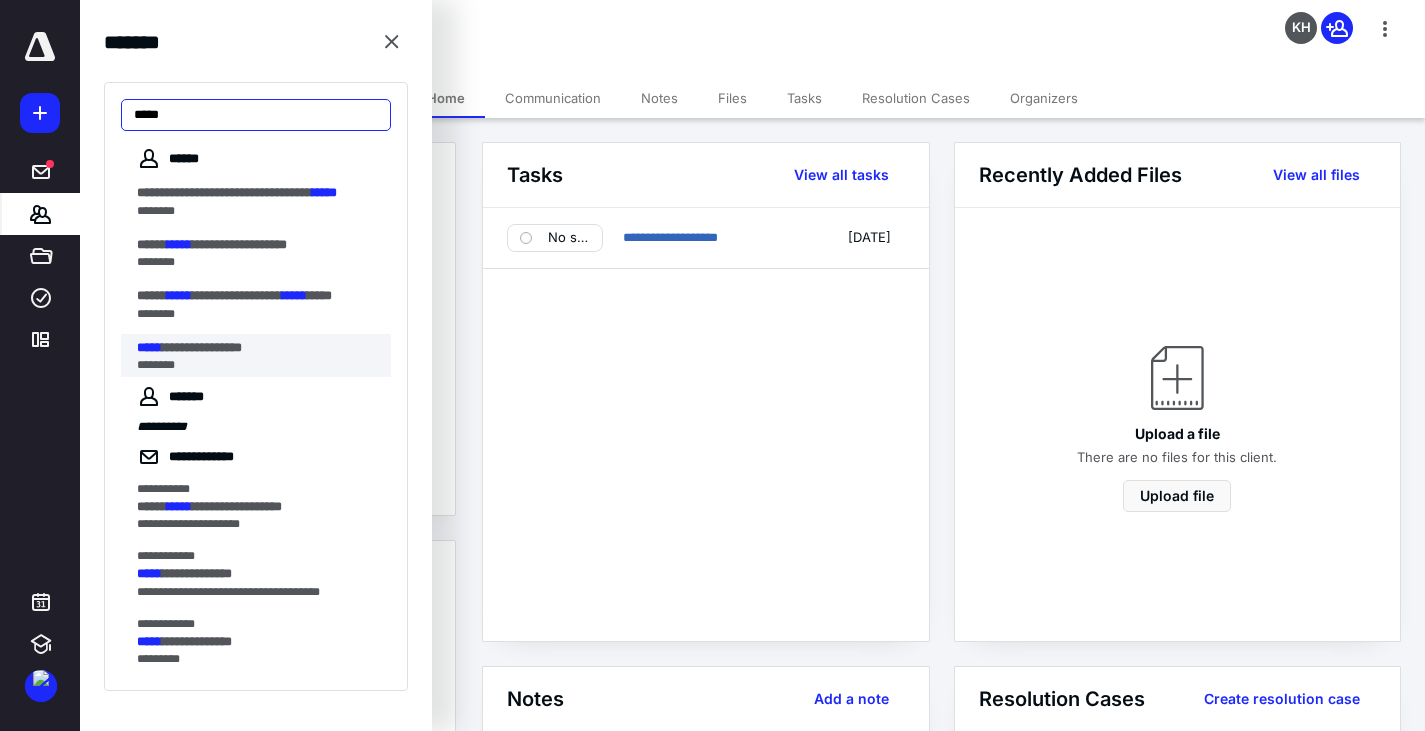 type on "*****" 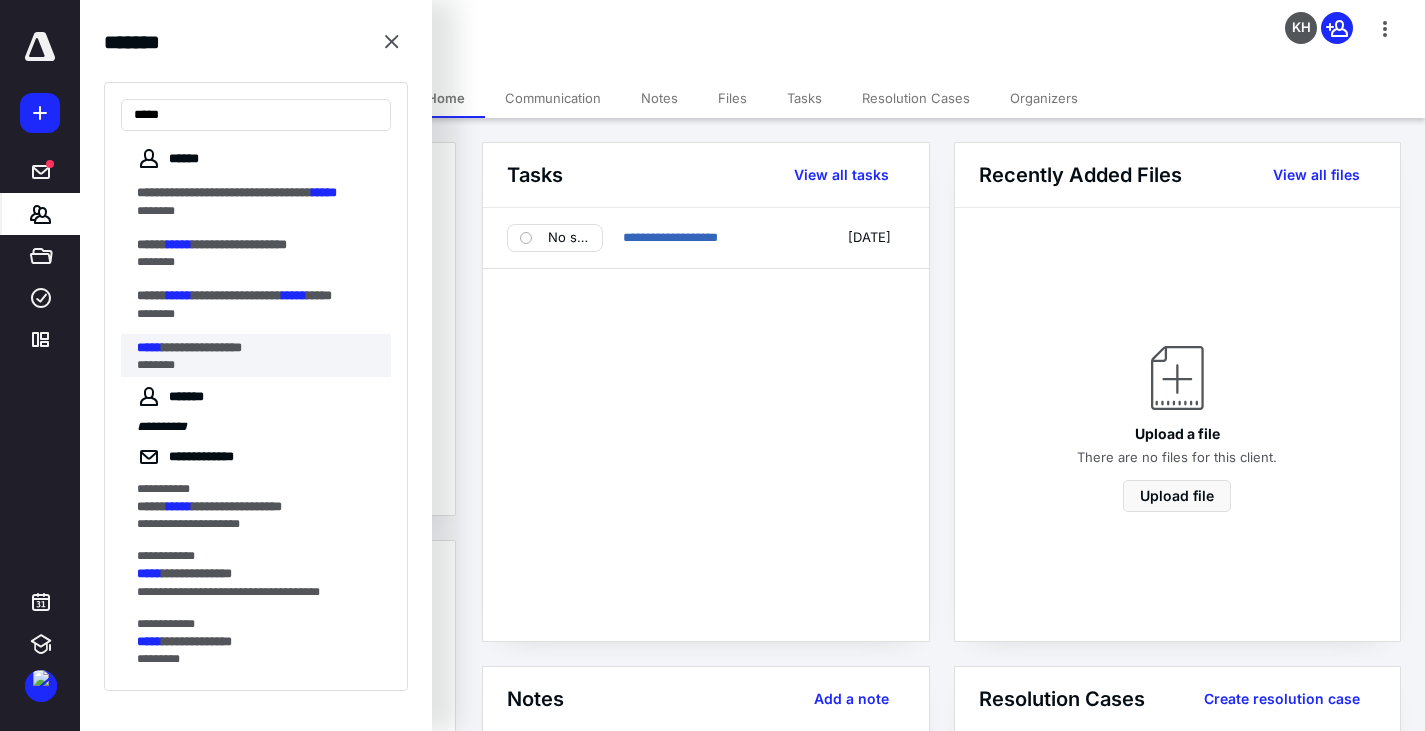 click on "**********" at bounding box center (202, 347) 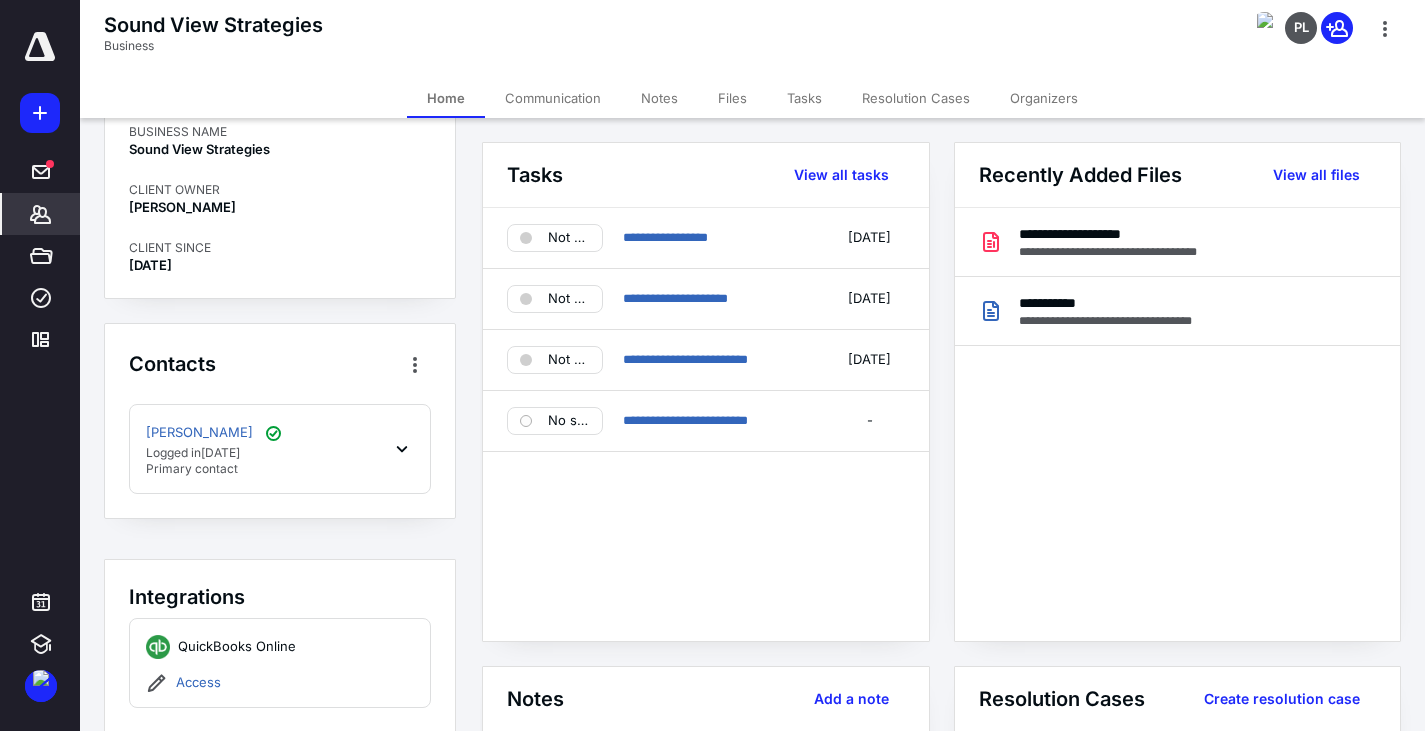 scroll, scrollTop: 100, scrollLeft: 0, axis: vertical 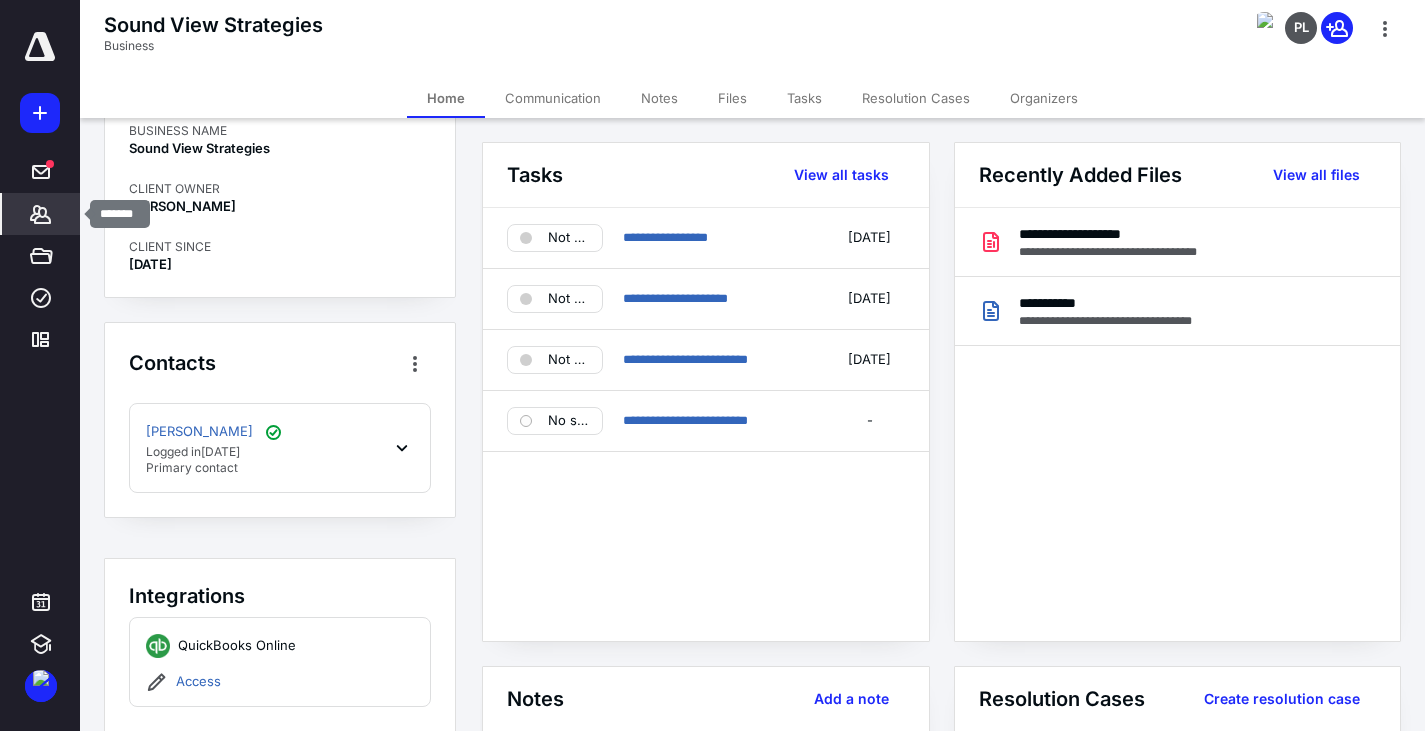 click 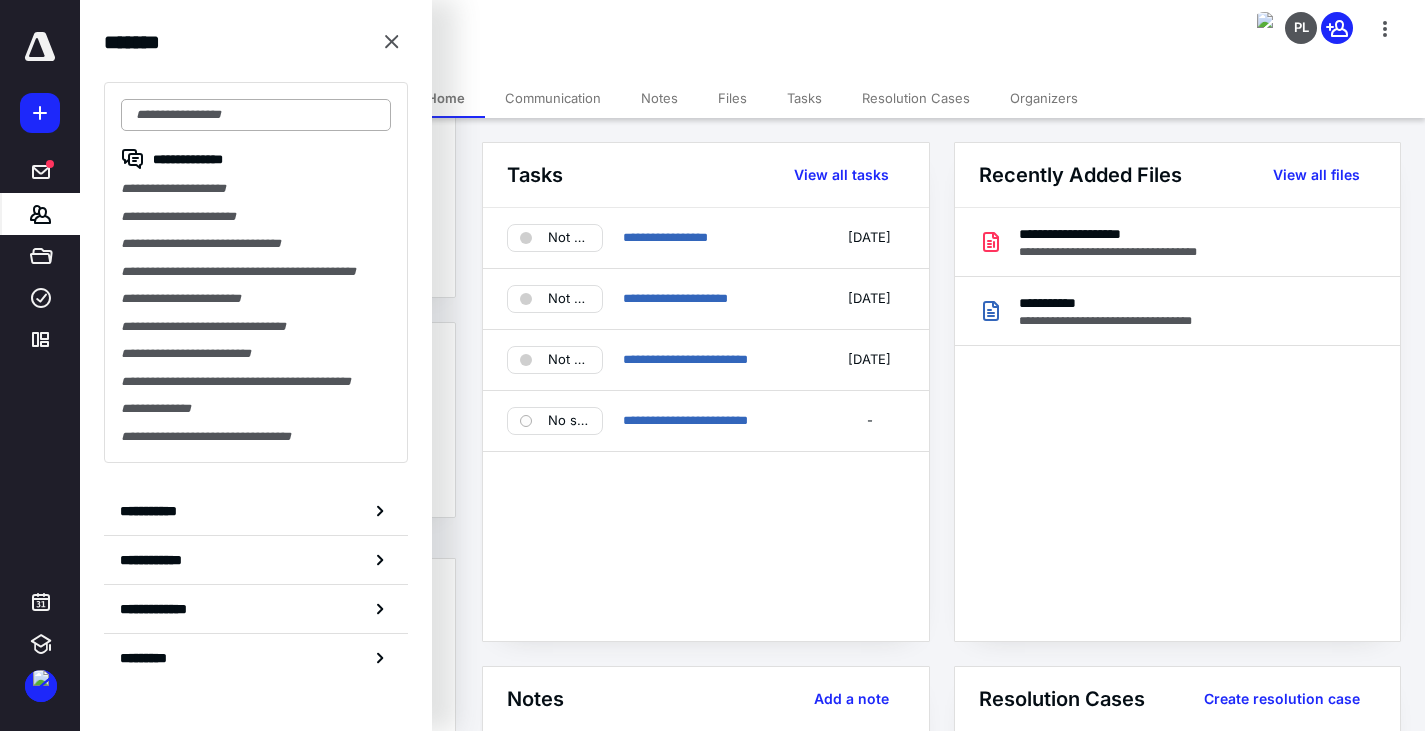 click at bounding box center (256, 115) 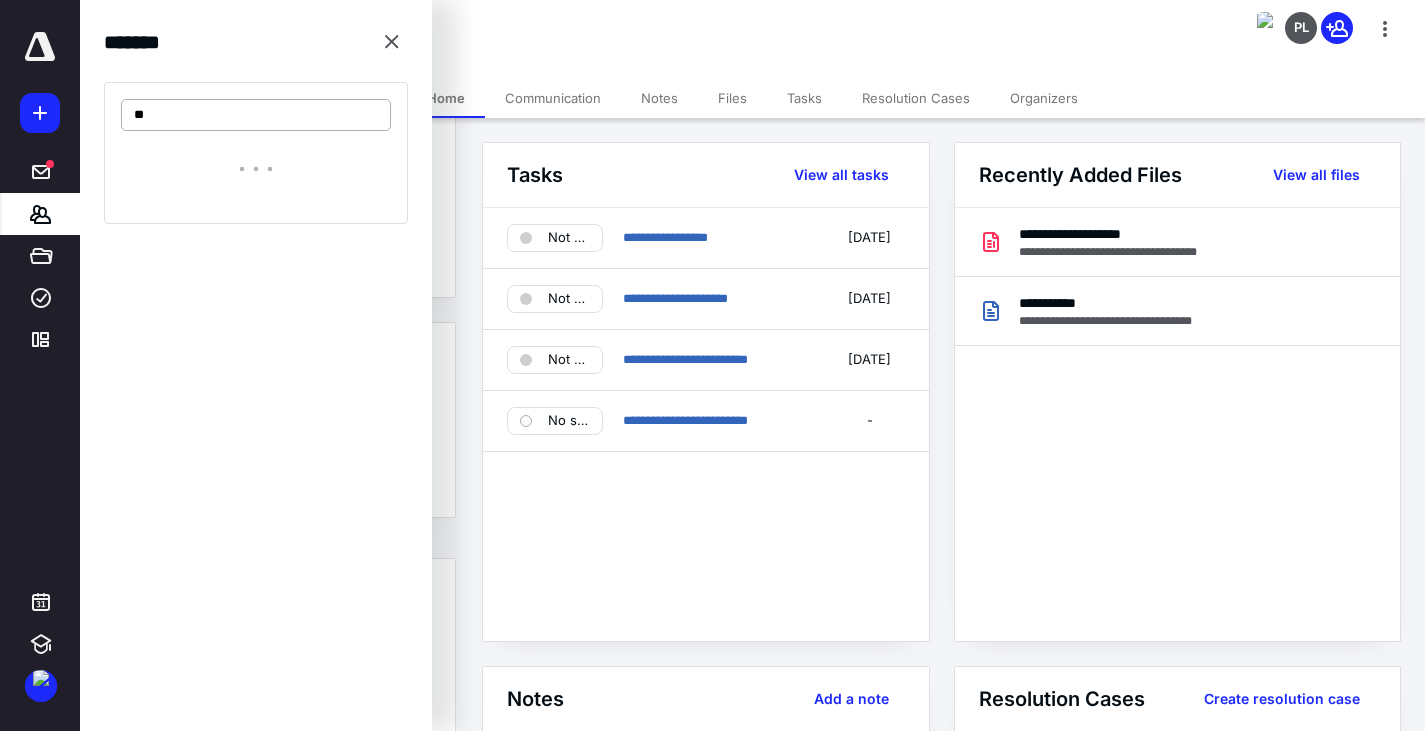 type on "*" 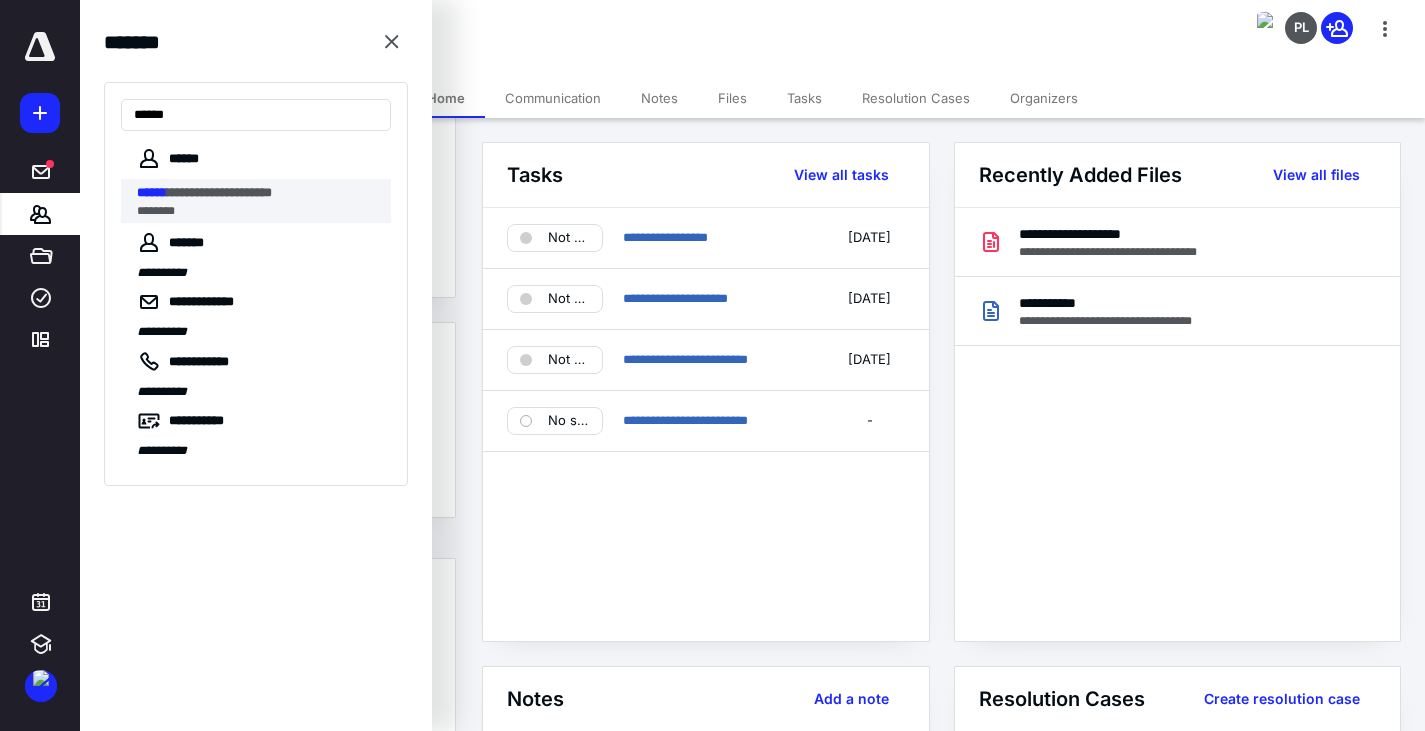 type on "******" 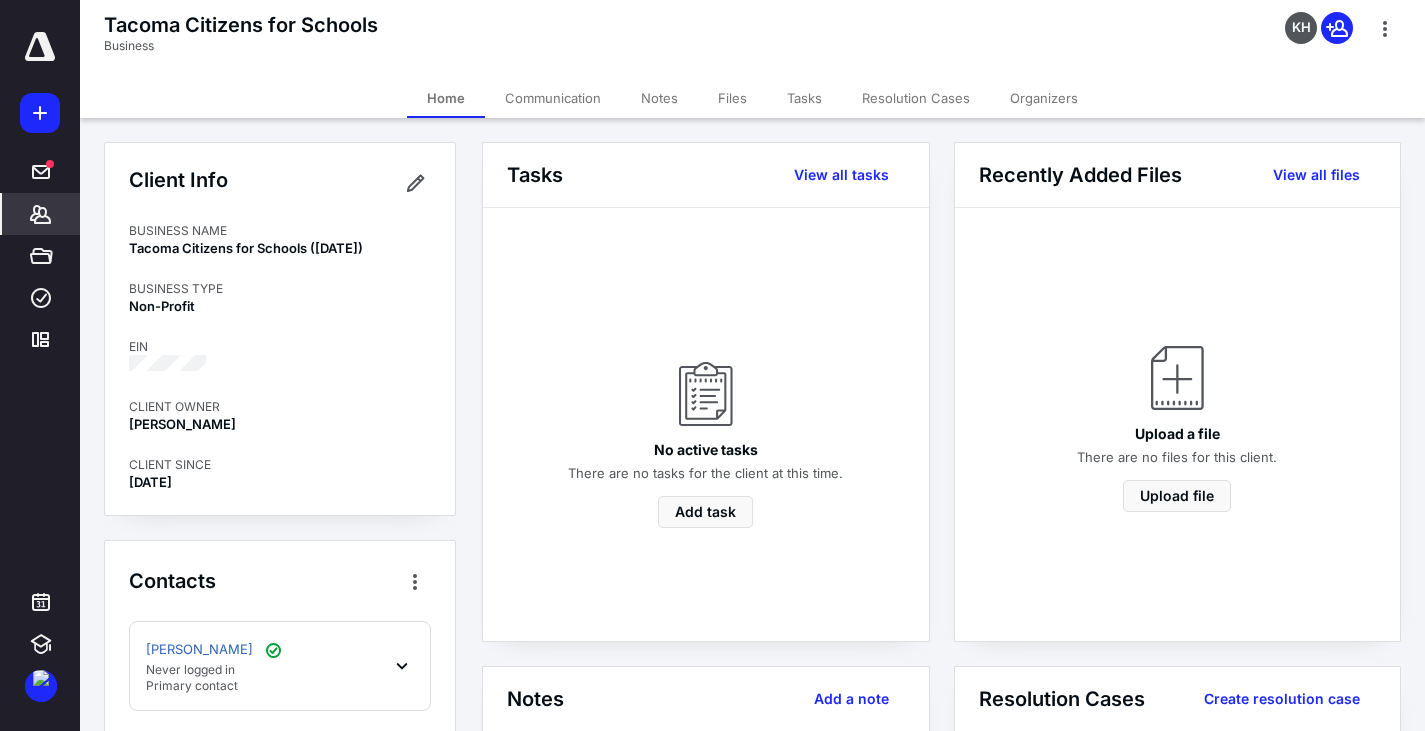 click on "Notes" at bounding box center (659, 98) 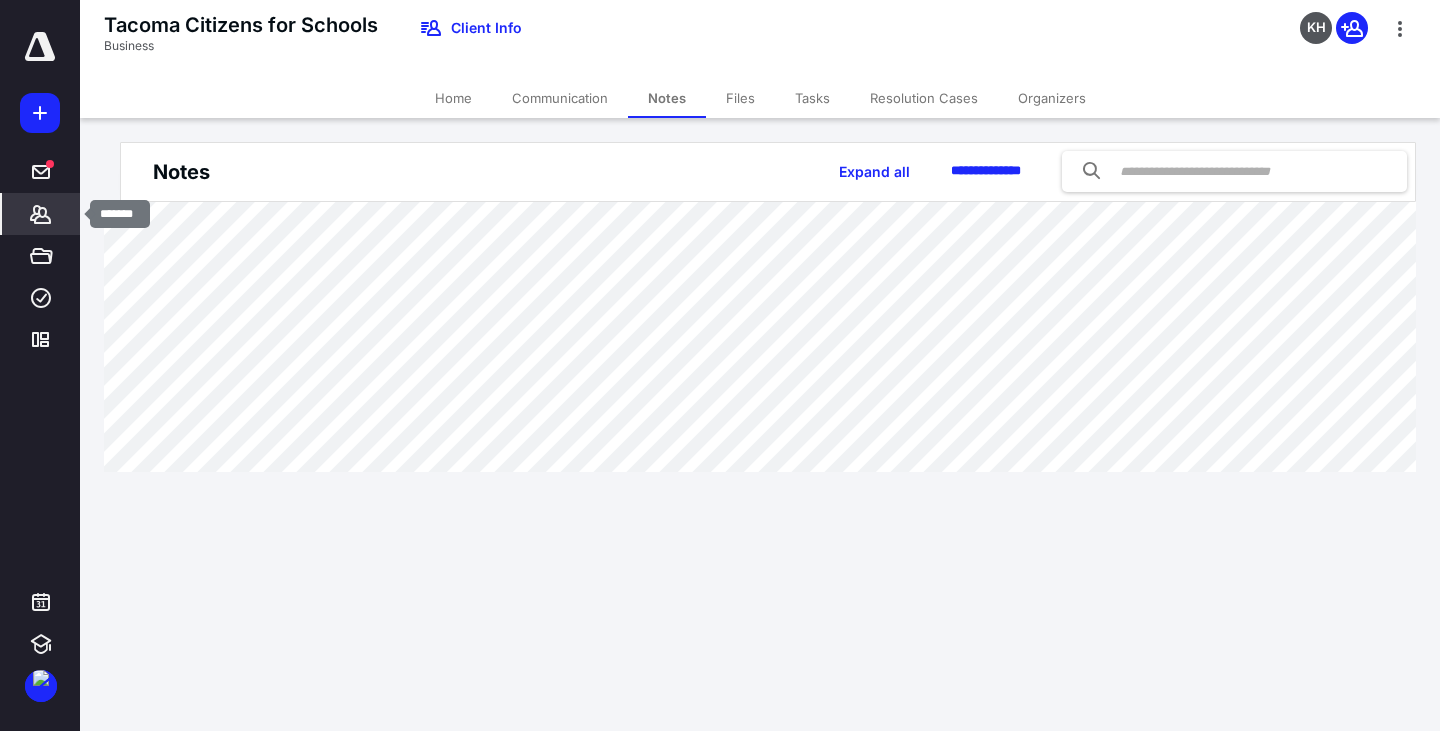 click 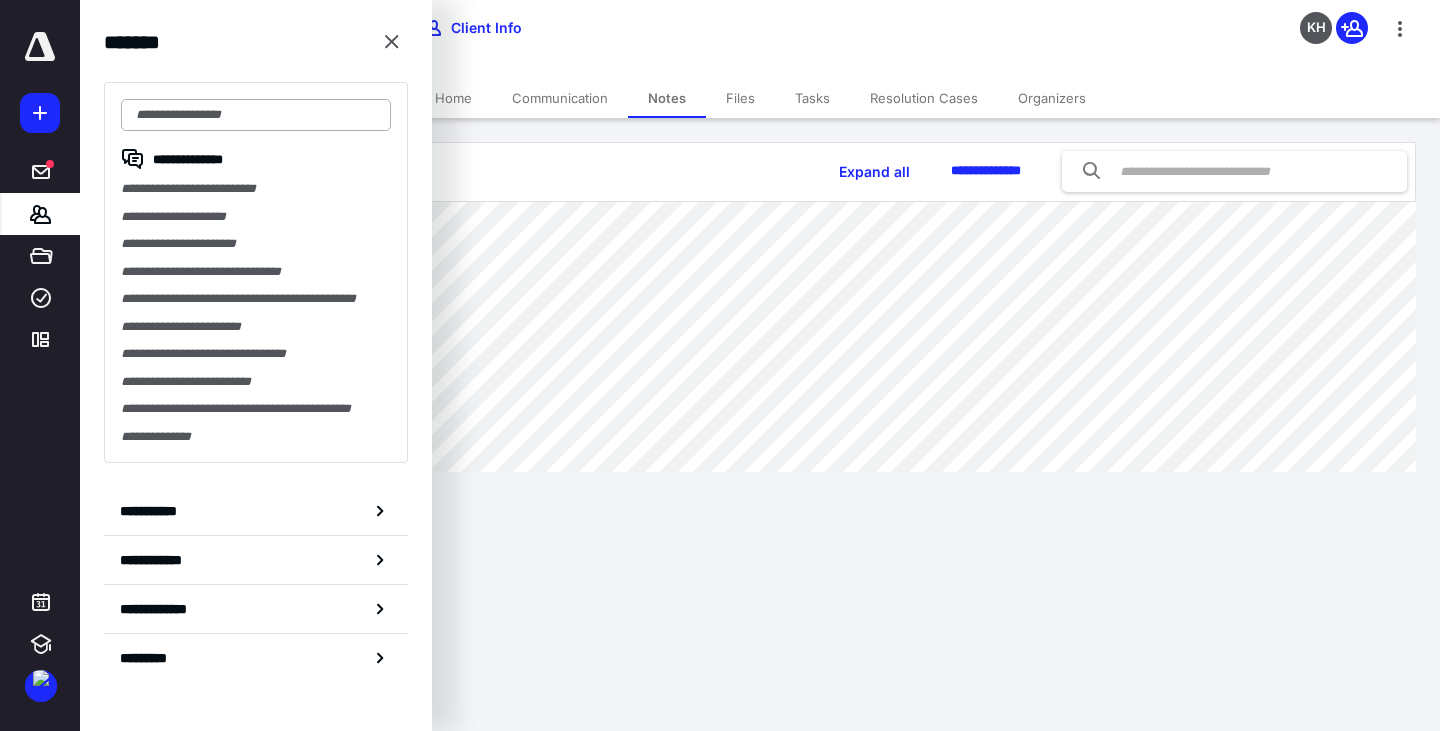 drag, startPoint x: 183, startPoint y: 124, endPoint x: 129, endPoint y: 115, distance: 54.74486 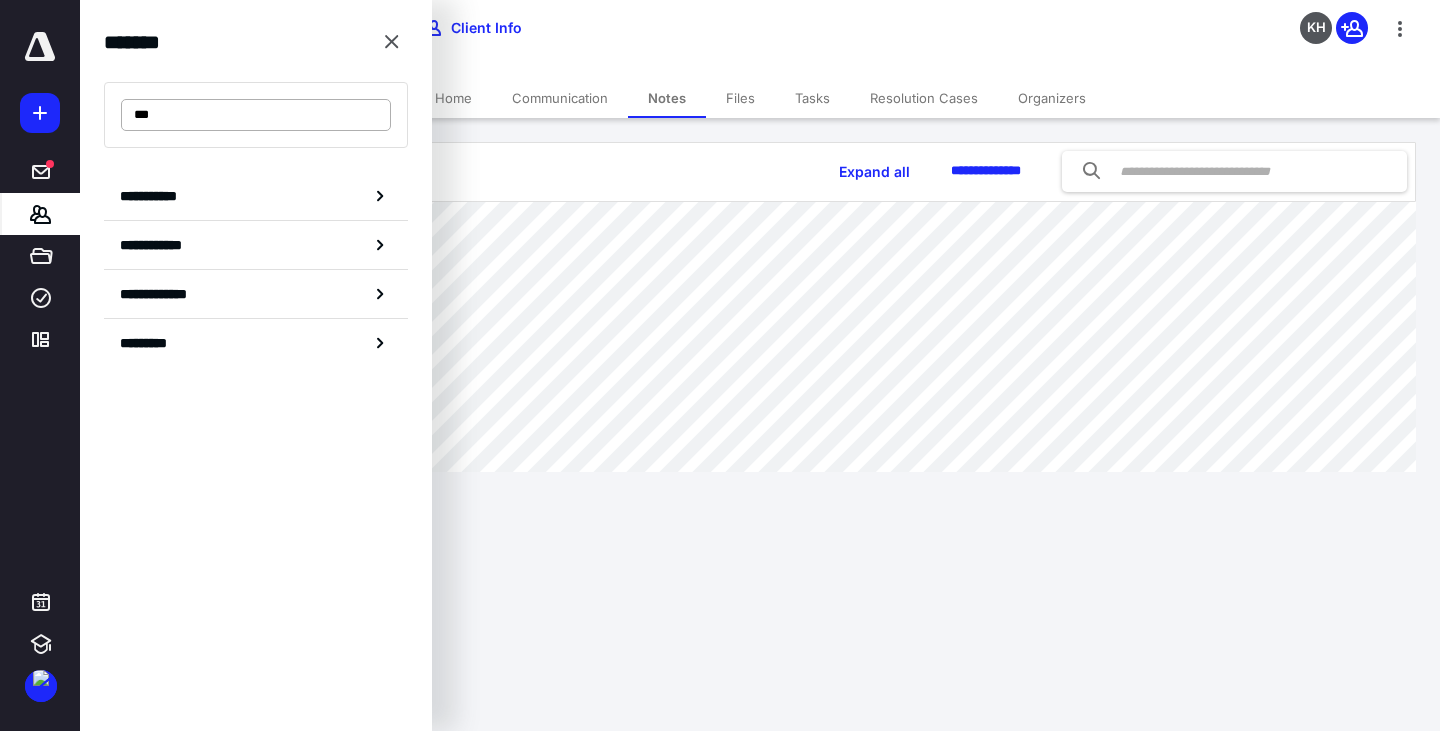 click on "***" at bounding box center (256, 115) 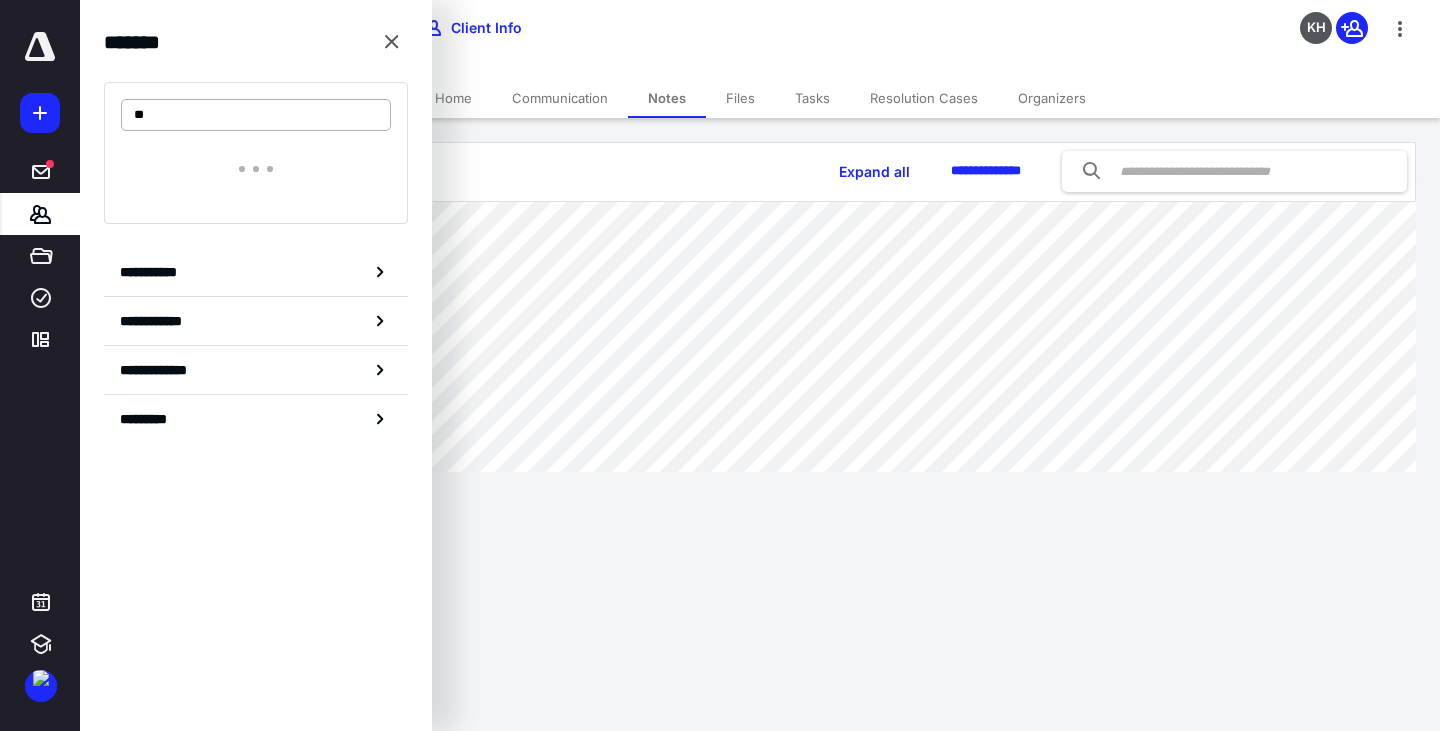 type on "*" 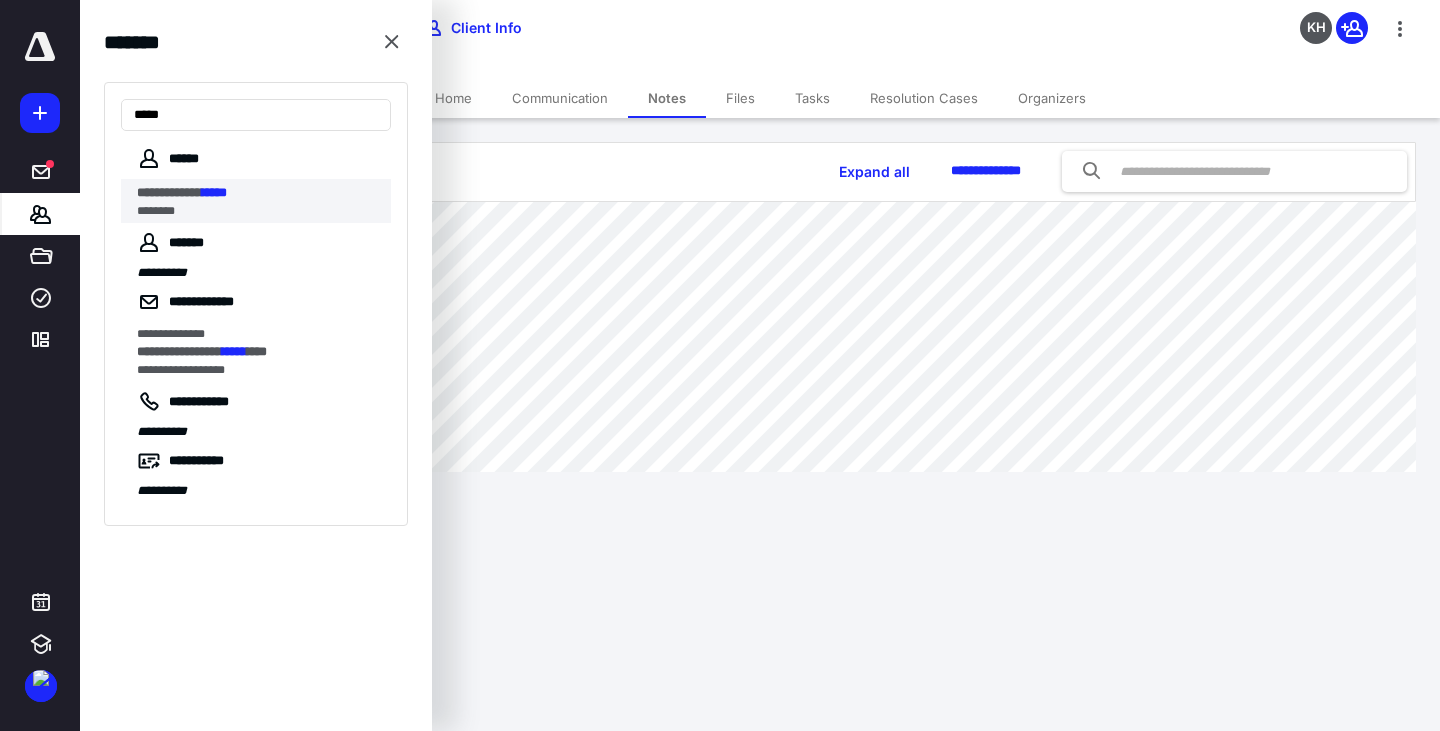 type on "*****" 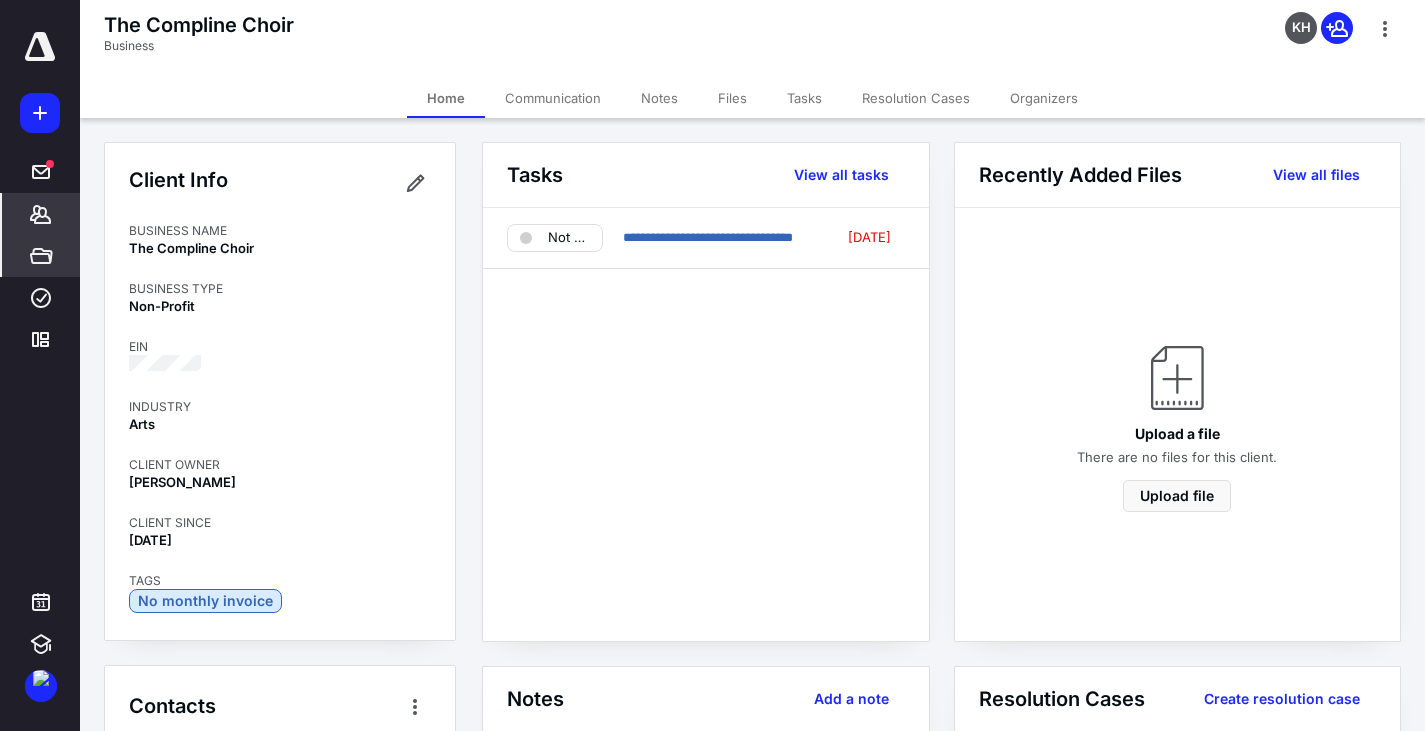 drag, startPoint x: 44, startPoint y: 294, endPoint x: 60, endPoint y: 237, distance: 59.20304 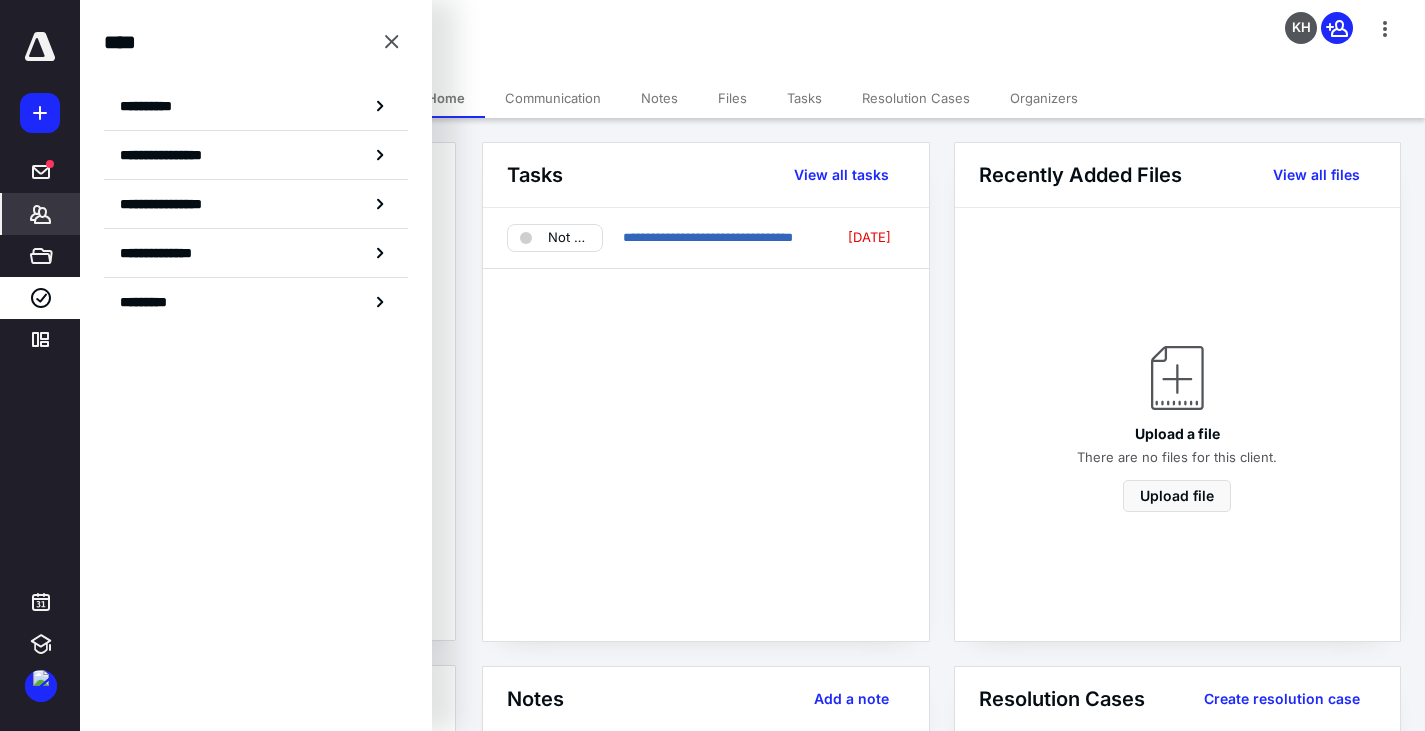 click 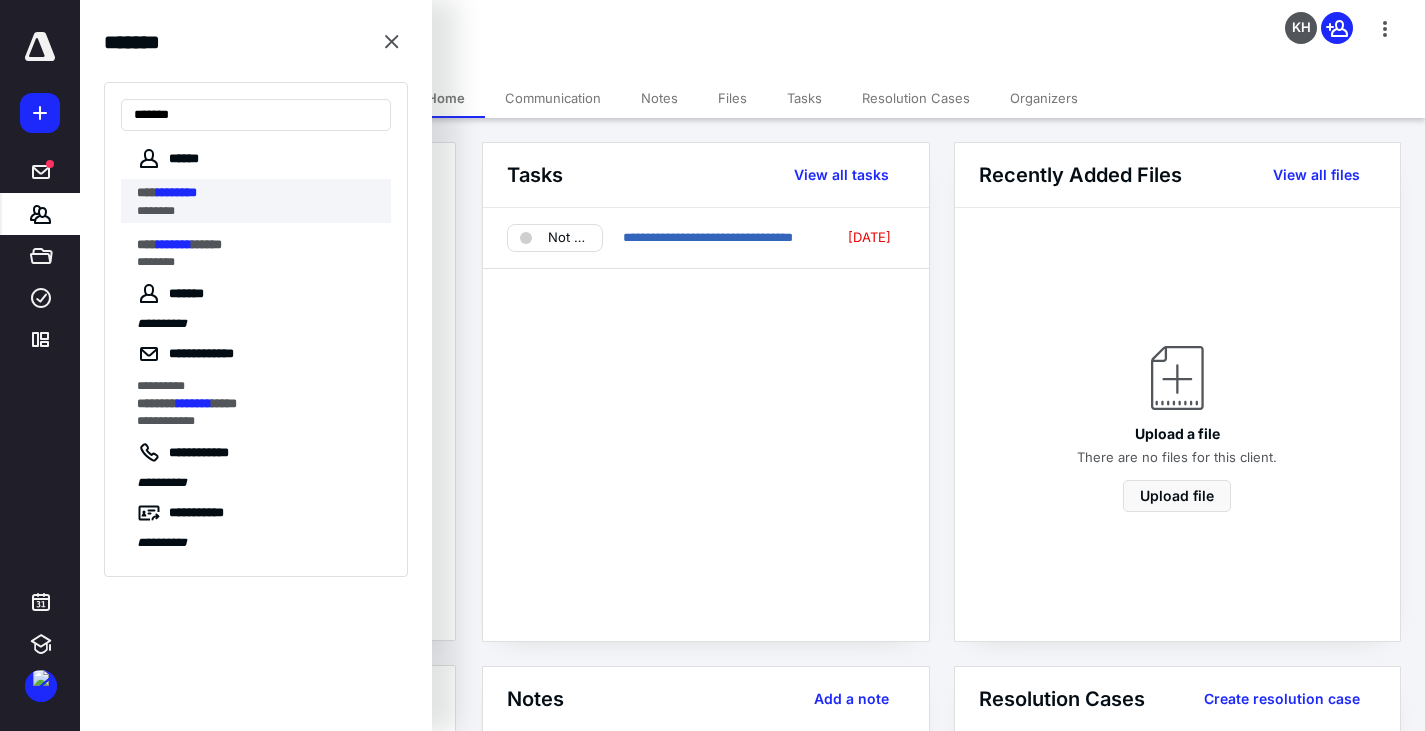 type on "*******" 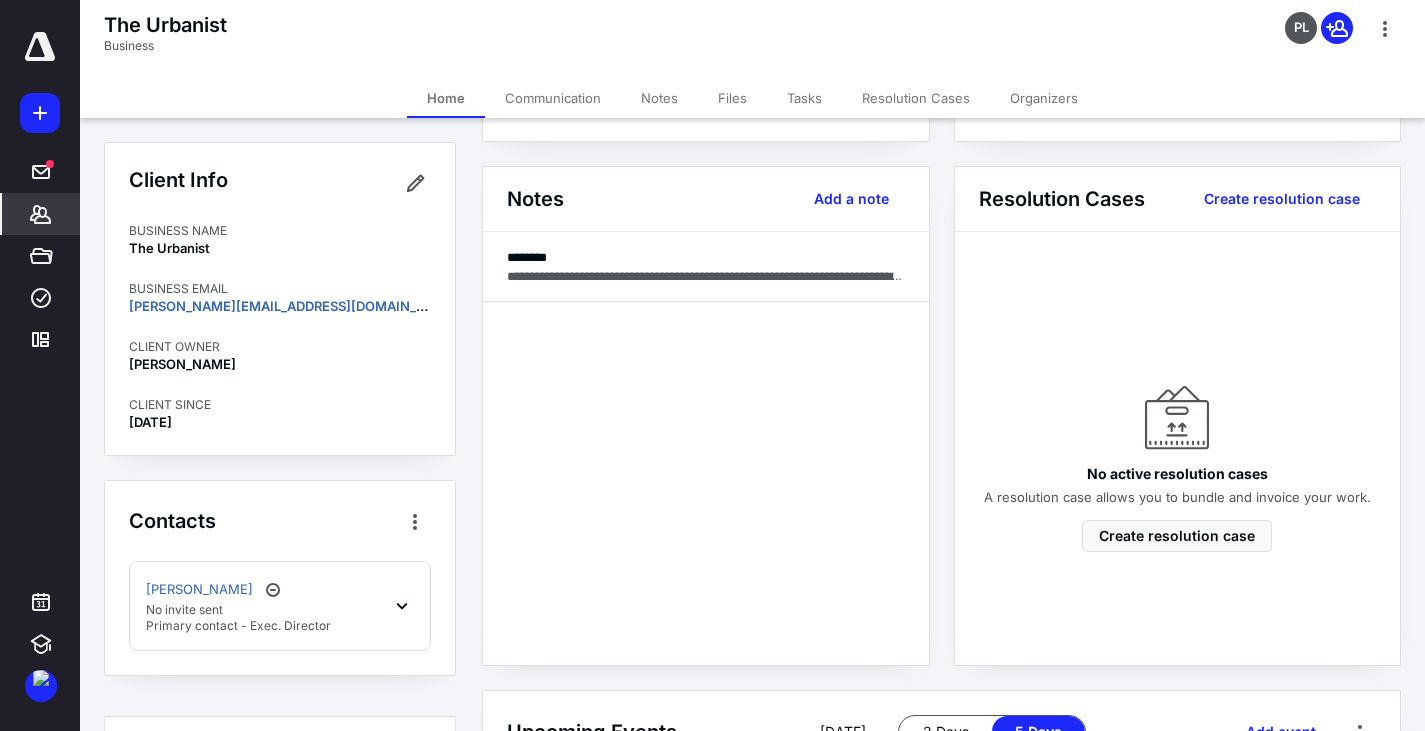 scroll, scrollTop: 100, scrollLeft: 0, axis: vertical 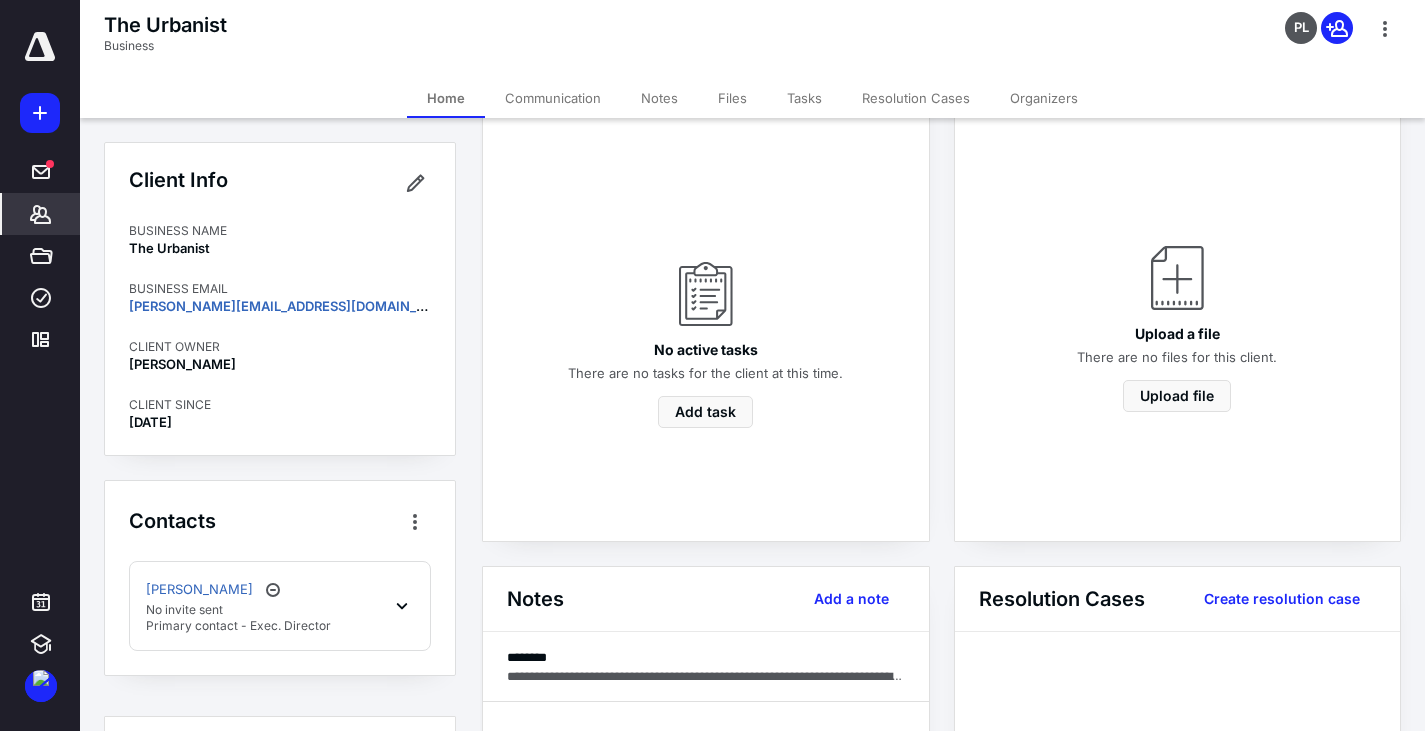 click on "Notes" at bounding box center [659, 98] 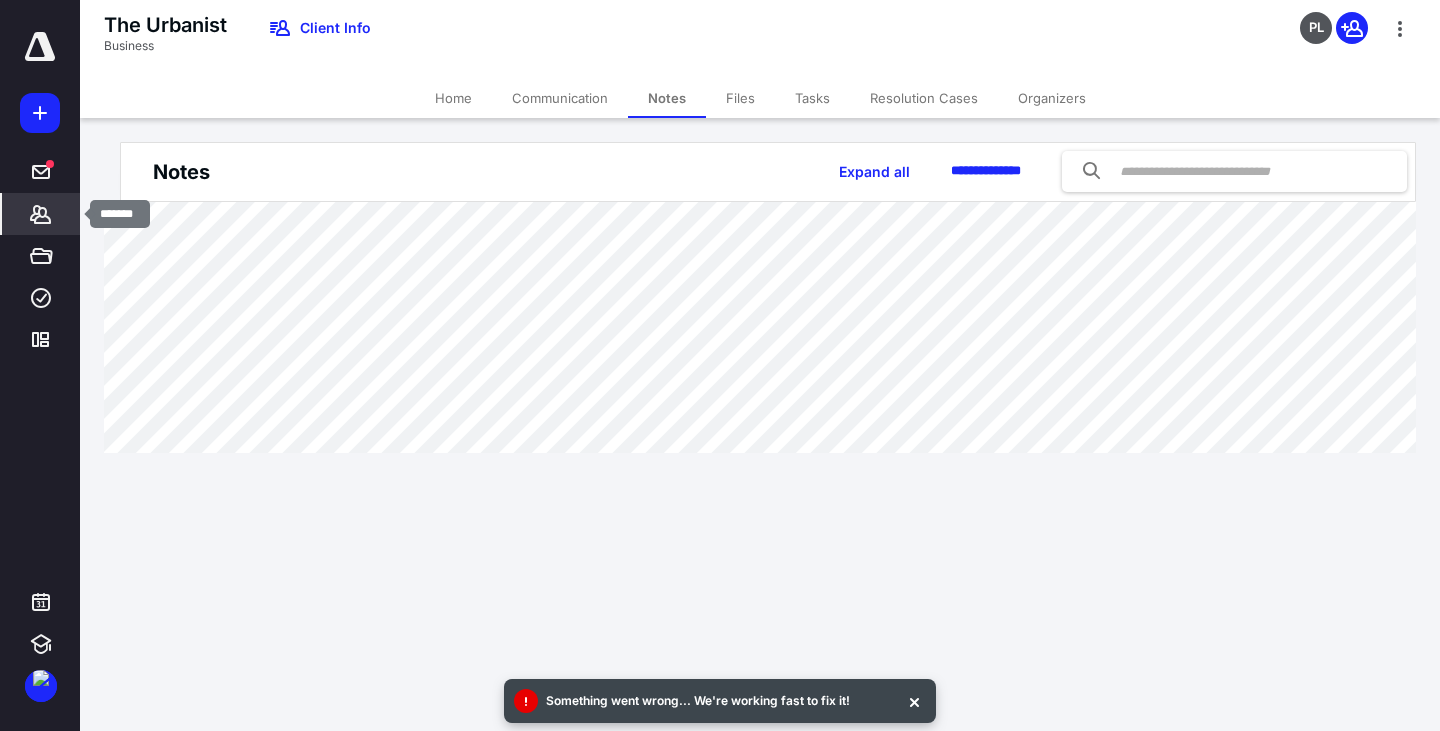 click 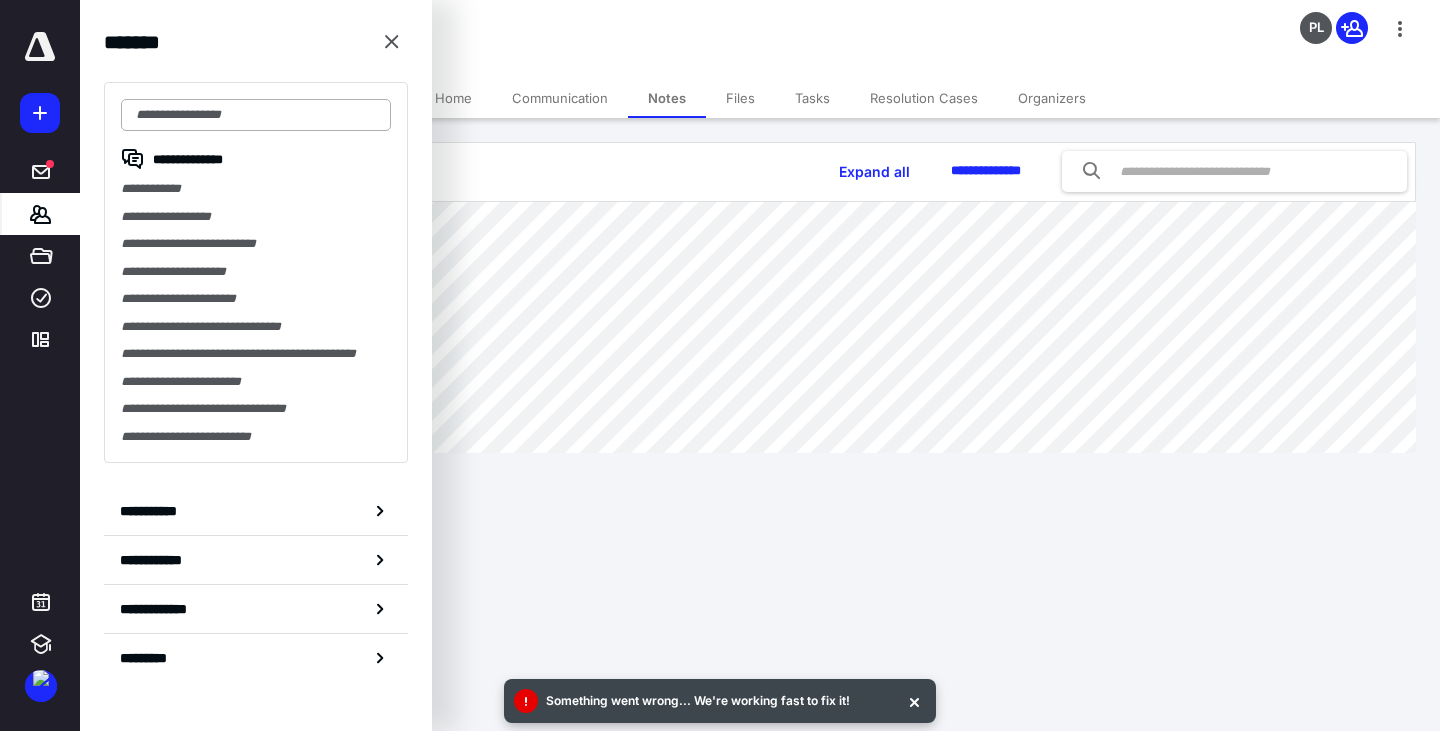 click at bounding box center [256, 115] 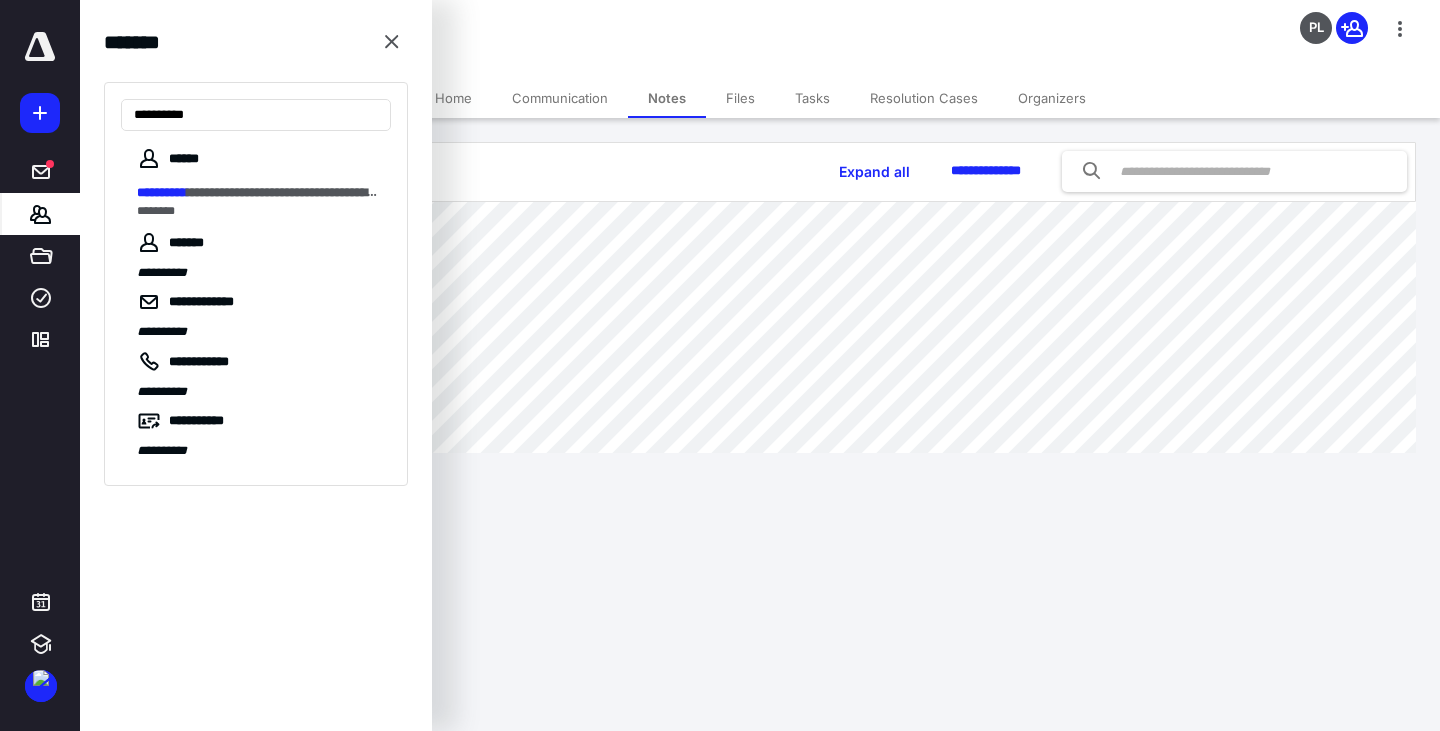 type on "**********" 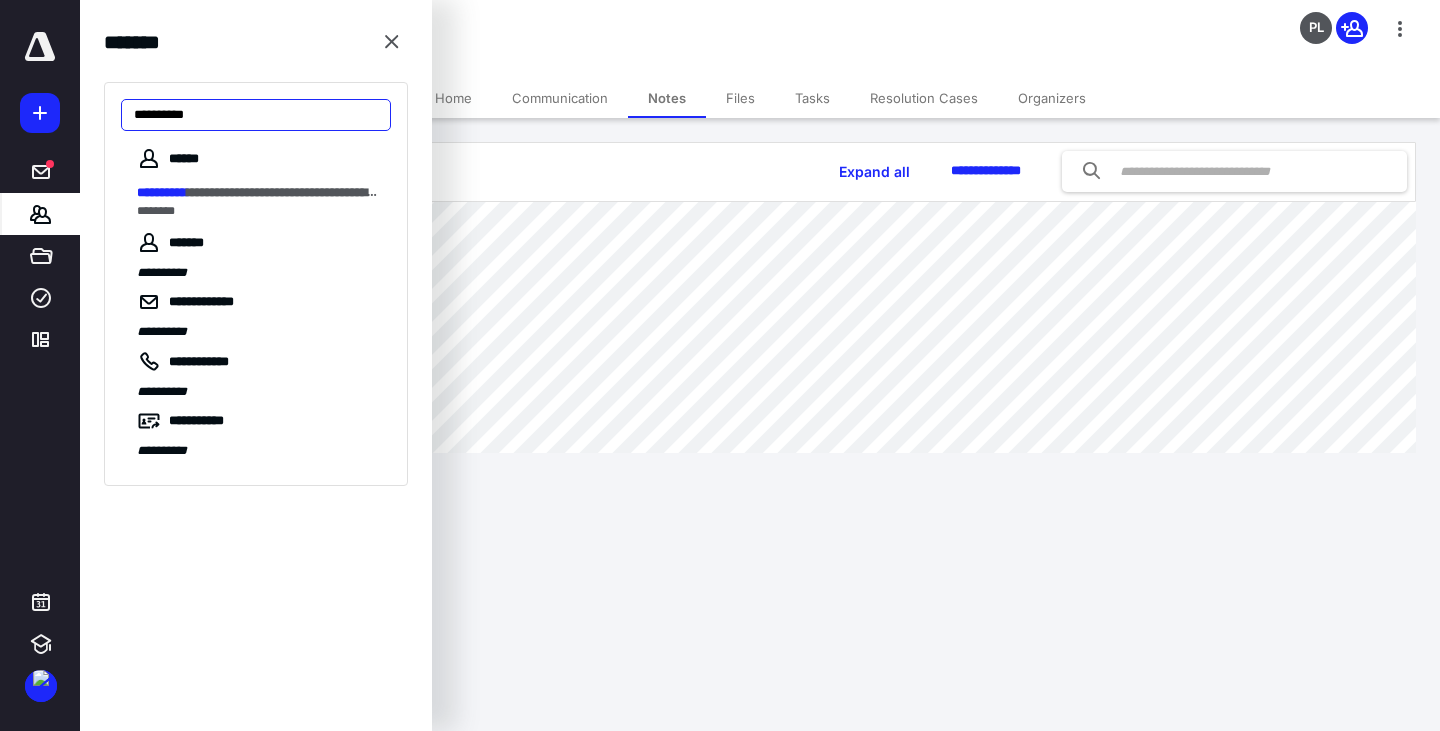 drag, startPoint x: 221, startPoint y: 119, endPoint x: 2, endPoint y: 117, distance: 219.00912 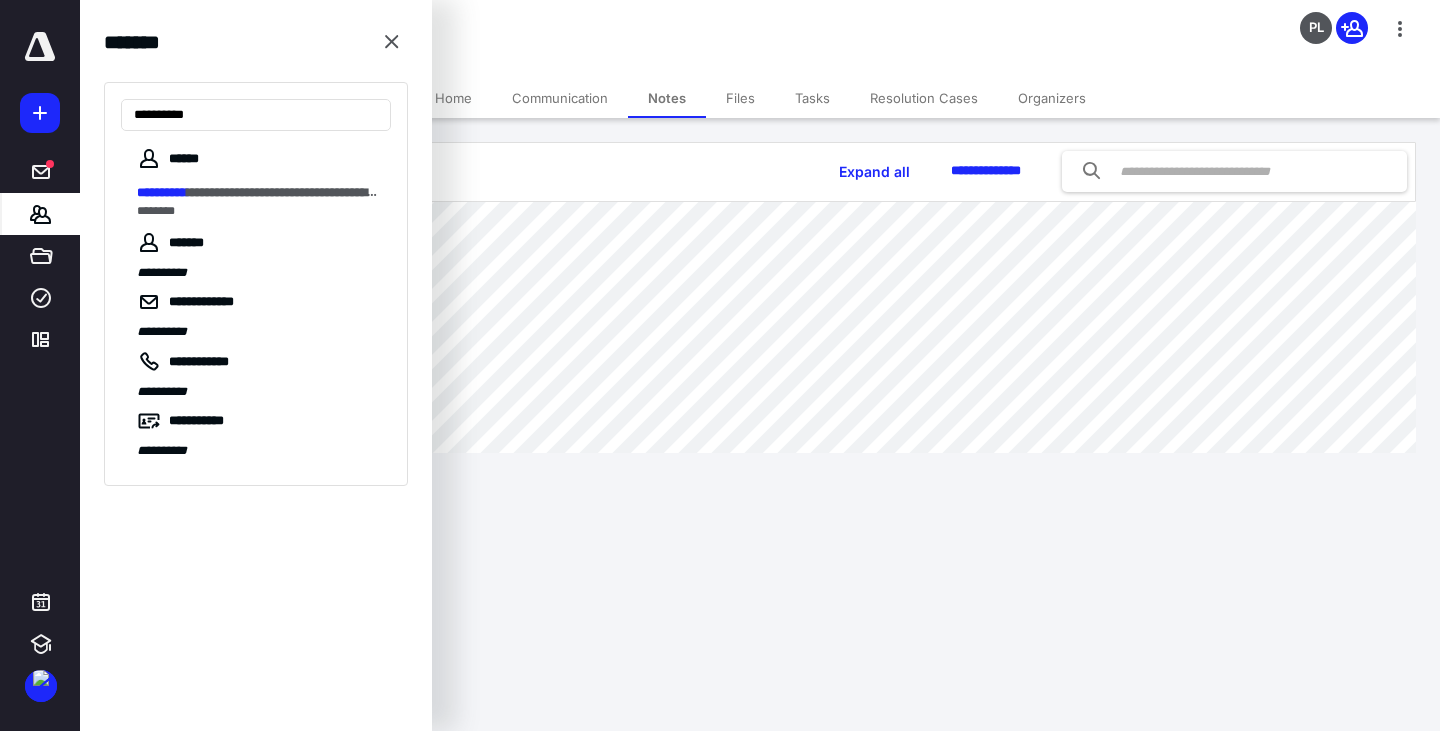 click on "**********" at bounding box center [720, 0] 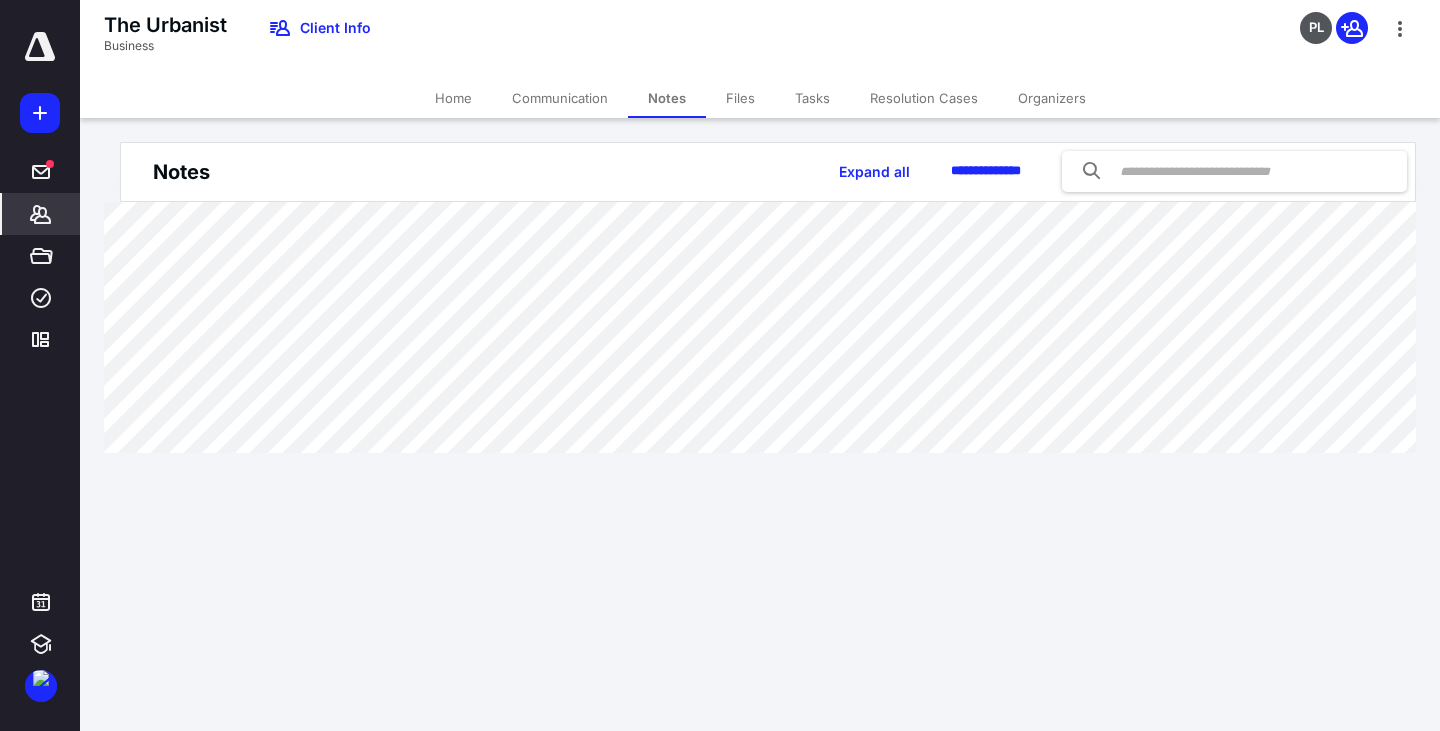 click 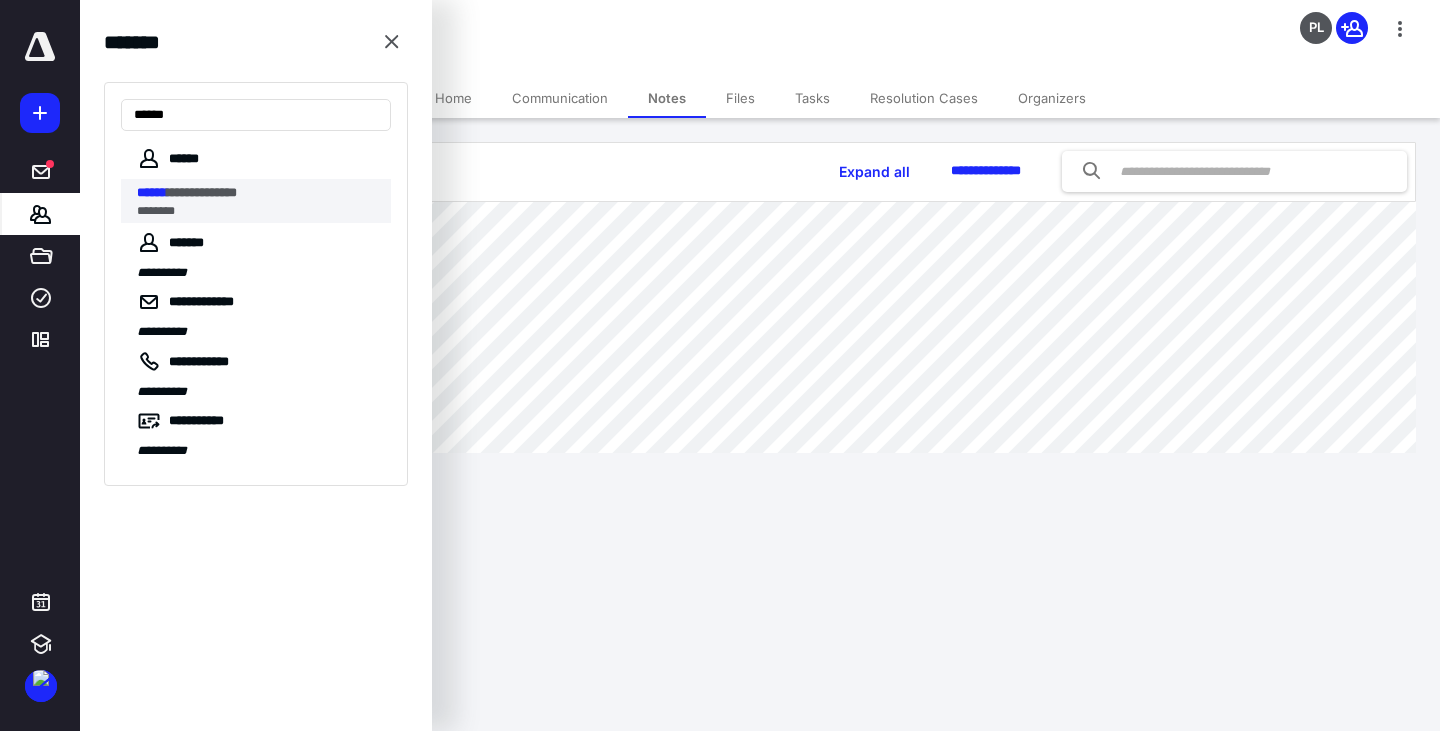 type on "******" 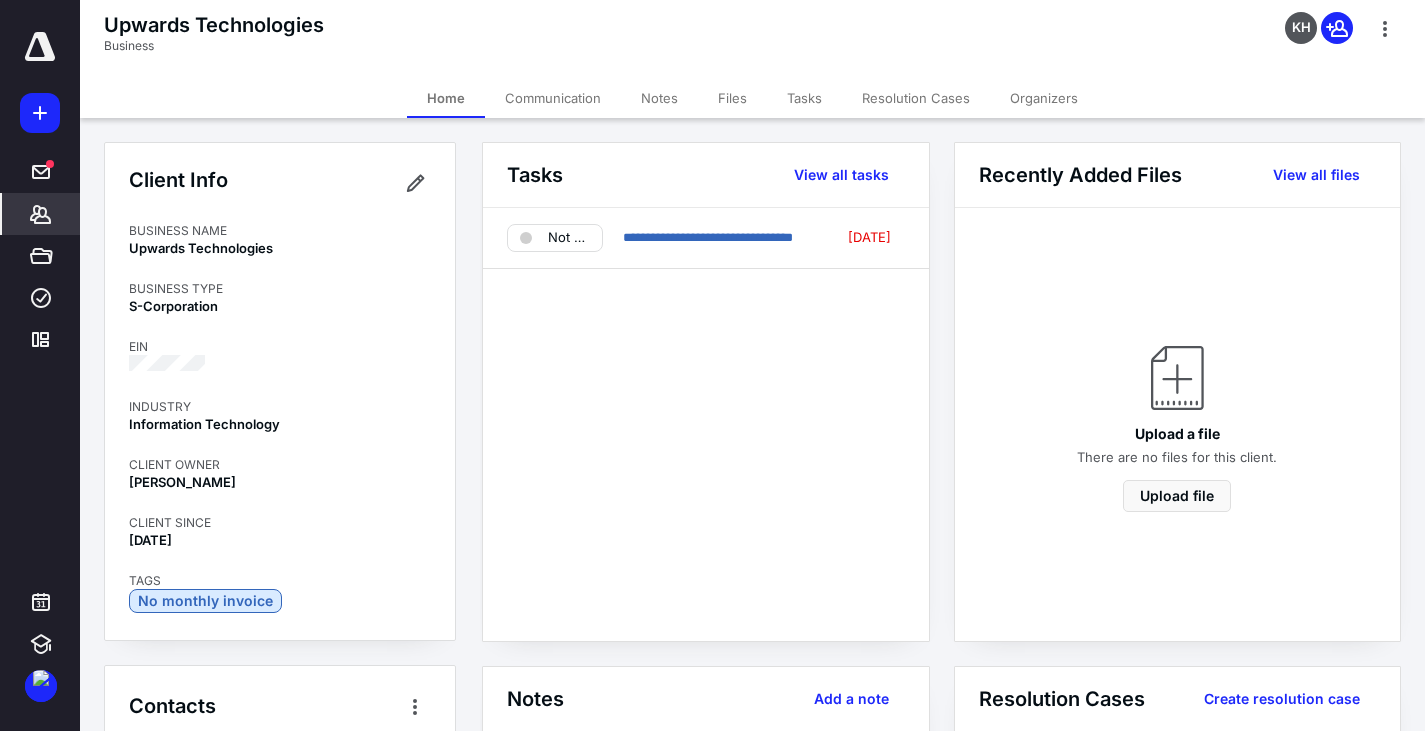 click on "Files" at bounding box center [732, 98] 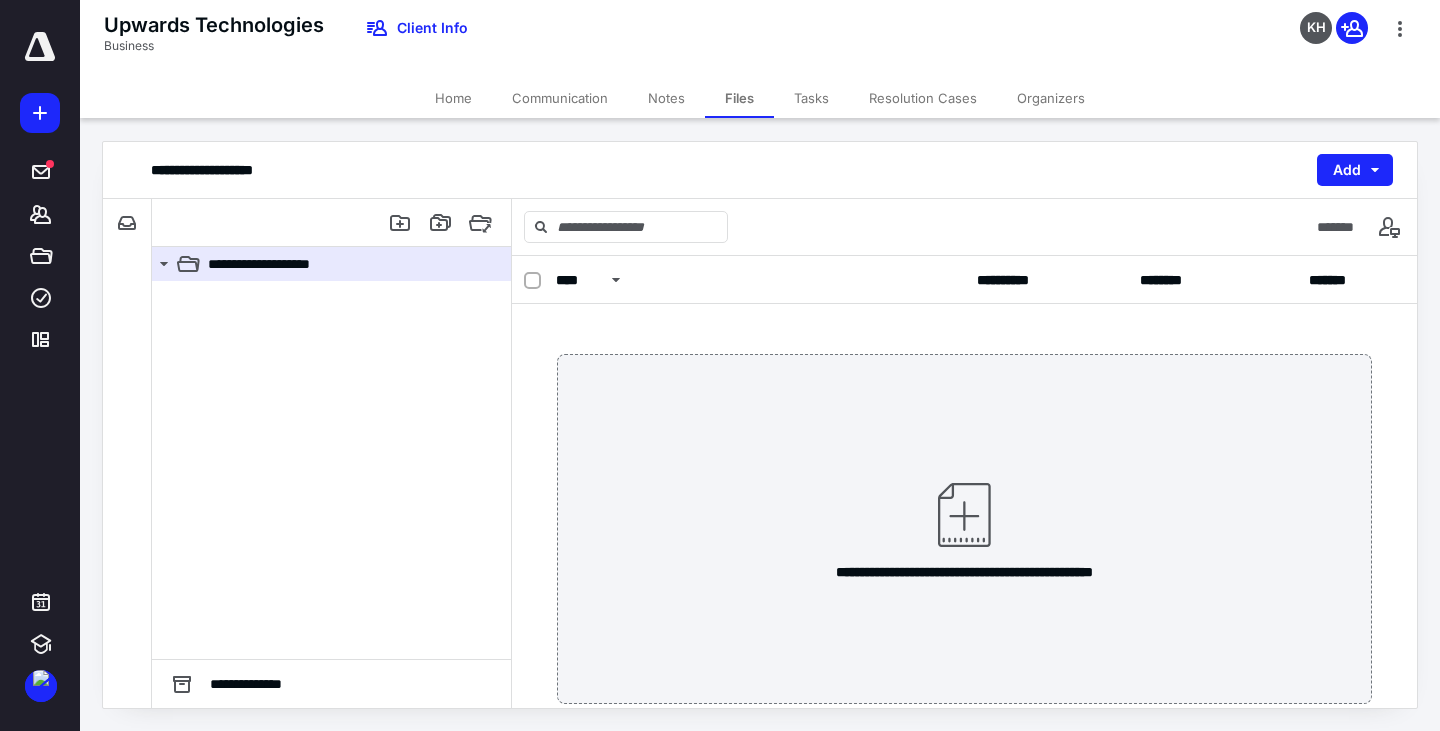 click on "Tasks" at bounding box center (811, 98) 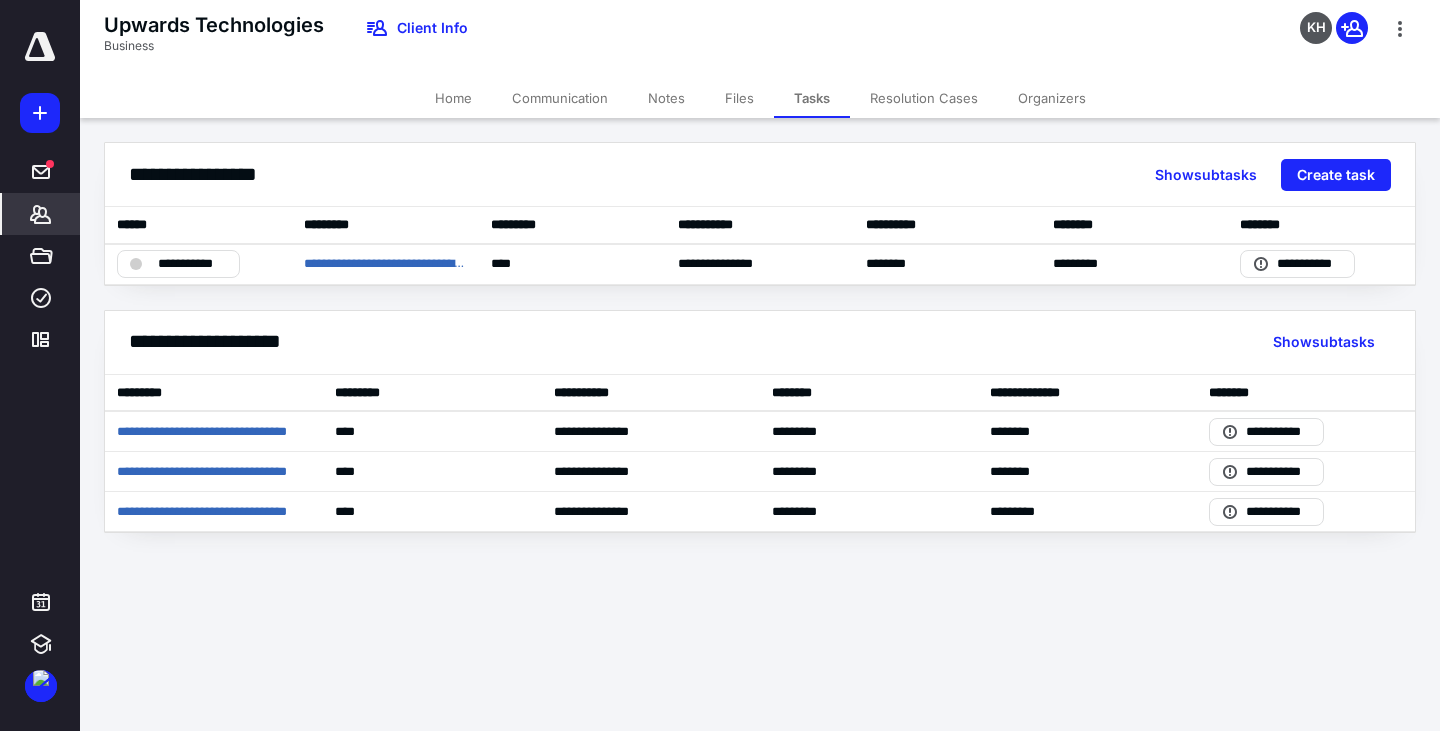 click 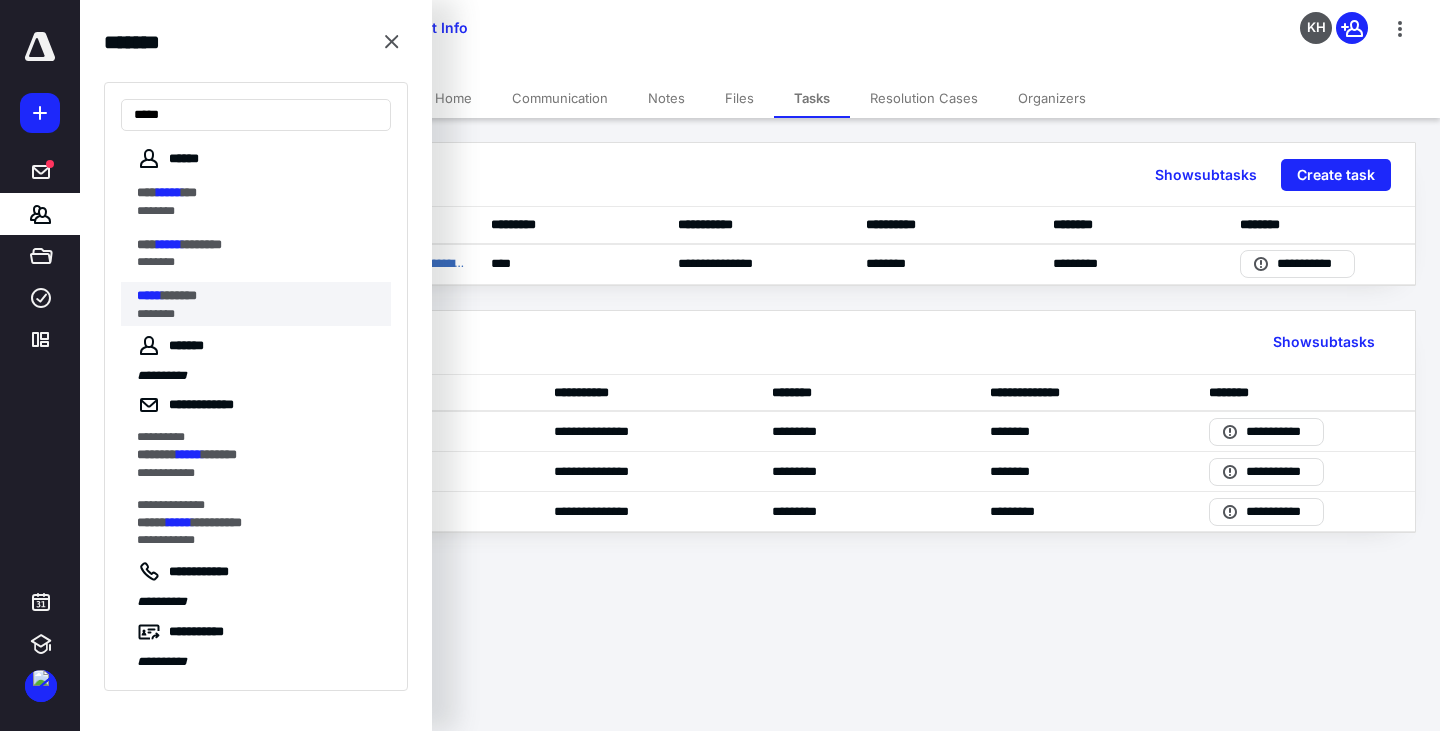 type on "*****" 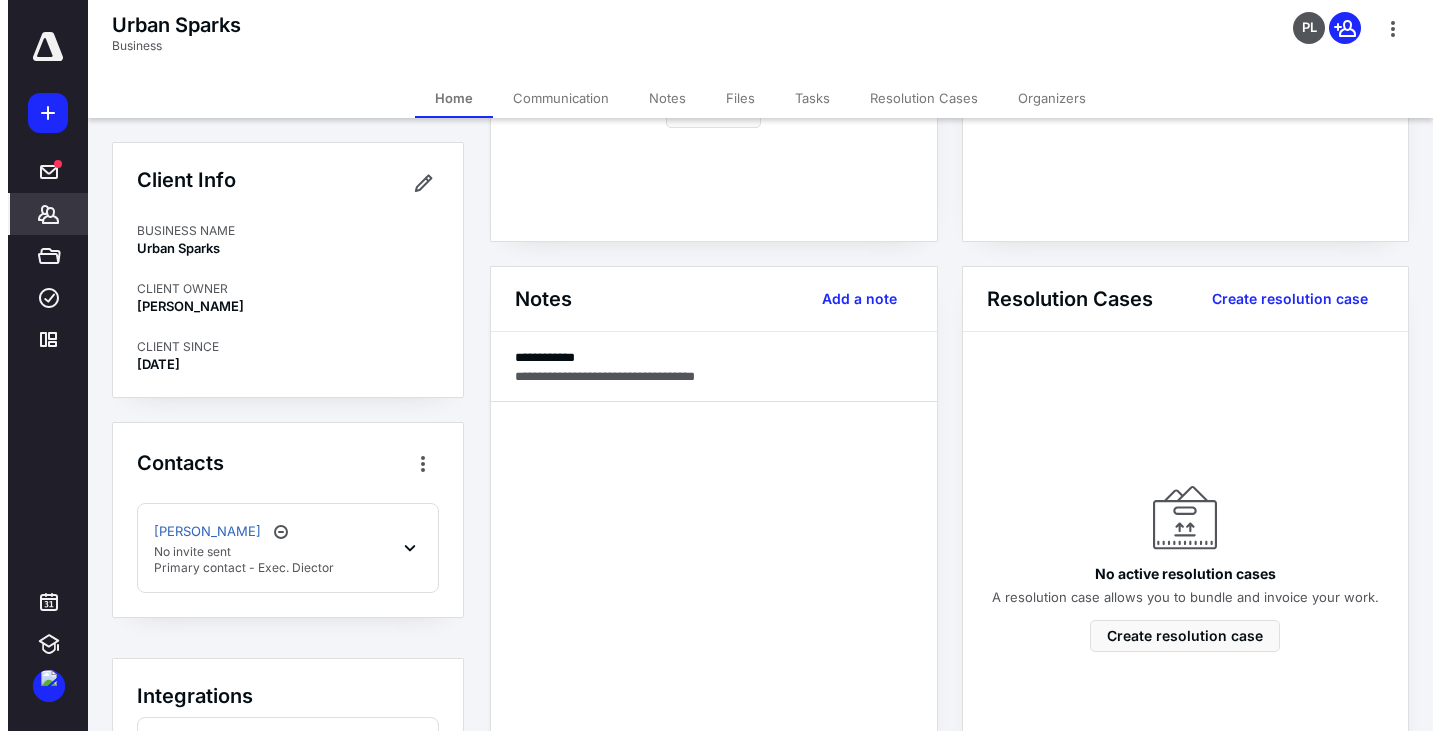scroll, scrollTop: 0, scrollLeft: 0, axis: both 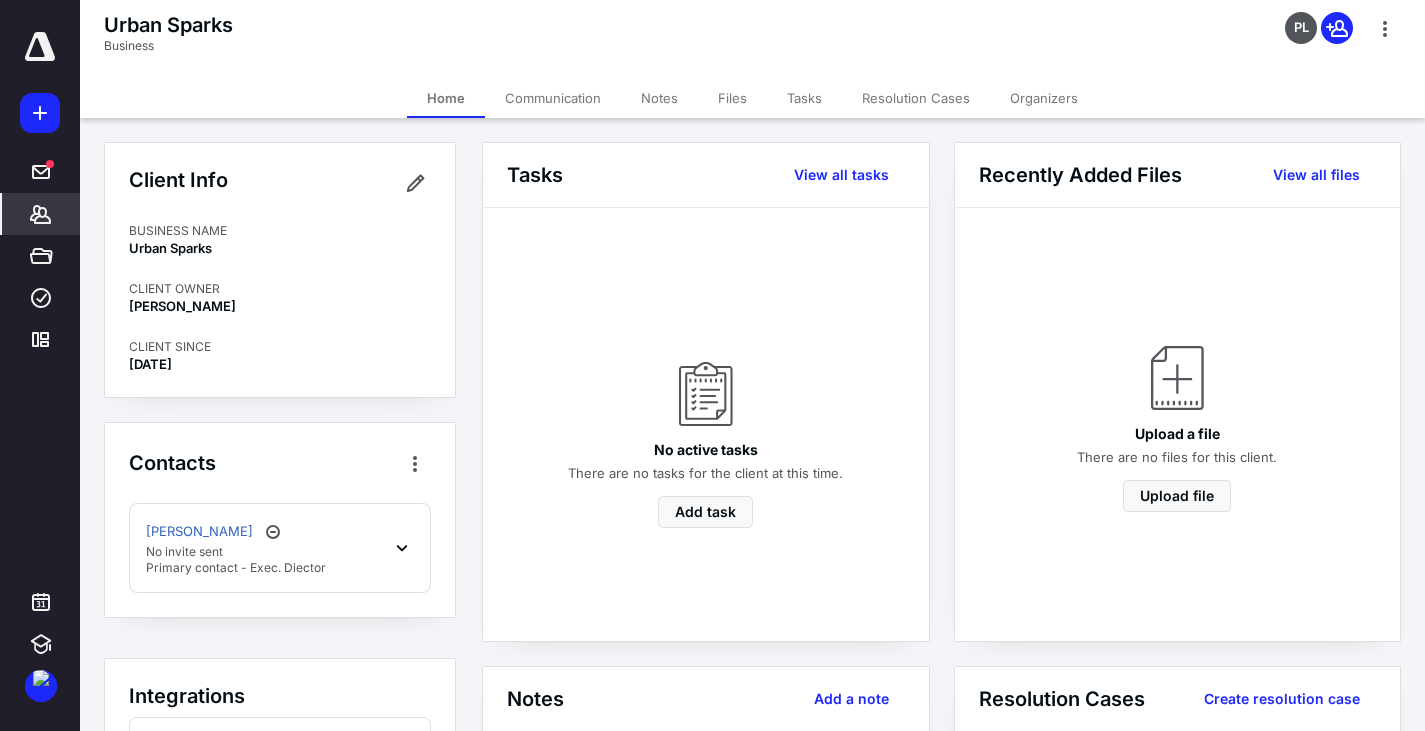 click on "Notes" at bounding box center [659, 98] 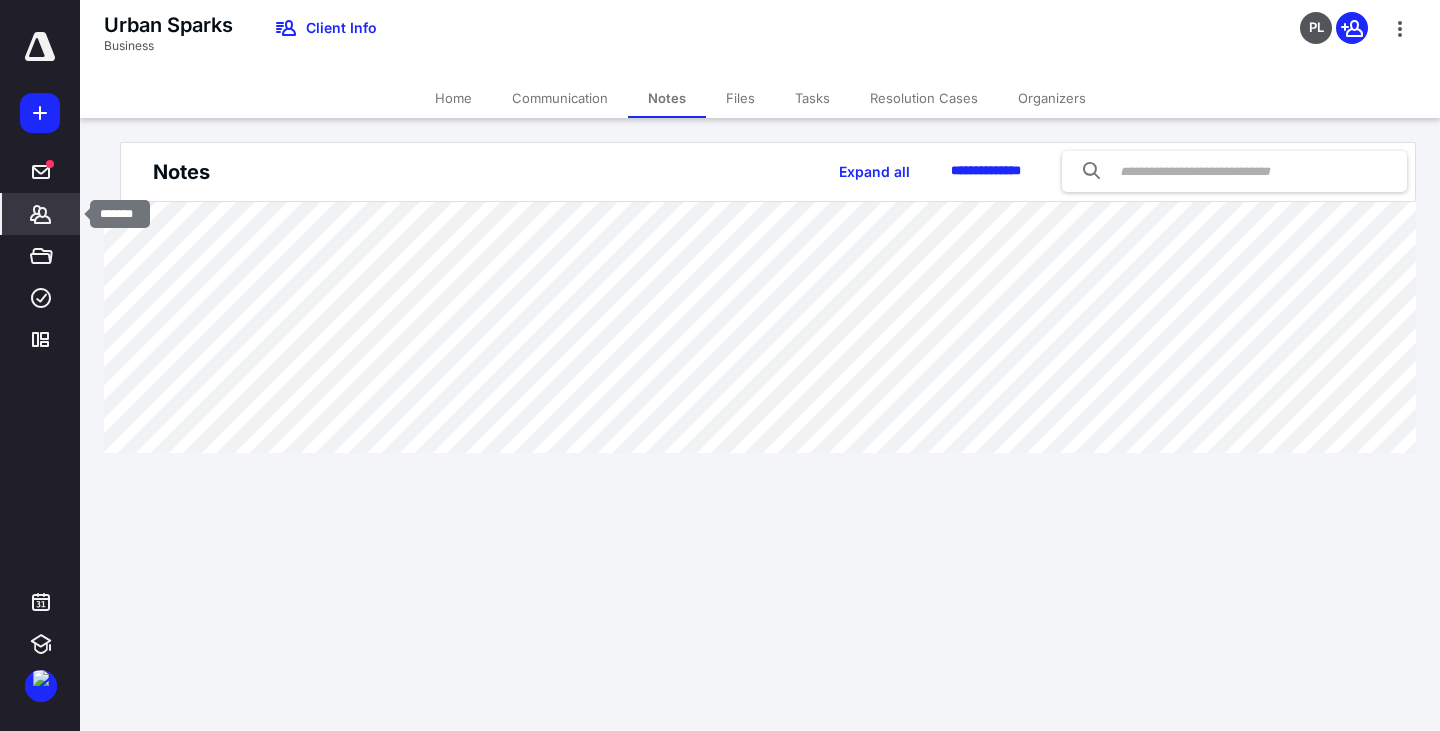 click 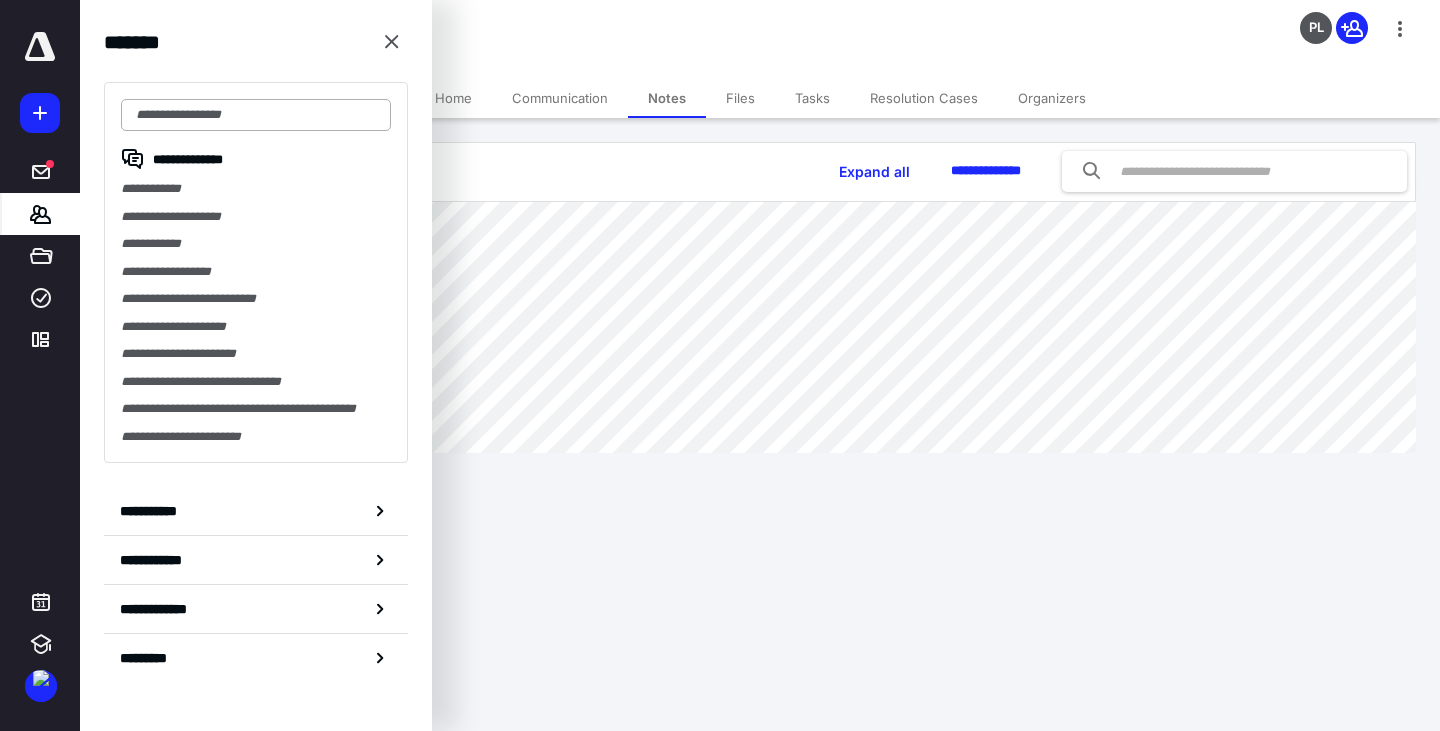 click at bounding box center (256, 115) 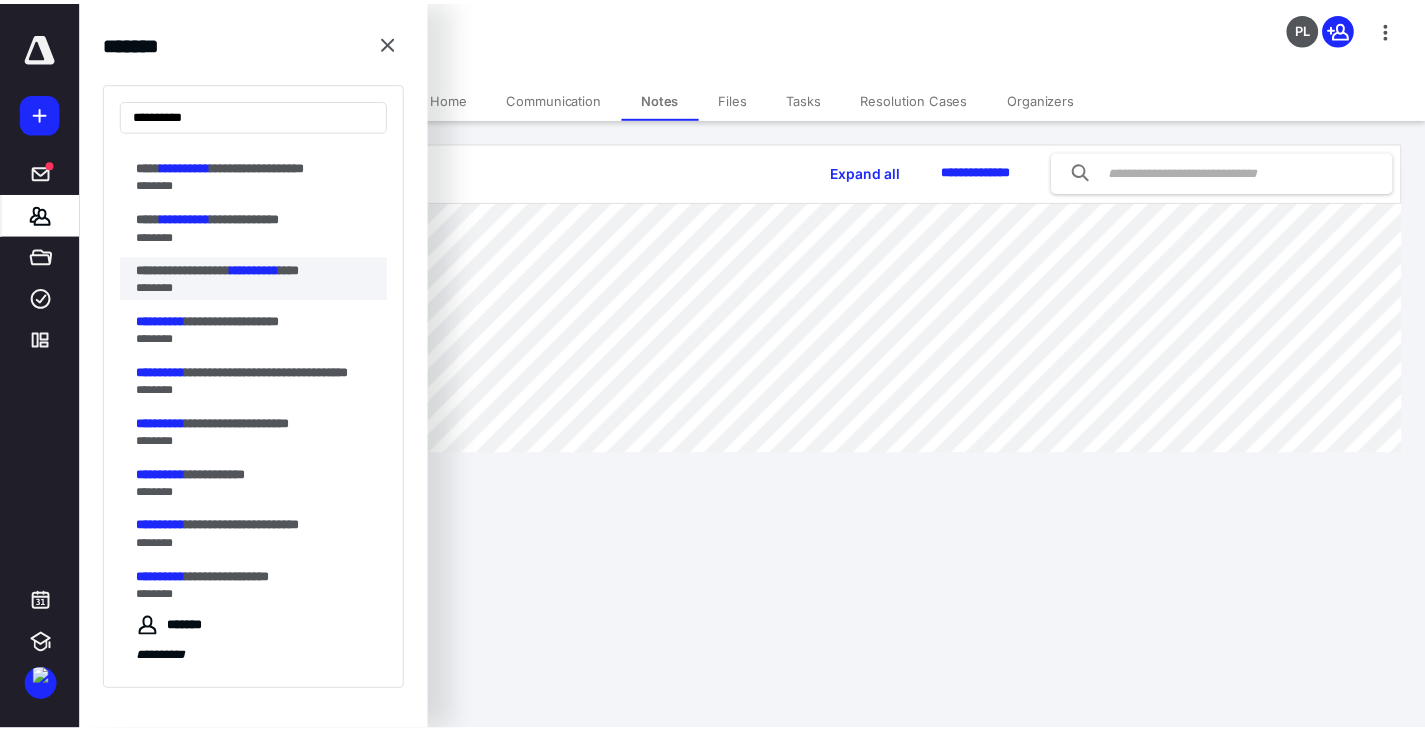 scroll, scrollTop: 300, scrollLeft: 0, axis: vertical 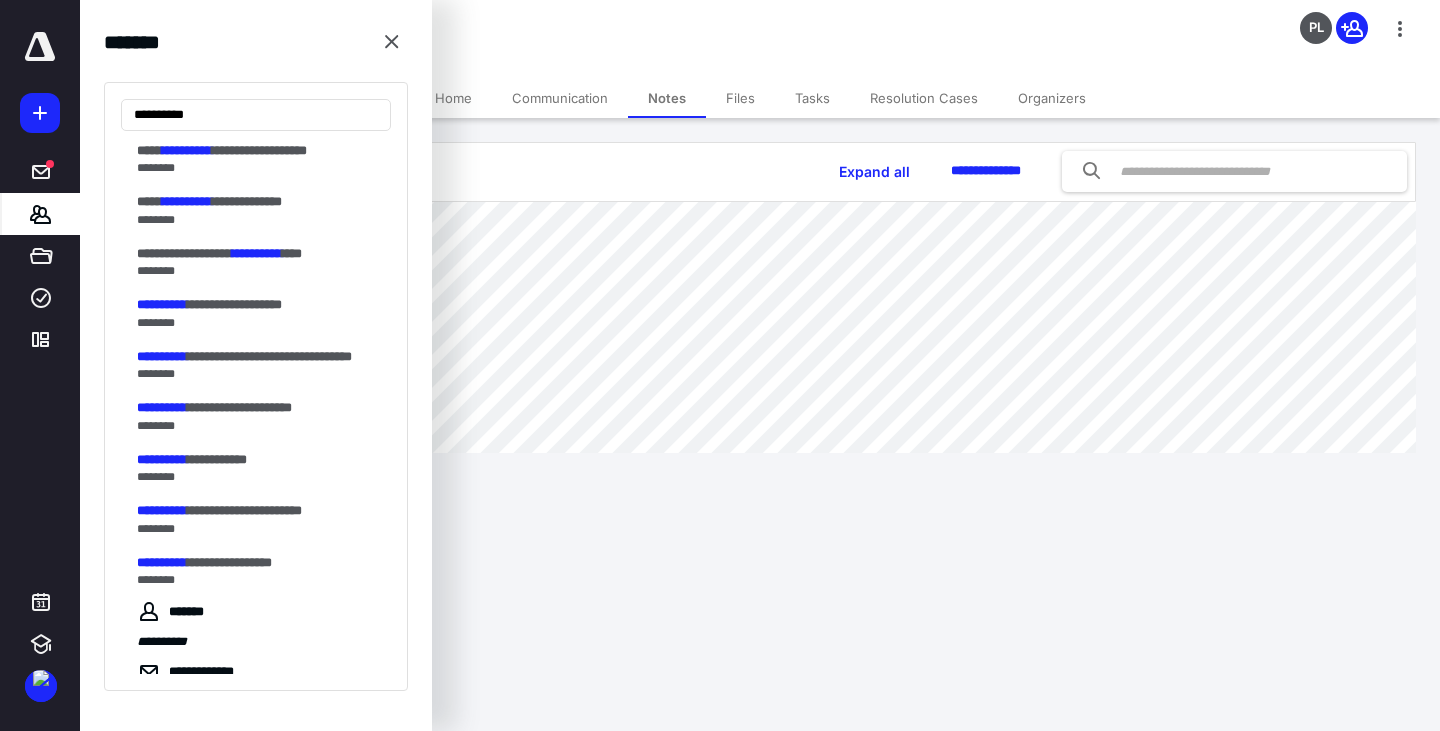 type on "**********" 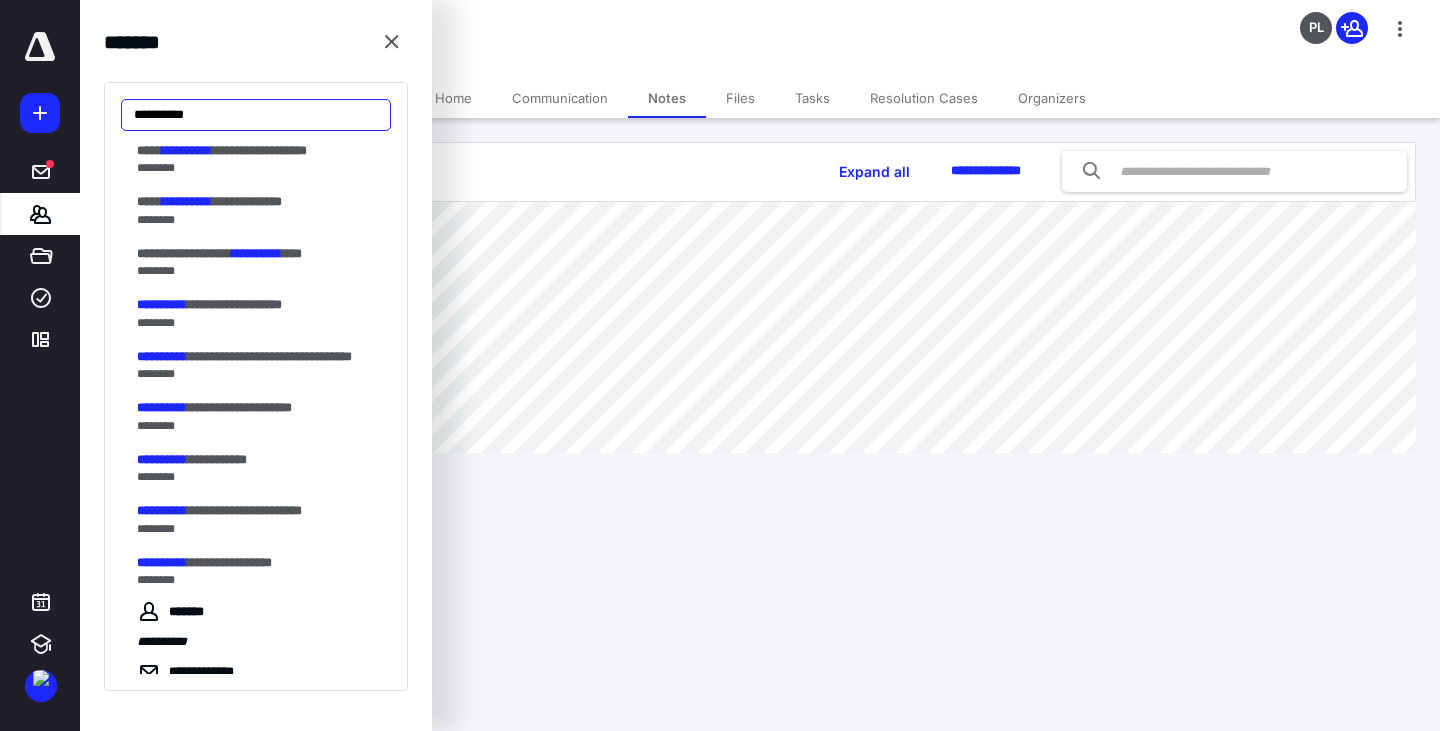 drag, startPoint x: 229, startPoint y: 104, endPoint x: -20, endPoint y: 107, distance: 249.01807 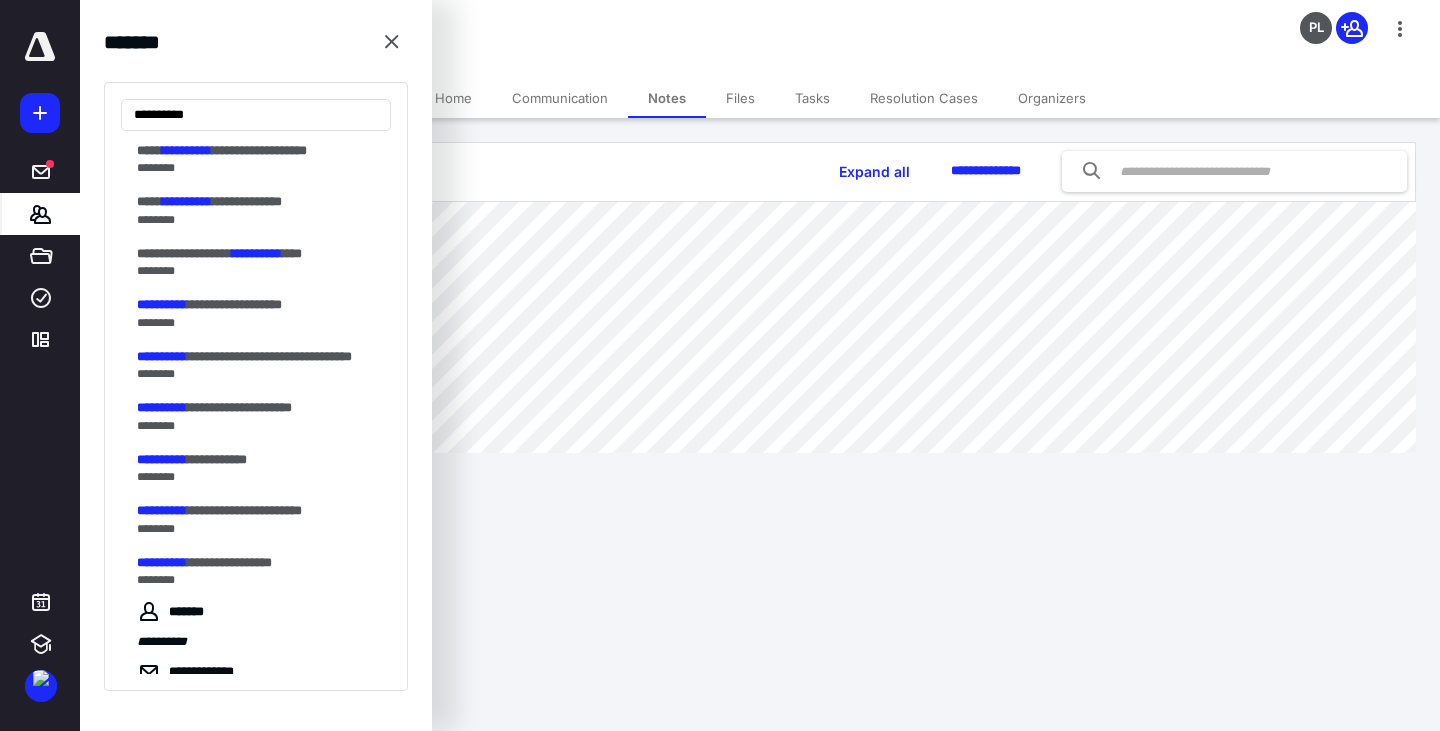 click on "**********" at bounding box center [720, 365] 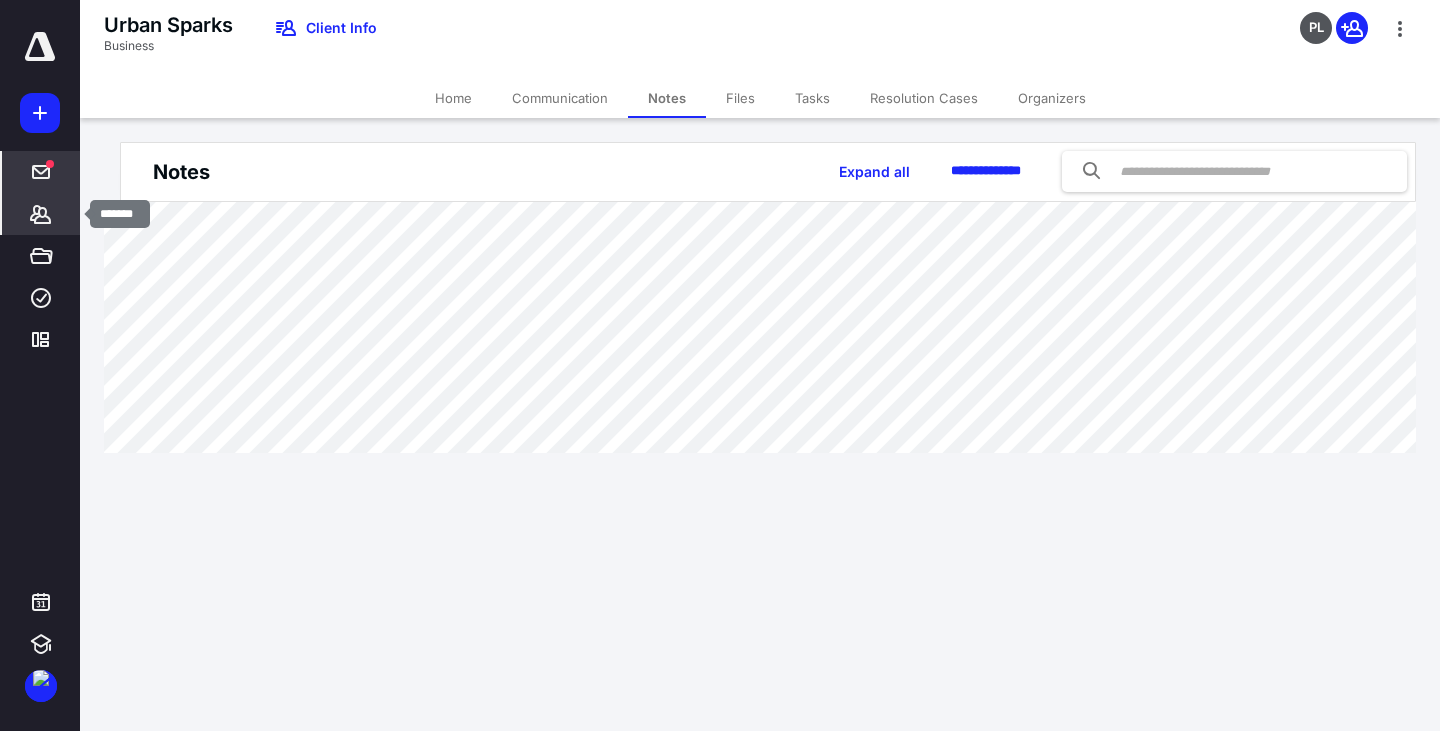 drag, startPoint x: 36, startPoint y: 212, endPoint x: 66, endPoint y: 176, distance: 46.8615 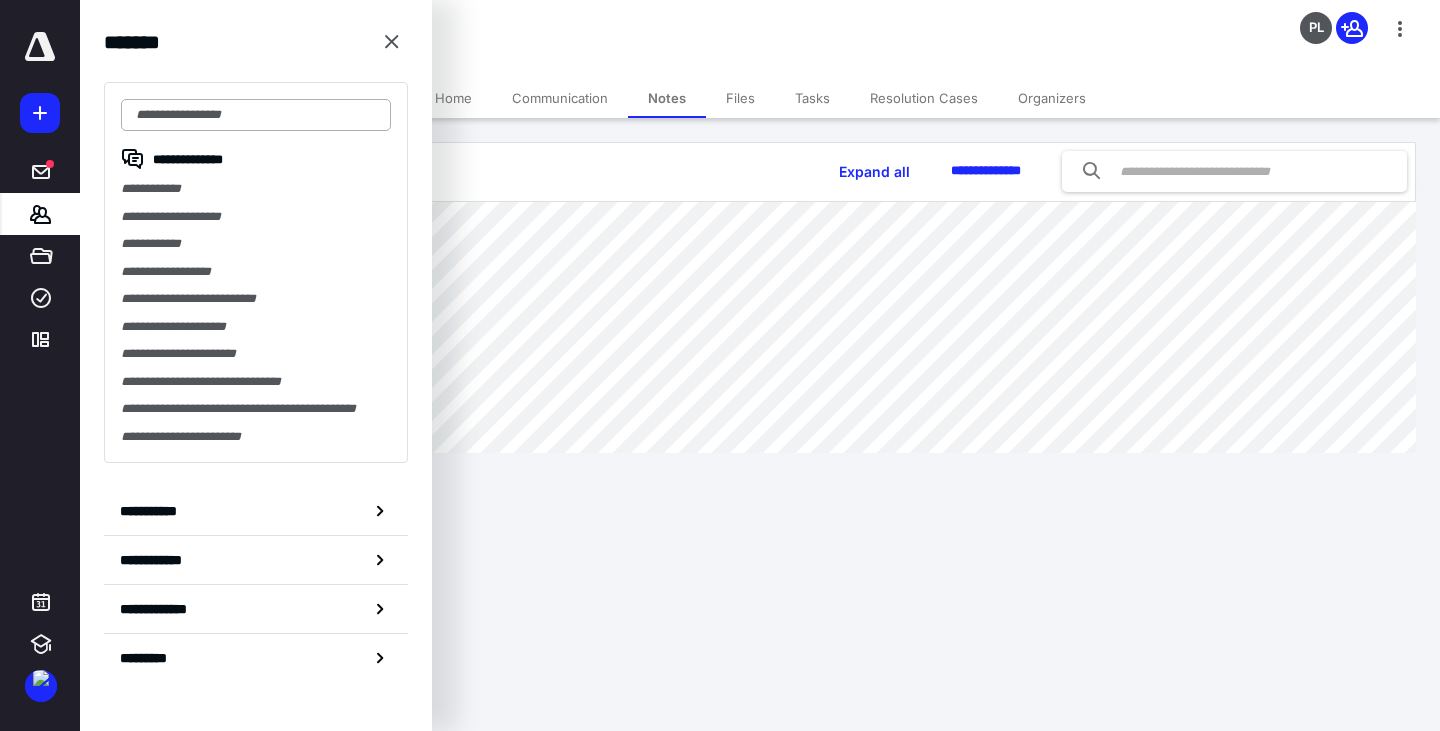 click at bounding box center (256, 115) 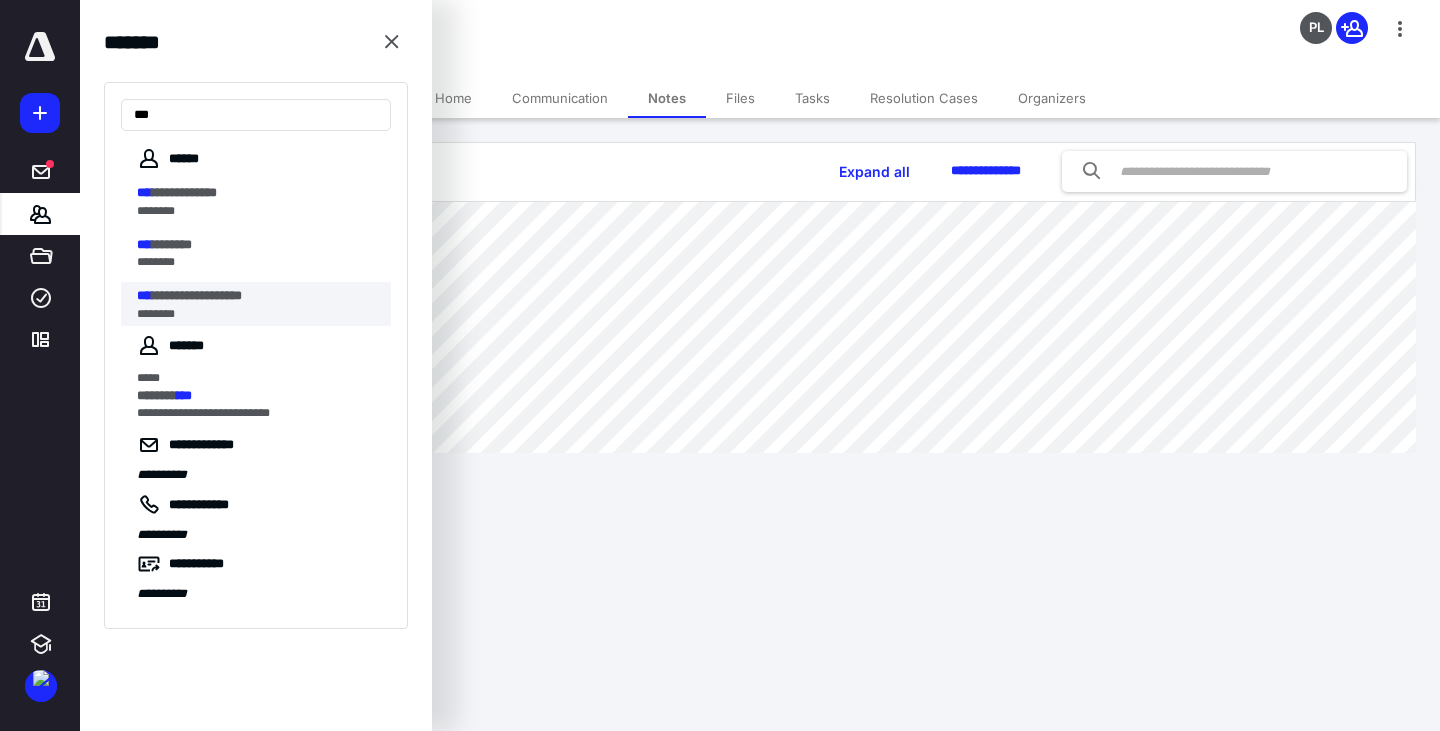 type on "***" 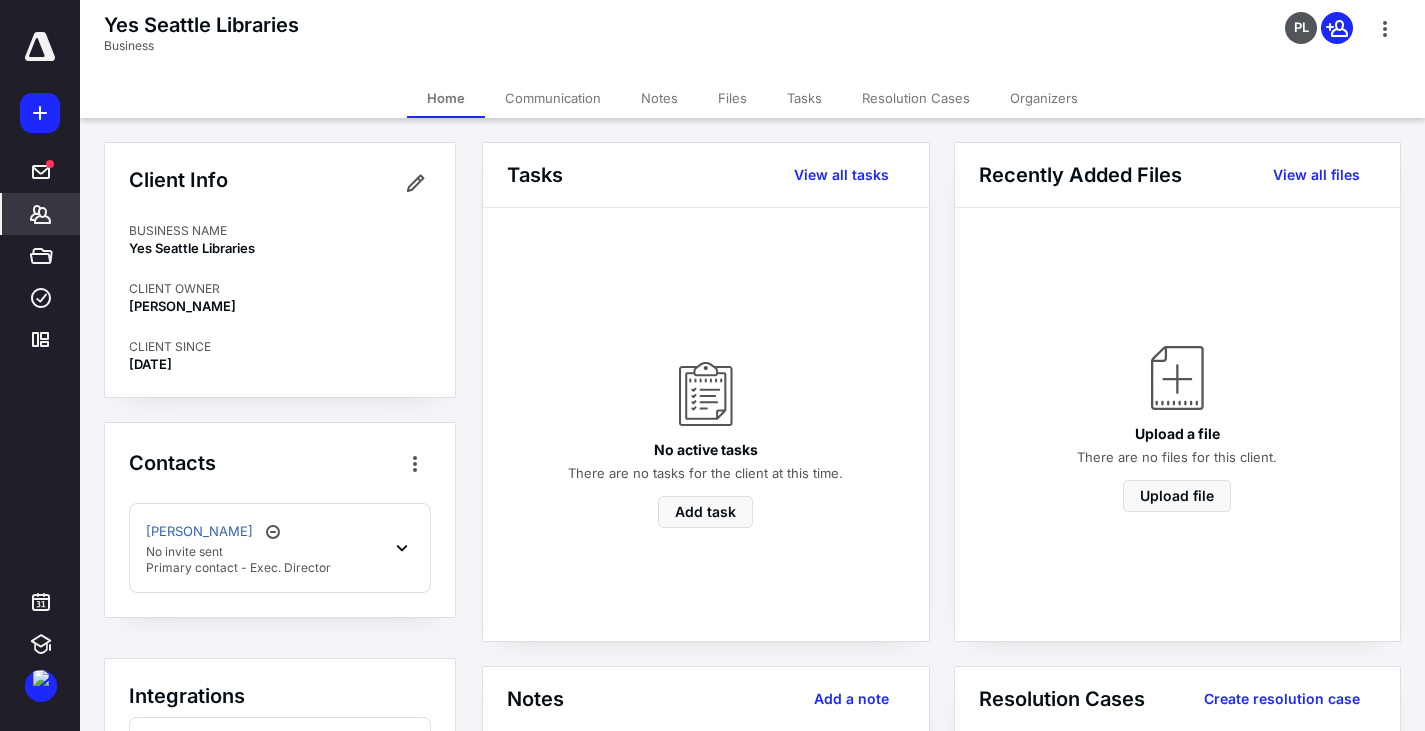 click on "Notes" at bounding box center (659, 98) 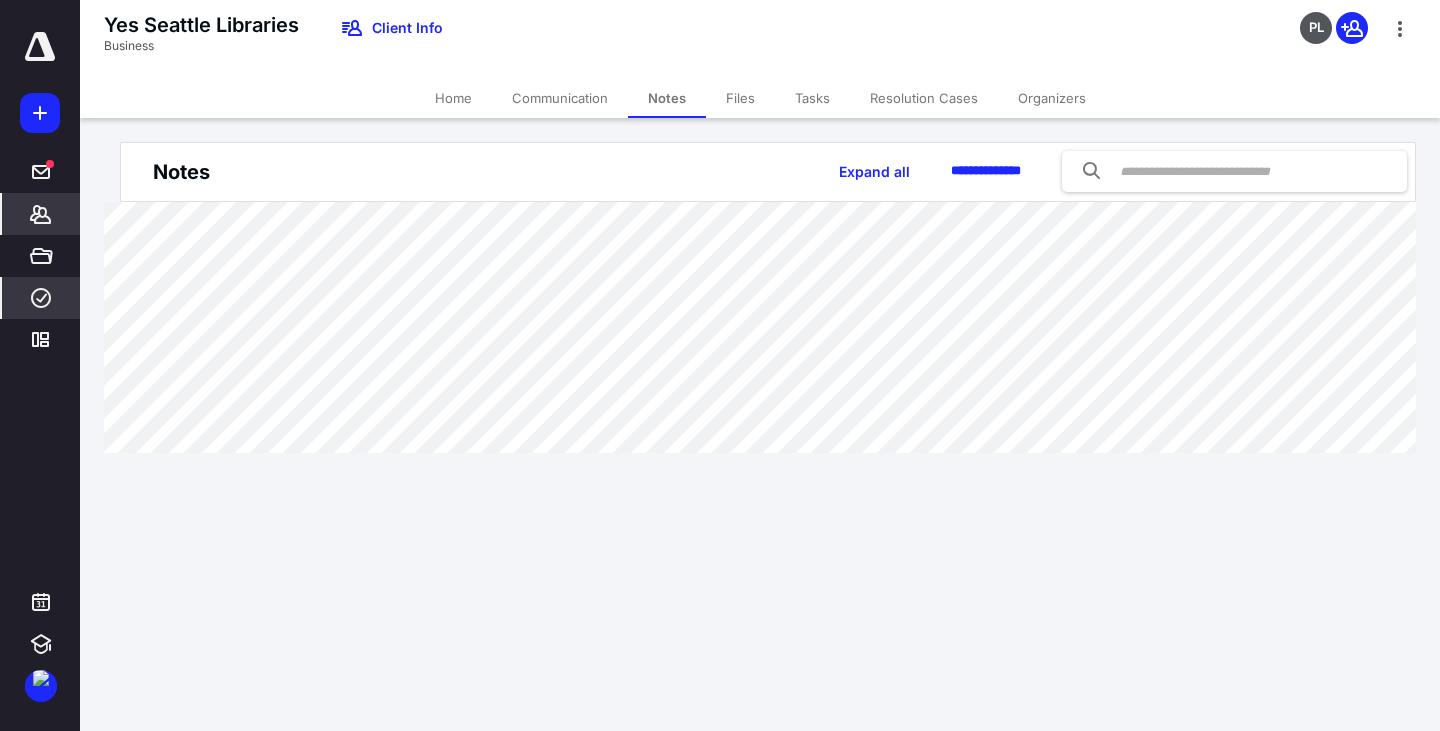 click 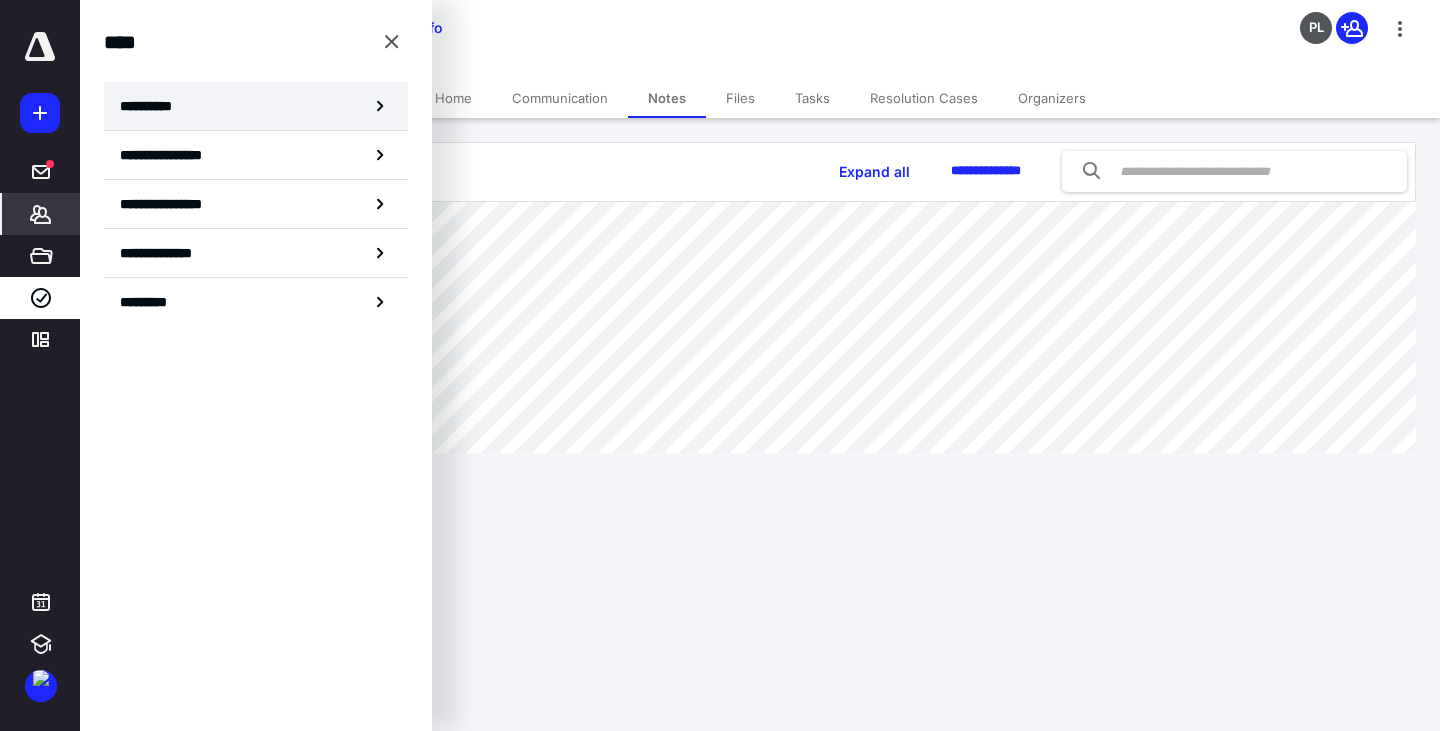 click on "**********" at bounding box center (153, 106) 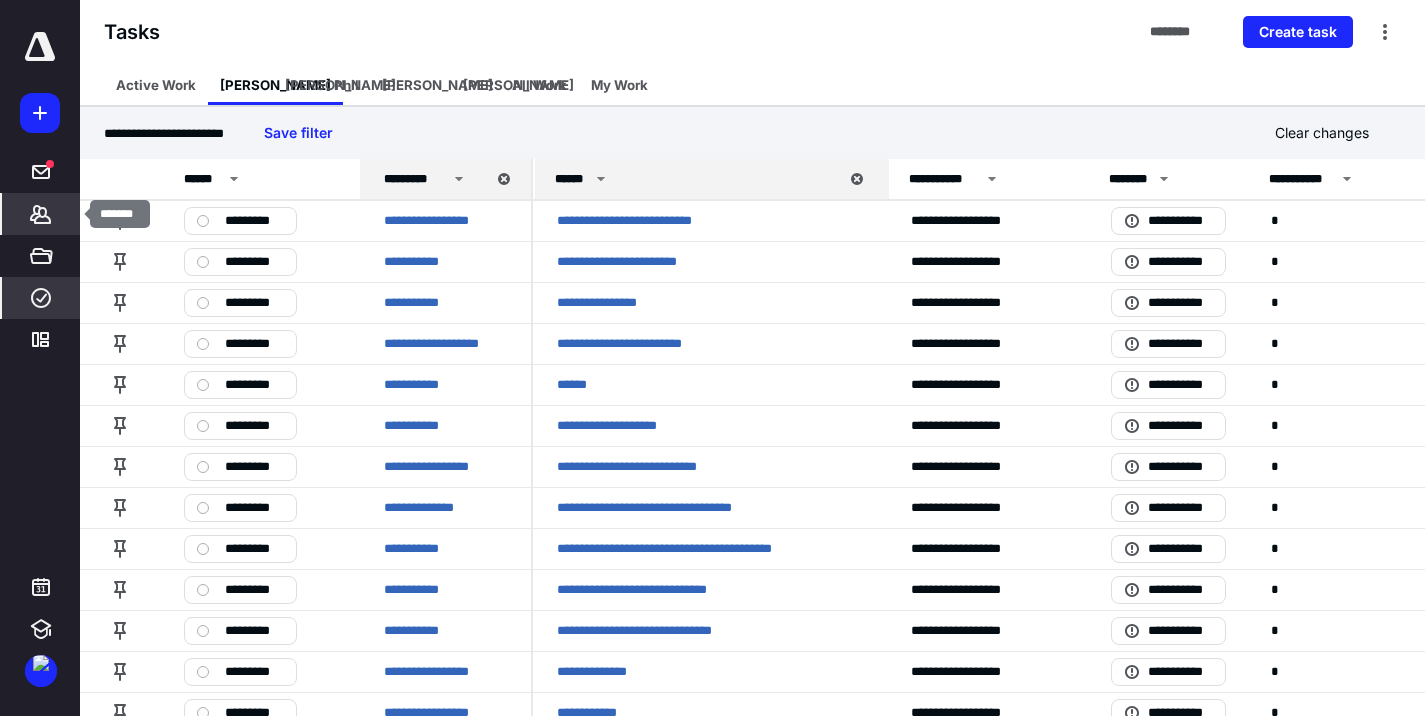 click 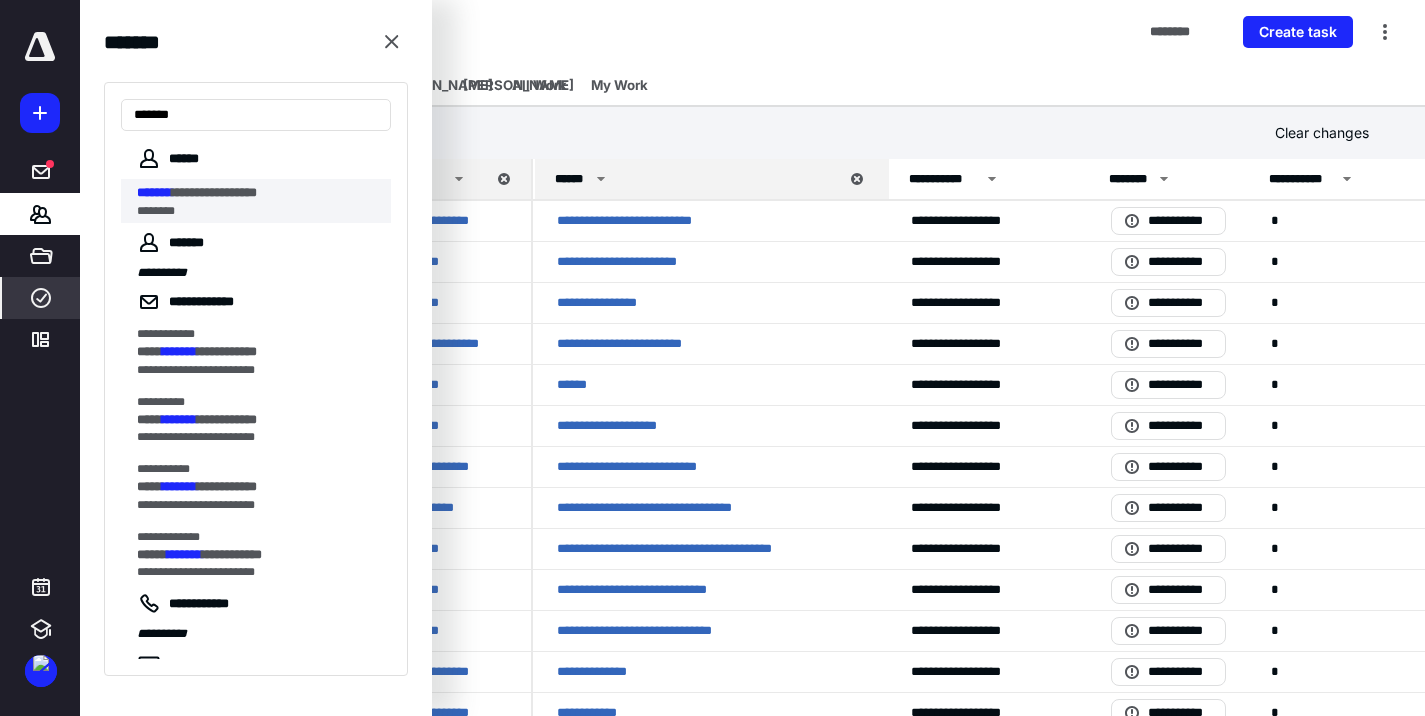 type on "*******" 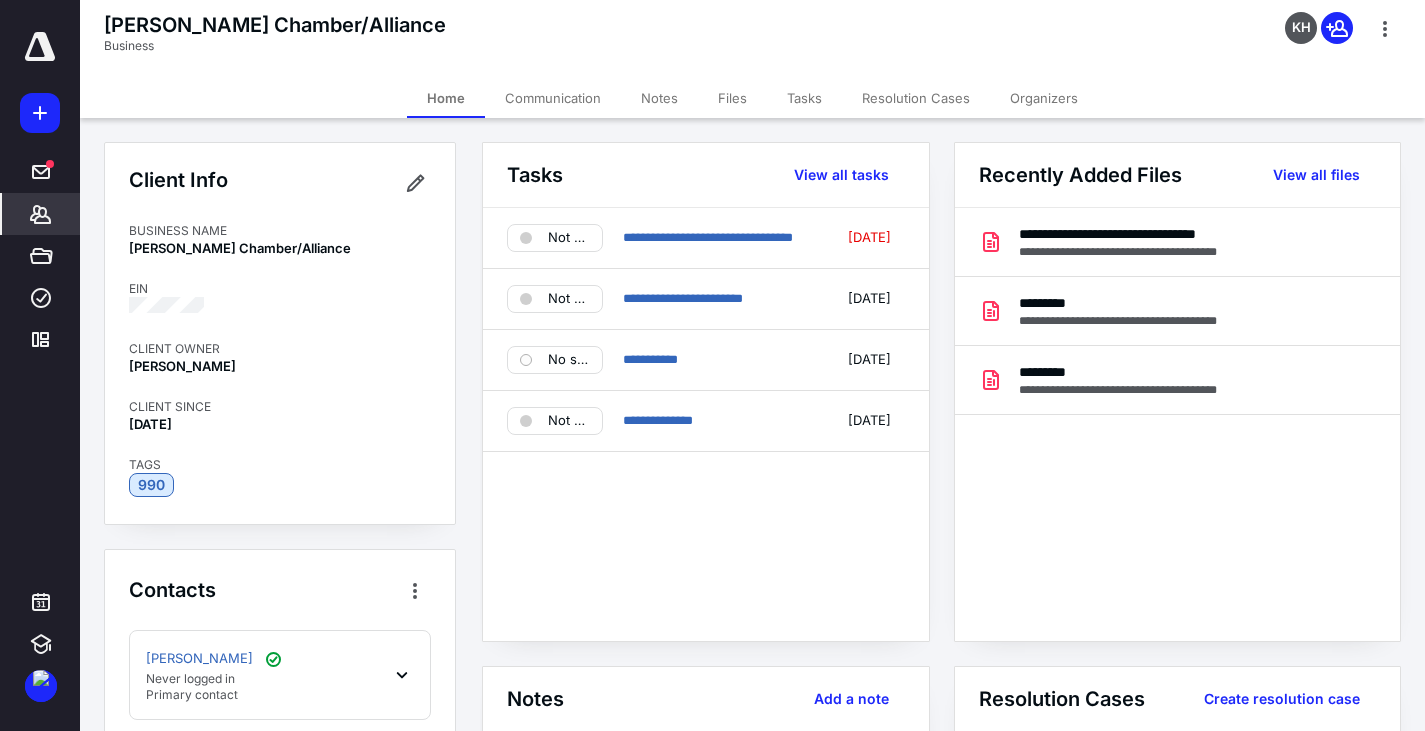 click on "Notes" at bounding box center [659, 98] 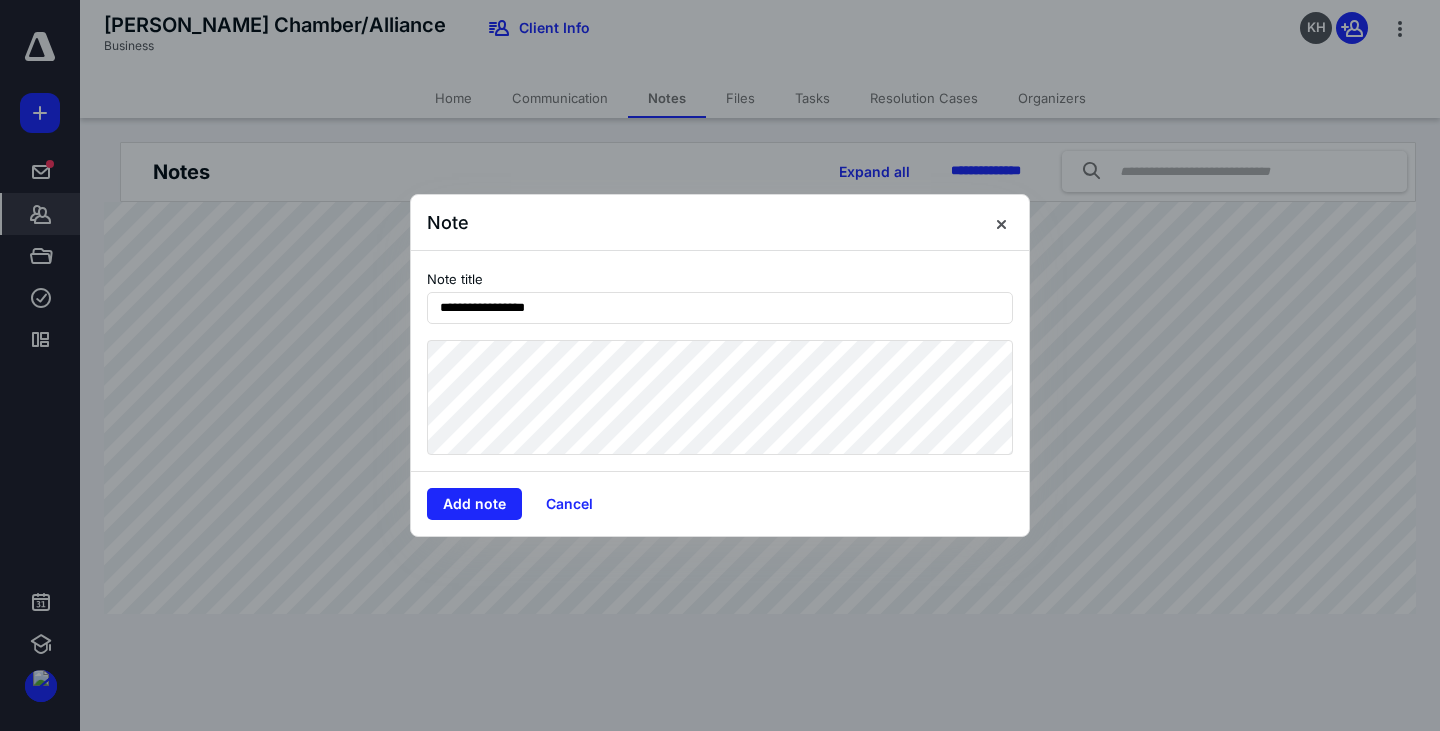 type on "**********" 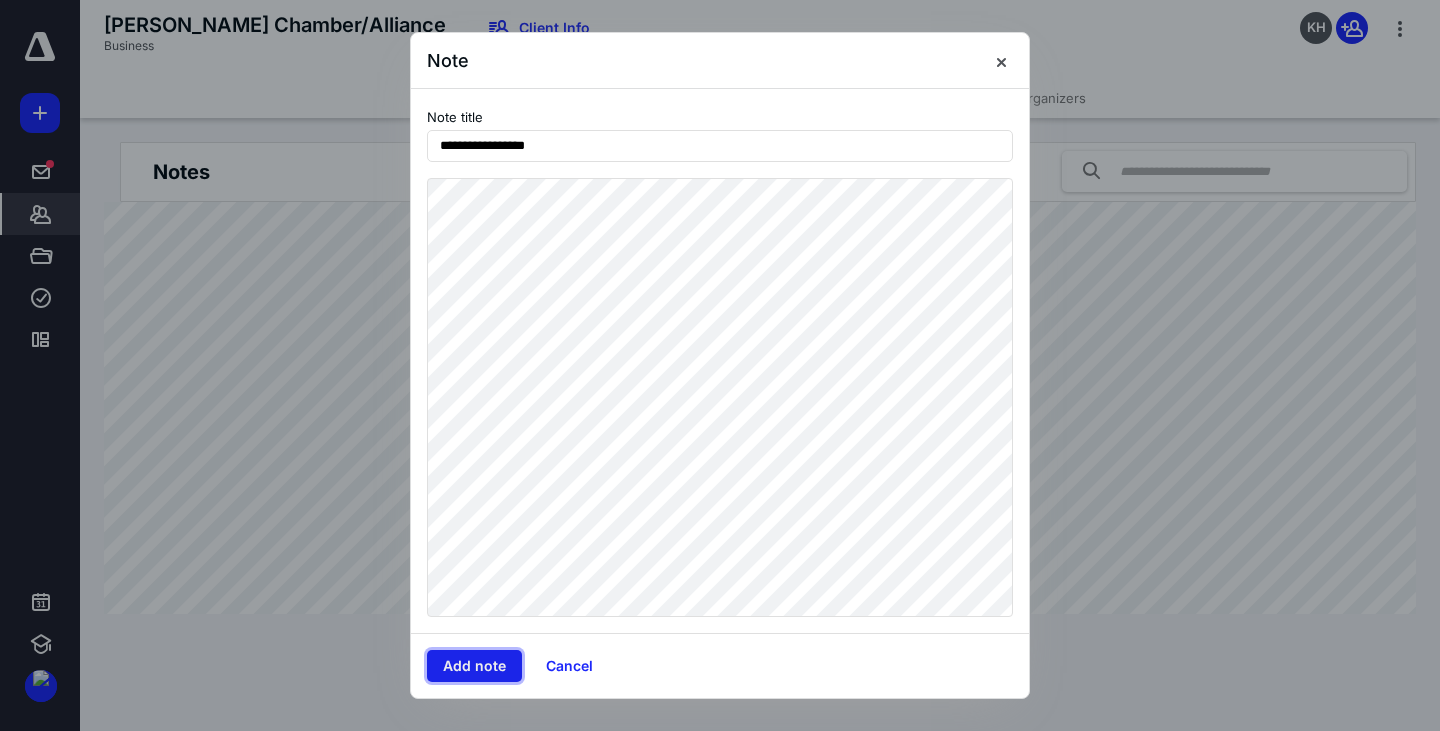 click on "Add note" at bounding box center (474, 666) 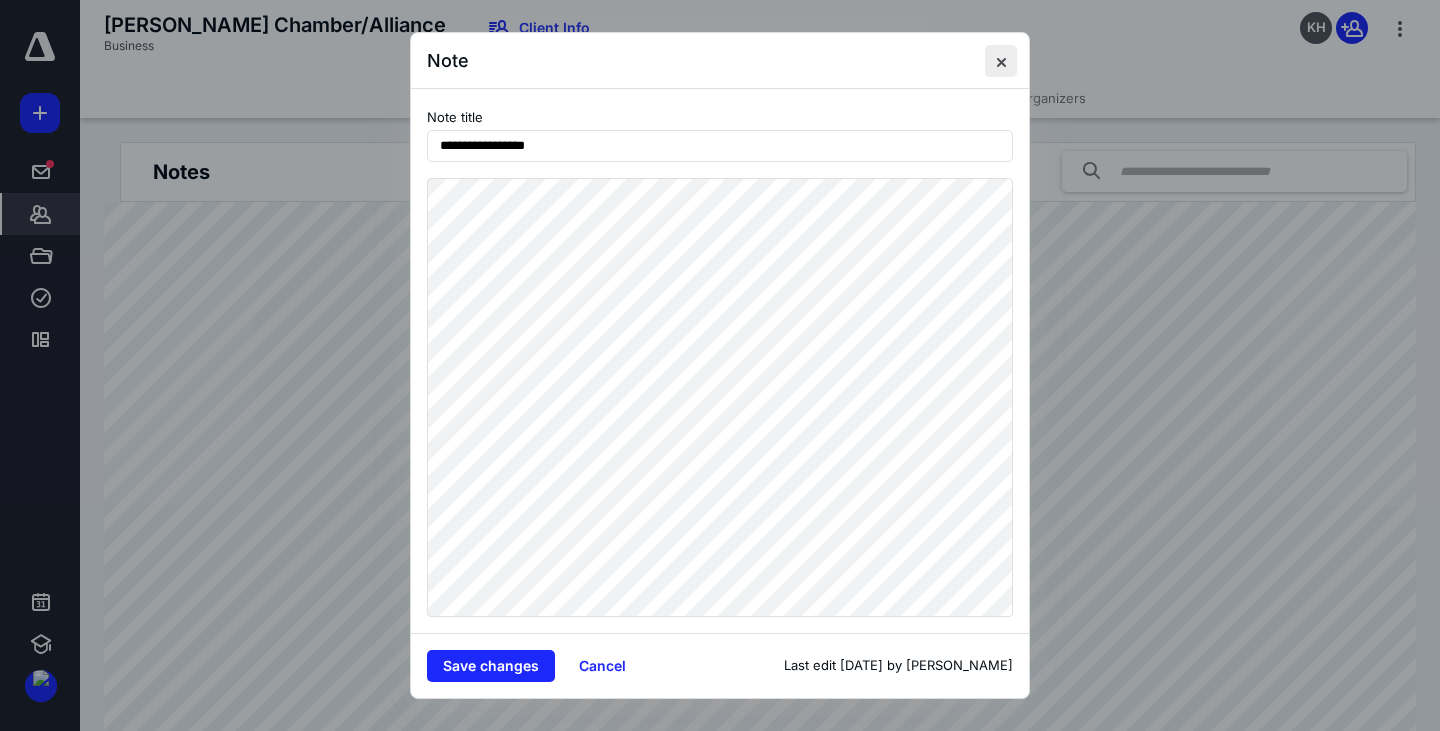 click at bounding box center (1001, 61) 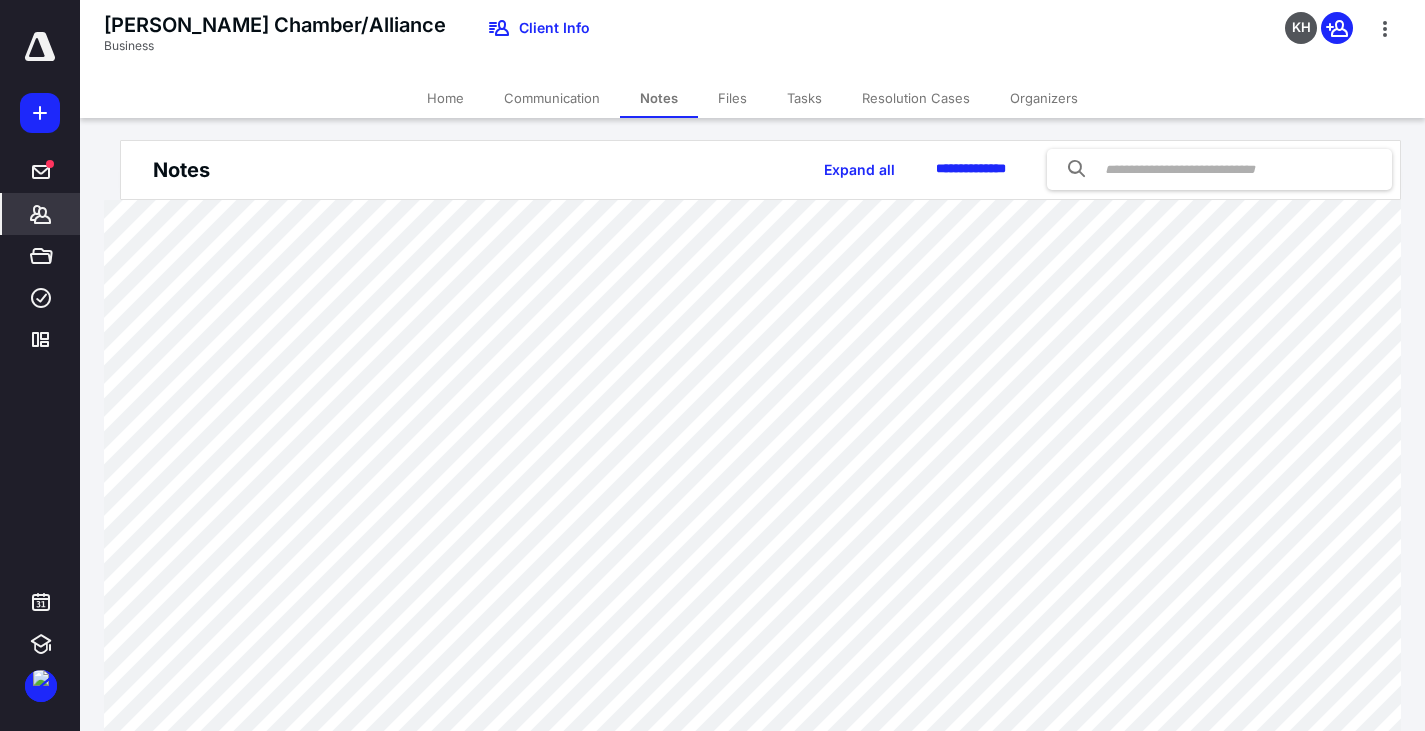 scroll, scrollTop: 0, scrollLeft: 0, axis: both 